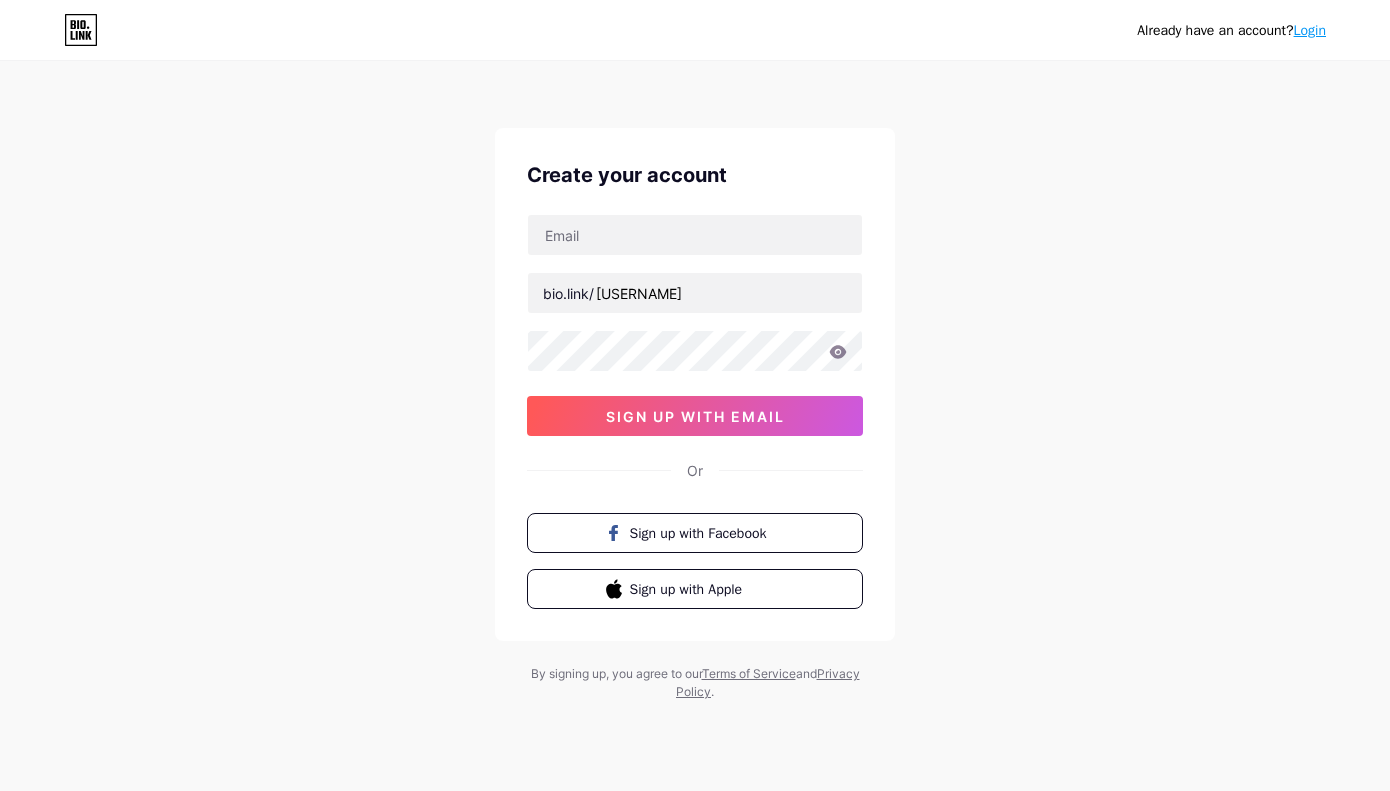 scroll, scrollTop: 0, scrollLeft: 0, axis: both 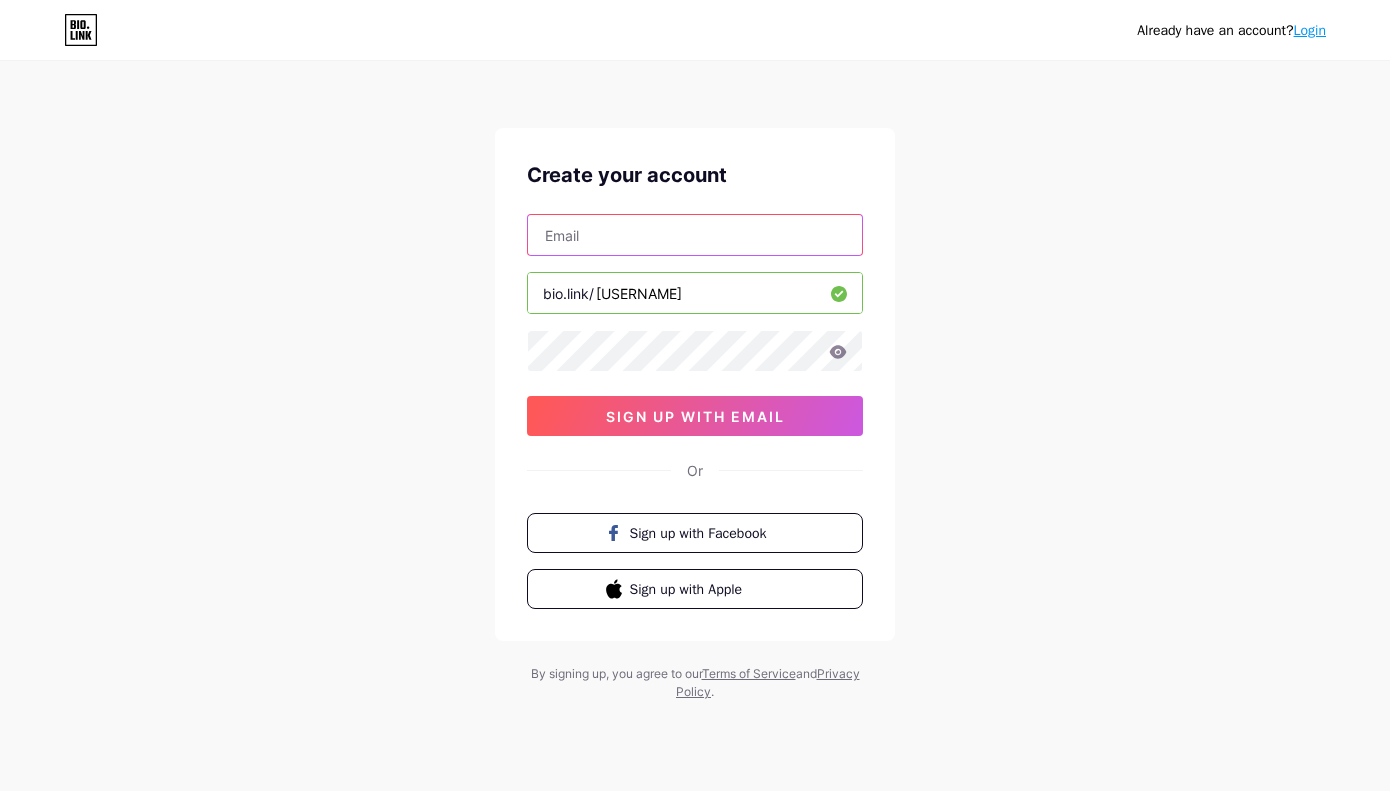 click at bounding box center [695, 235] 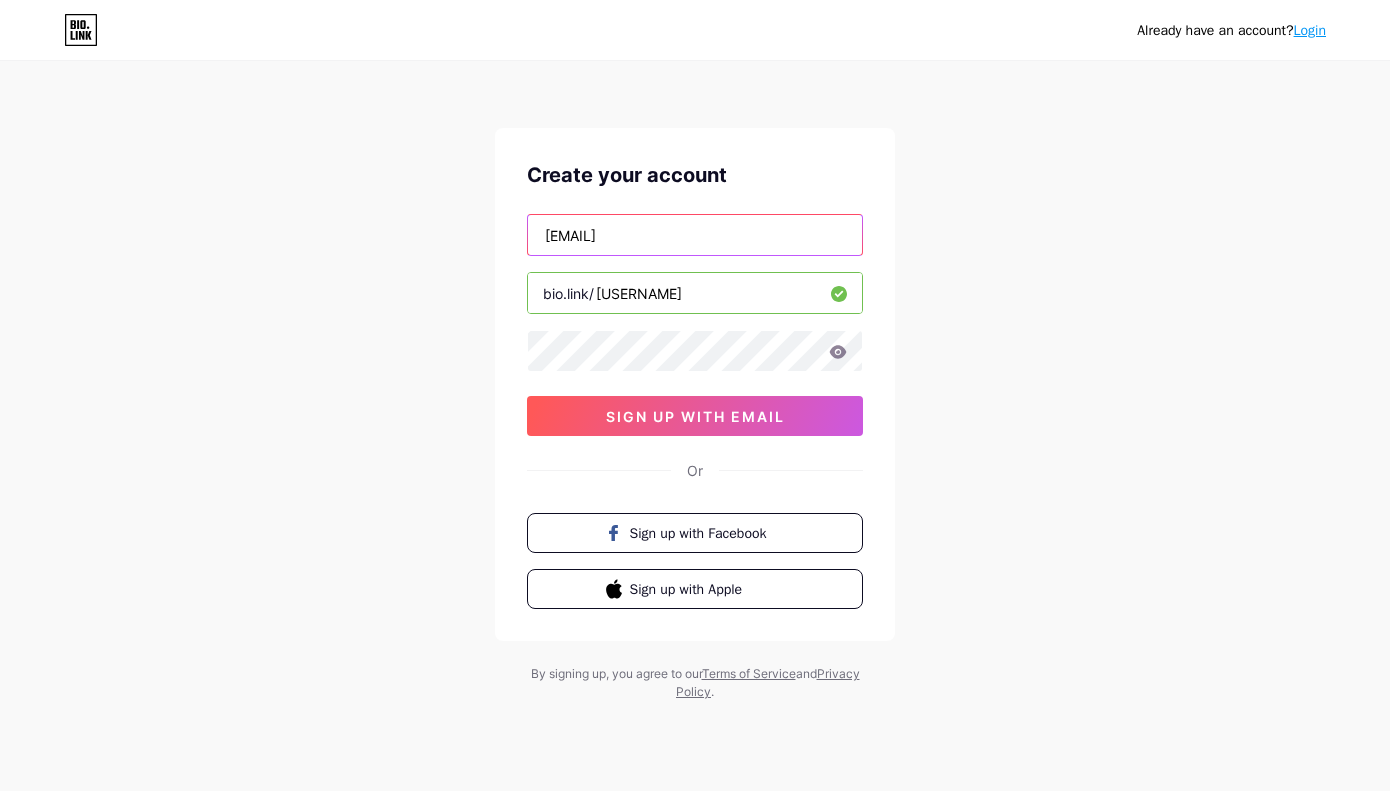 type on "[EMAIL]" 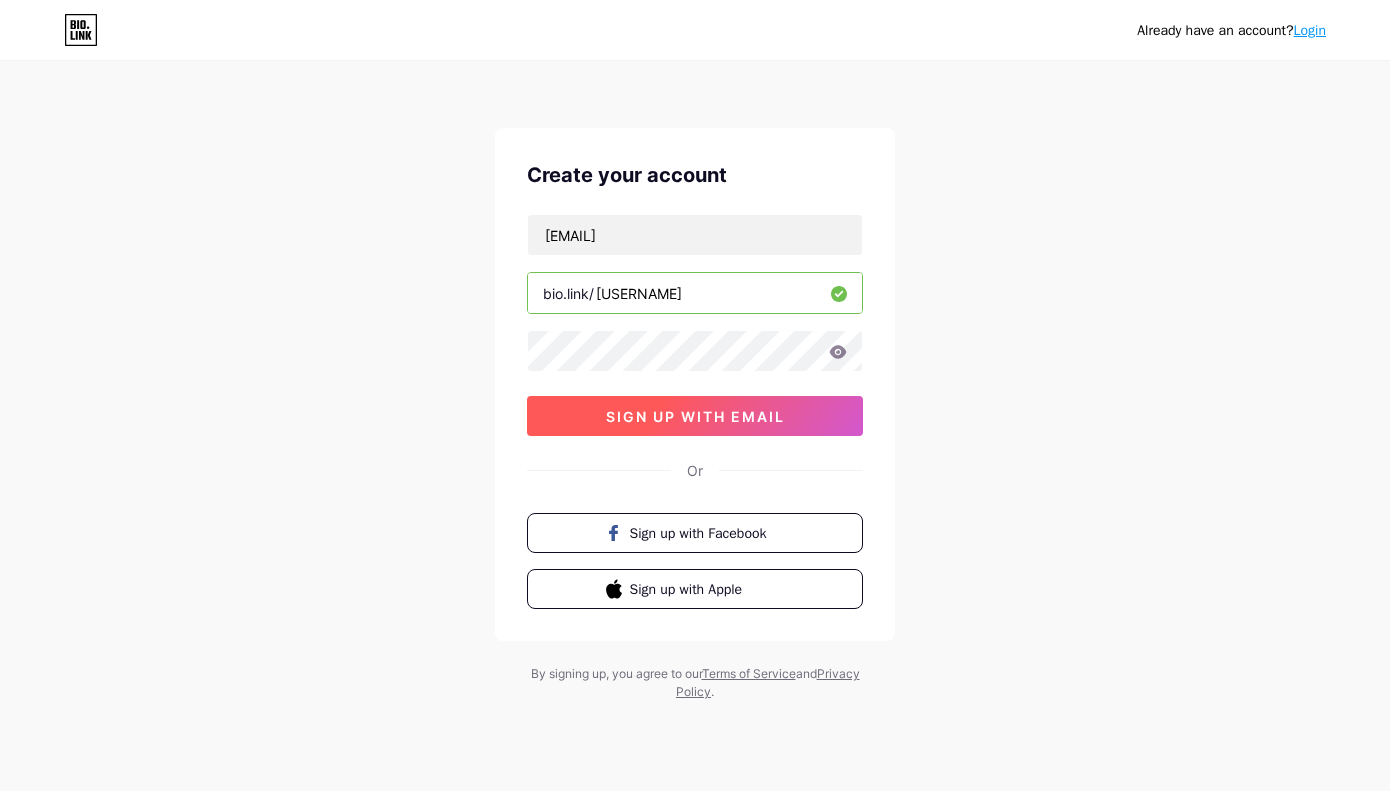 click on "sign up with email" at bounding box center (695, 416) 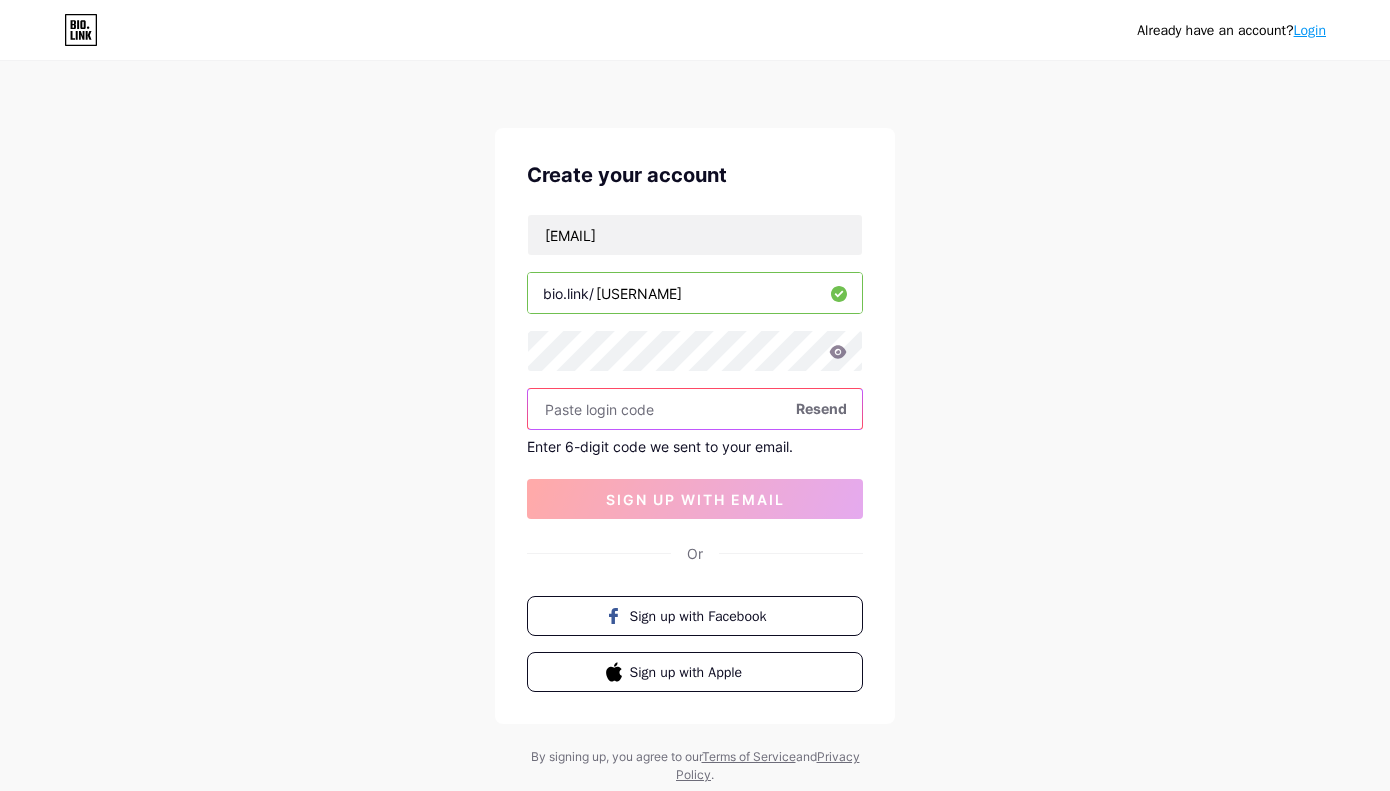 click at bounding box center (695, 409) 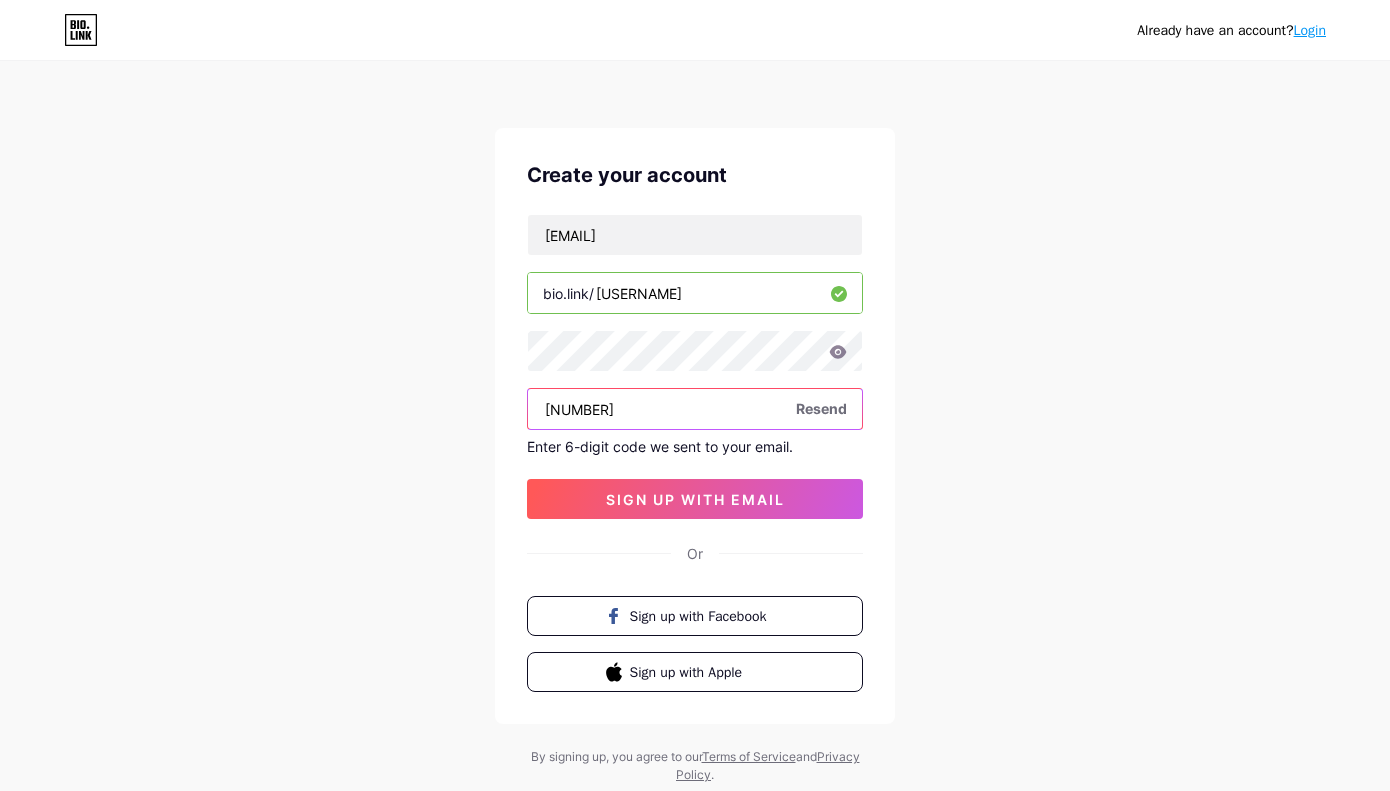 type on "[NUMBER]" 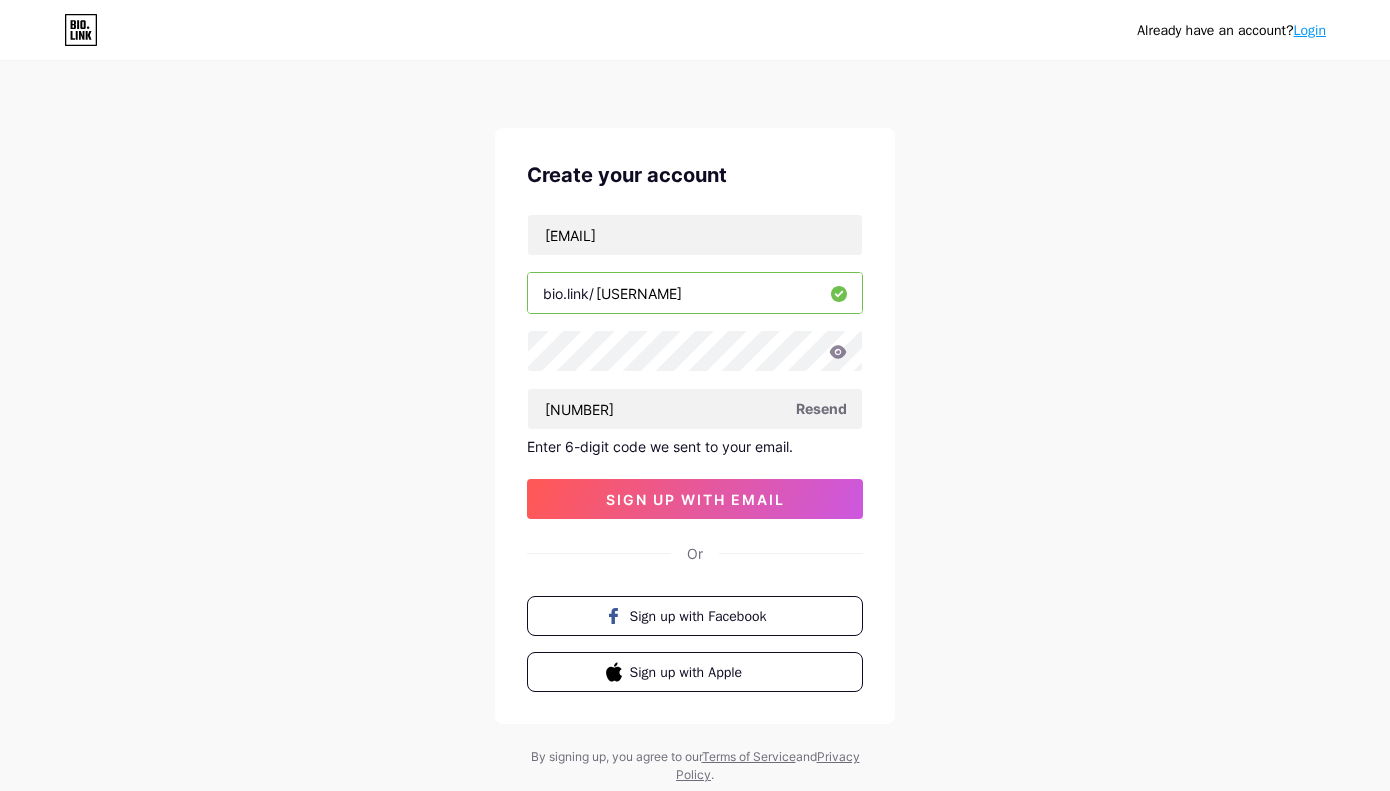 click on "[USERNAME]" at bounding box center (695, 293) 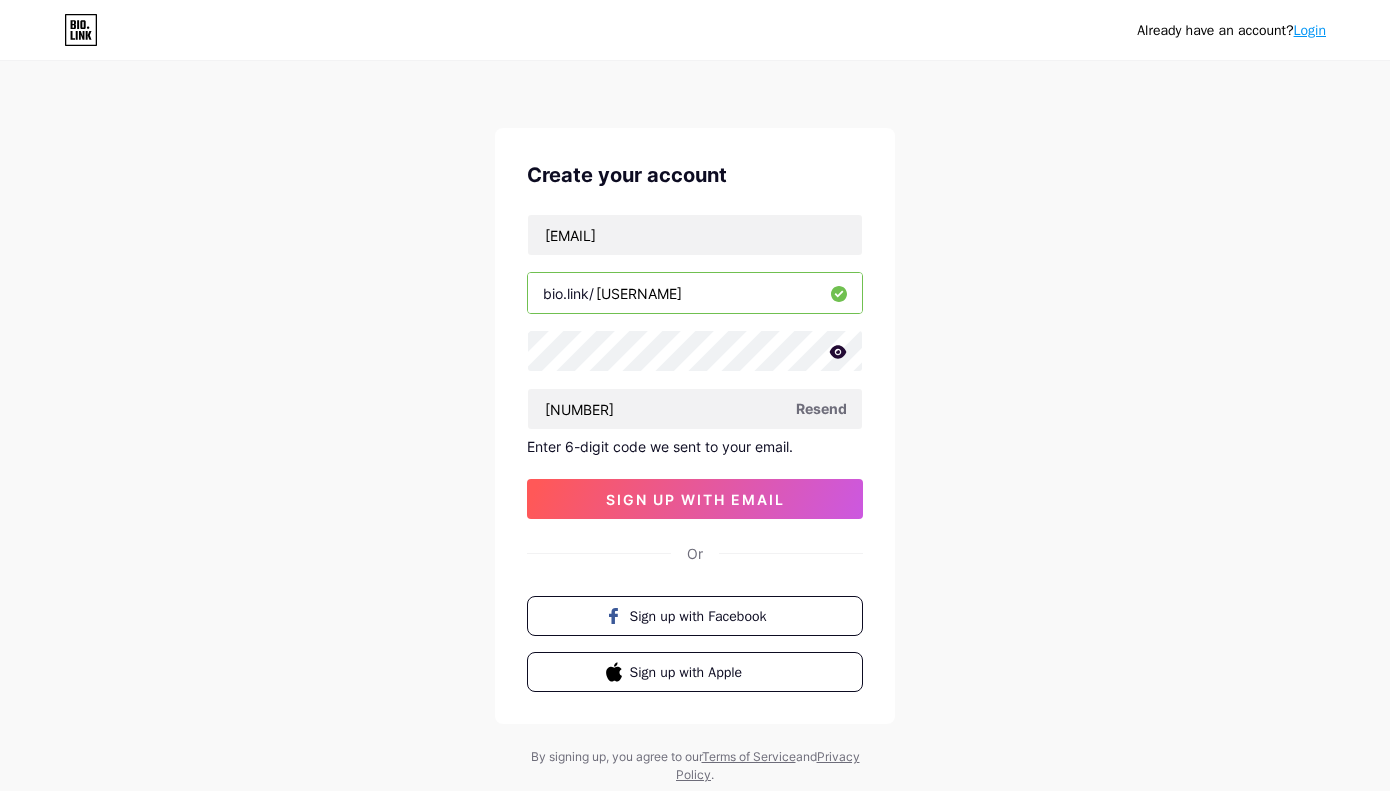 click on "Already have an account?  Login   Create your account     [EMAIL]     bio.link/[USERNAME]               [NUMBER]   Resend     Enter 6-digit code we sent to your email.         sign up with email         Or       Sign up with Facebook
Sign up with Apple
By signing up, you agree to our  Terms of Service  and  Privacy Policy ." at bounding box center (695, 424) 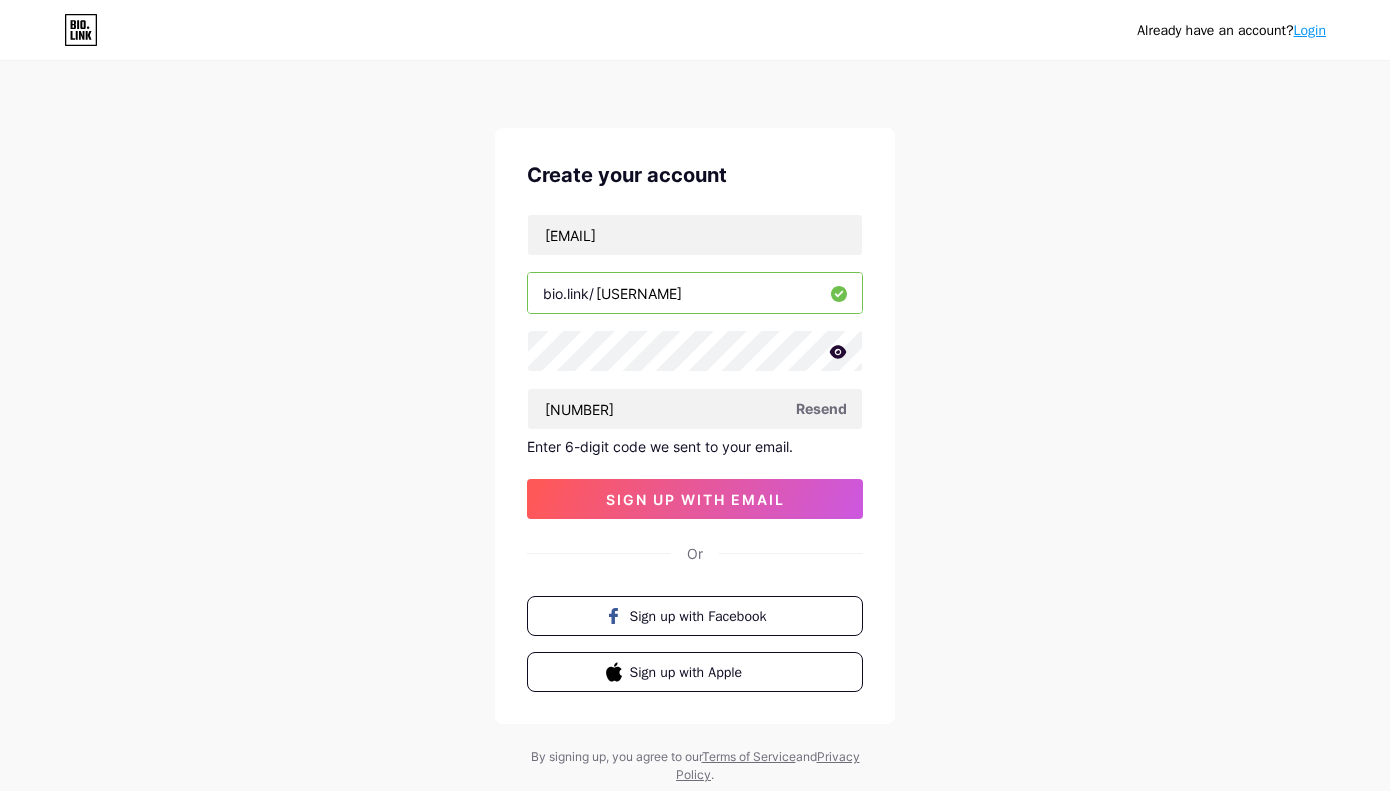 click on "bio.link/[USERNAME]               [NUMBER]   Resend     Enter 6-digit code we sent to your email.         sign up with email" at bounding box center (695, 366) 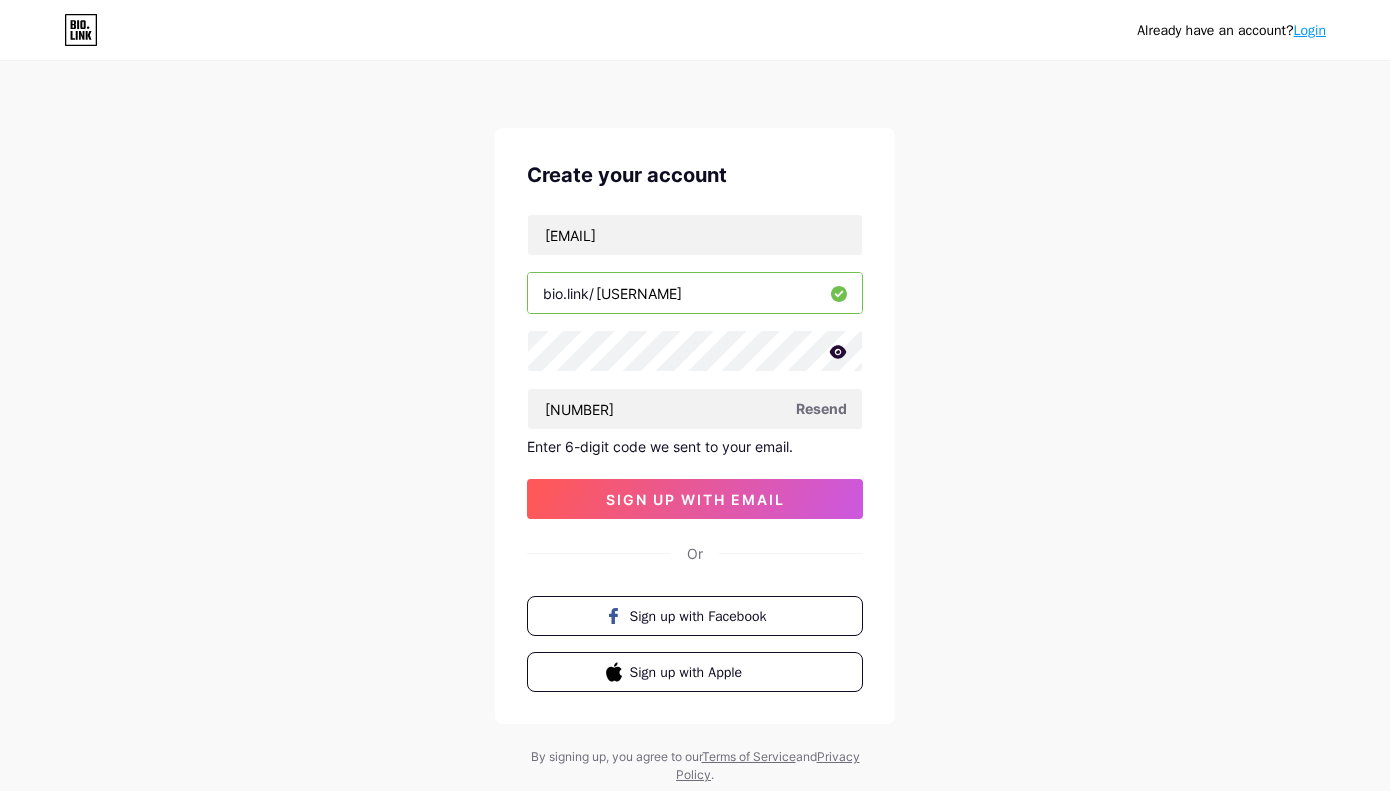click on "[USERNAME]" at bounding box center (695, 293) 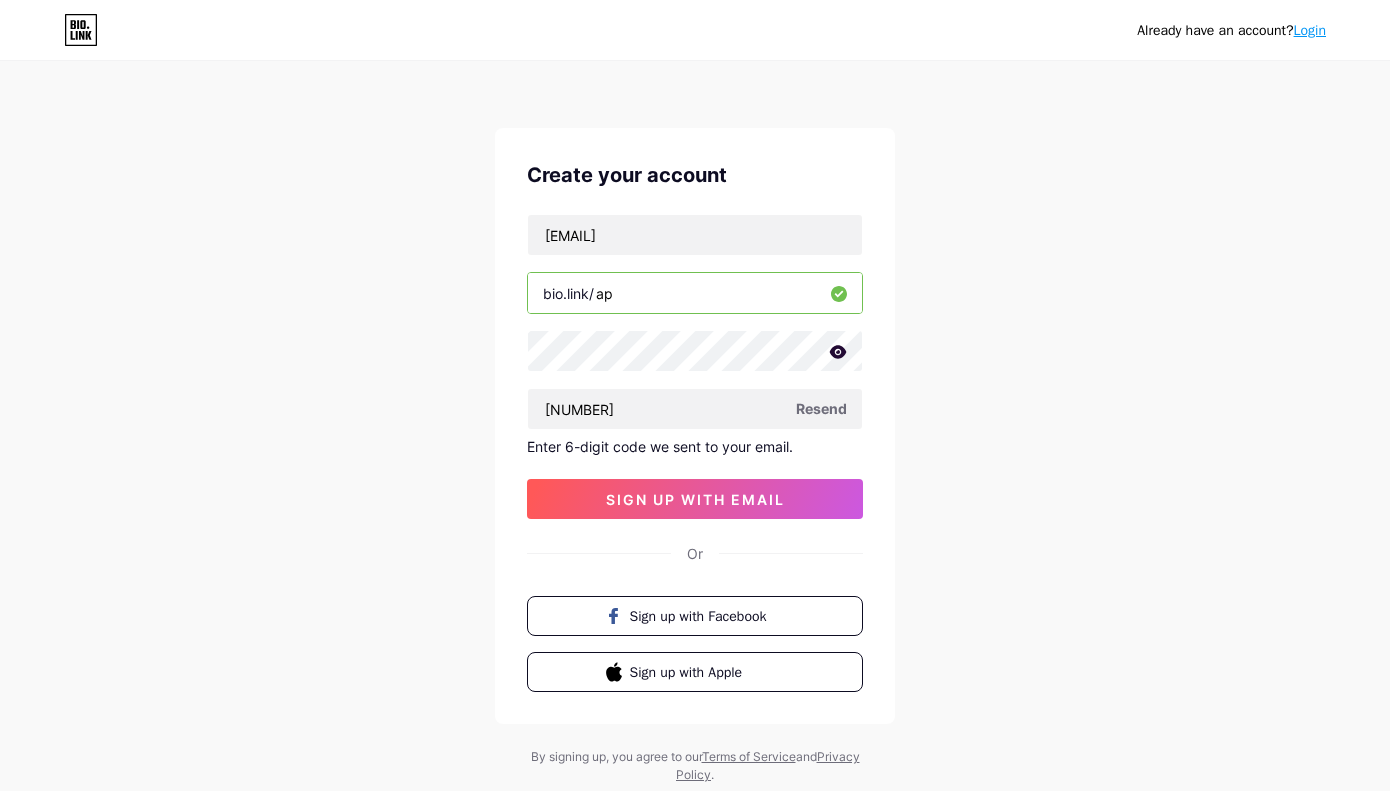 type on "a" 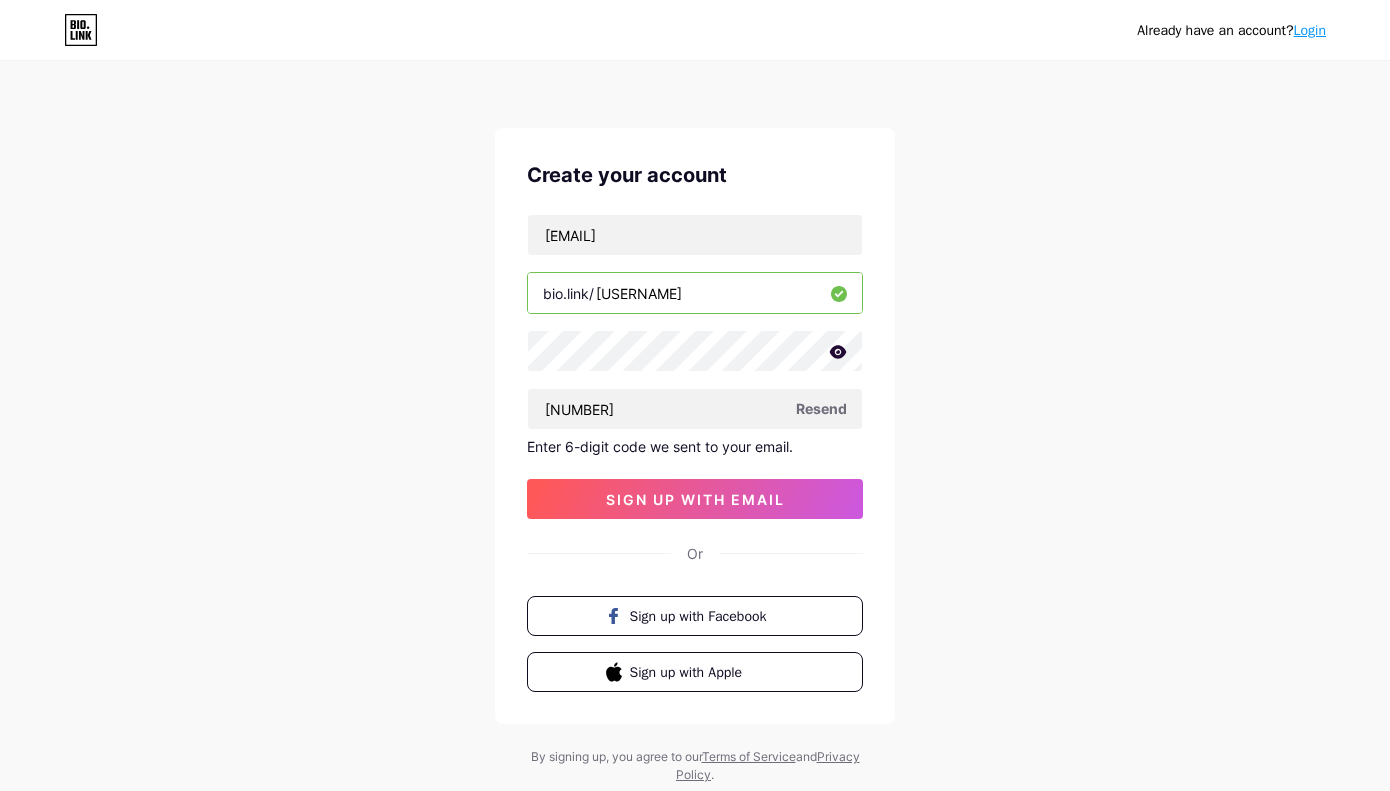 type on "[USERNAME]" 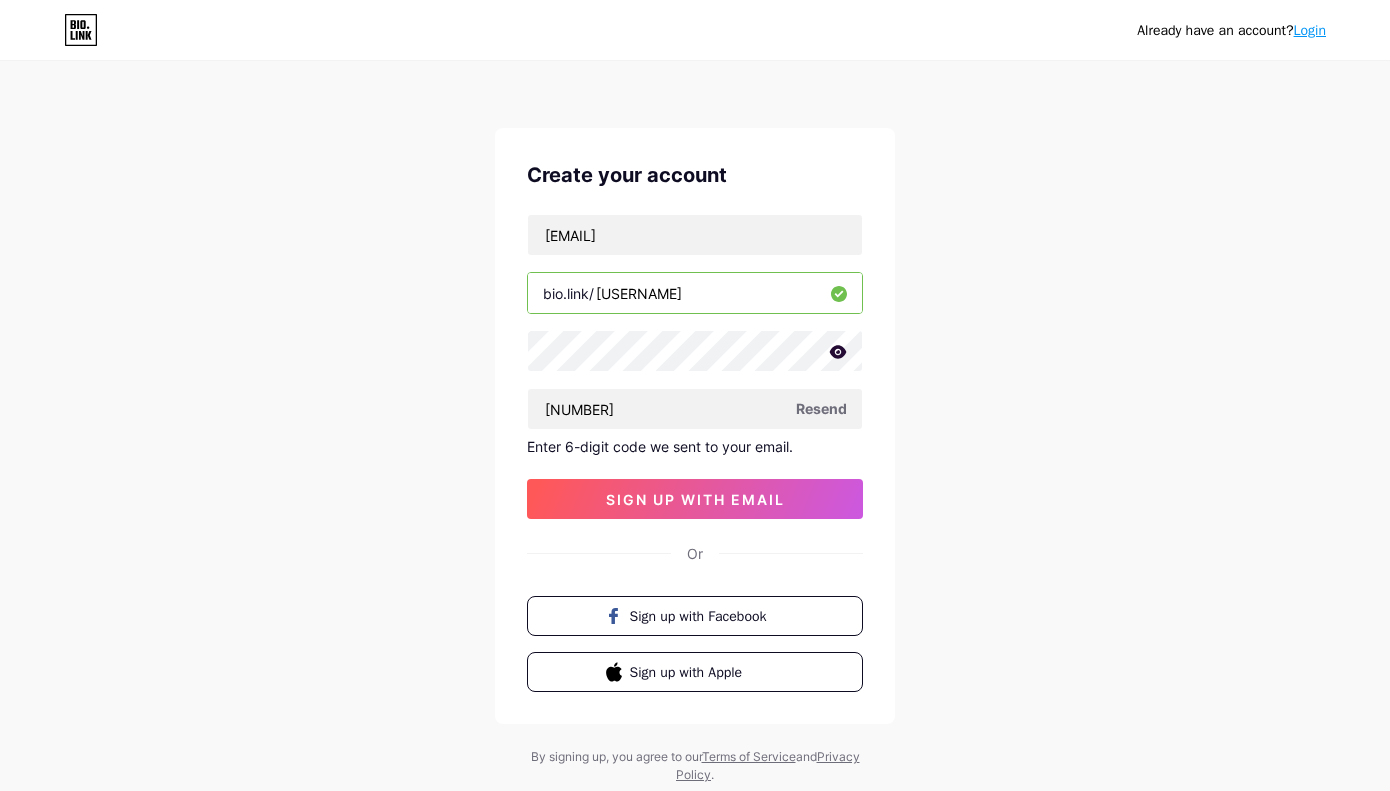 click on "Already have an account?  Login   Create your account     [EMAIL]     bio.link/[USERNAME]               [NUMBER]   Resend     Enter 6-digit code we sent to your email.         sign up with email         Or       Sign up with Facebook
Sign up with Apple
By signing up, you agree to our  Terms of Service  and  Privacy Policy ." at bounding box center (695, 424) 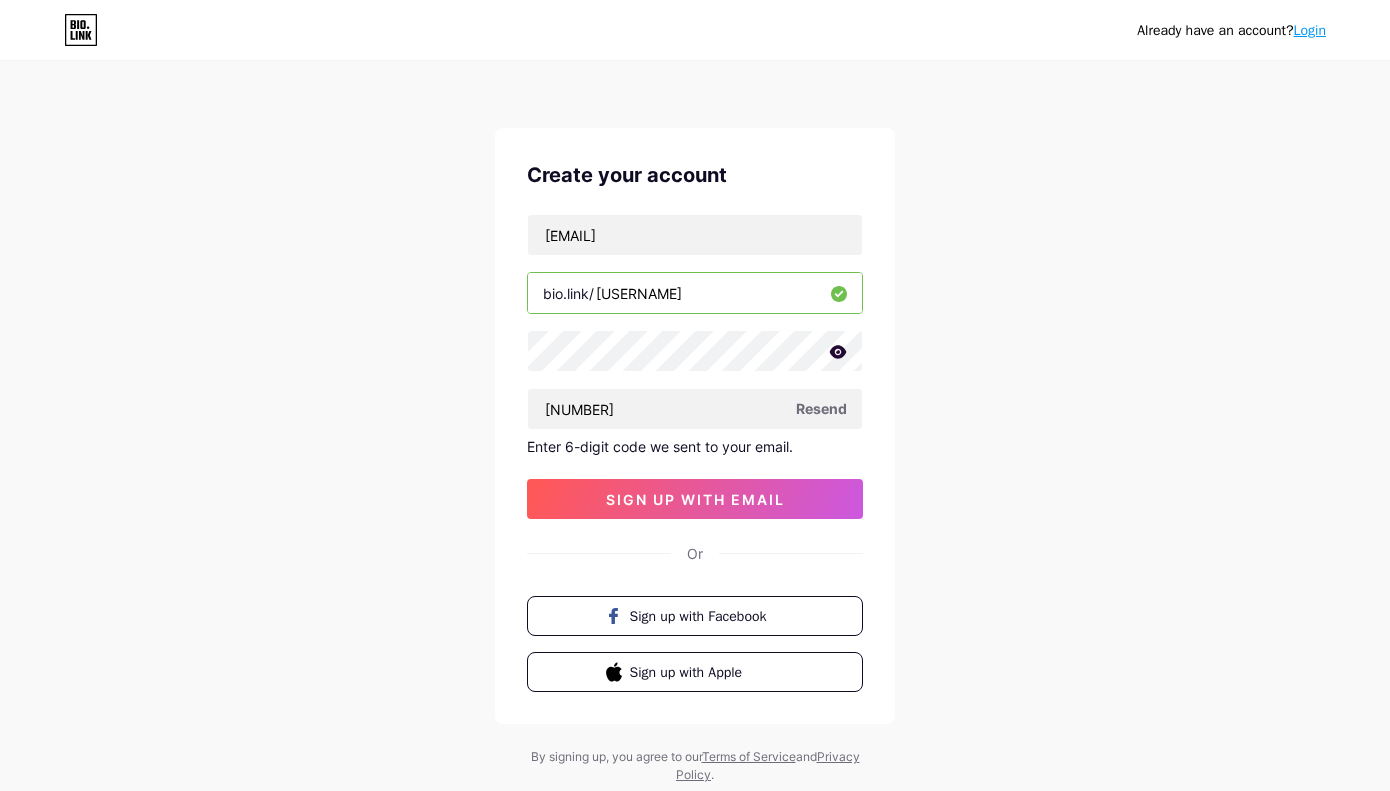 scroll, scrollTop: 1, scrollLeft: 0, axis: vertical 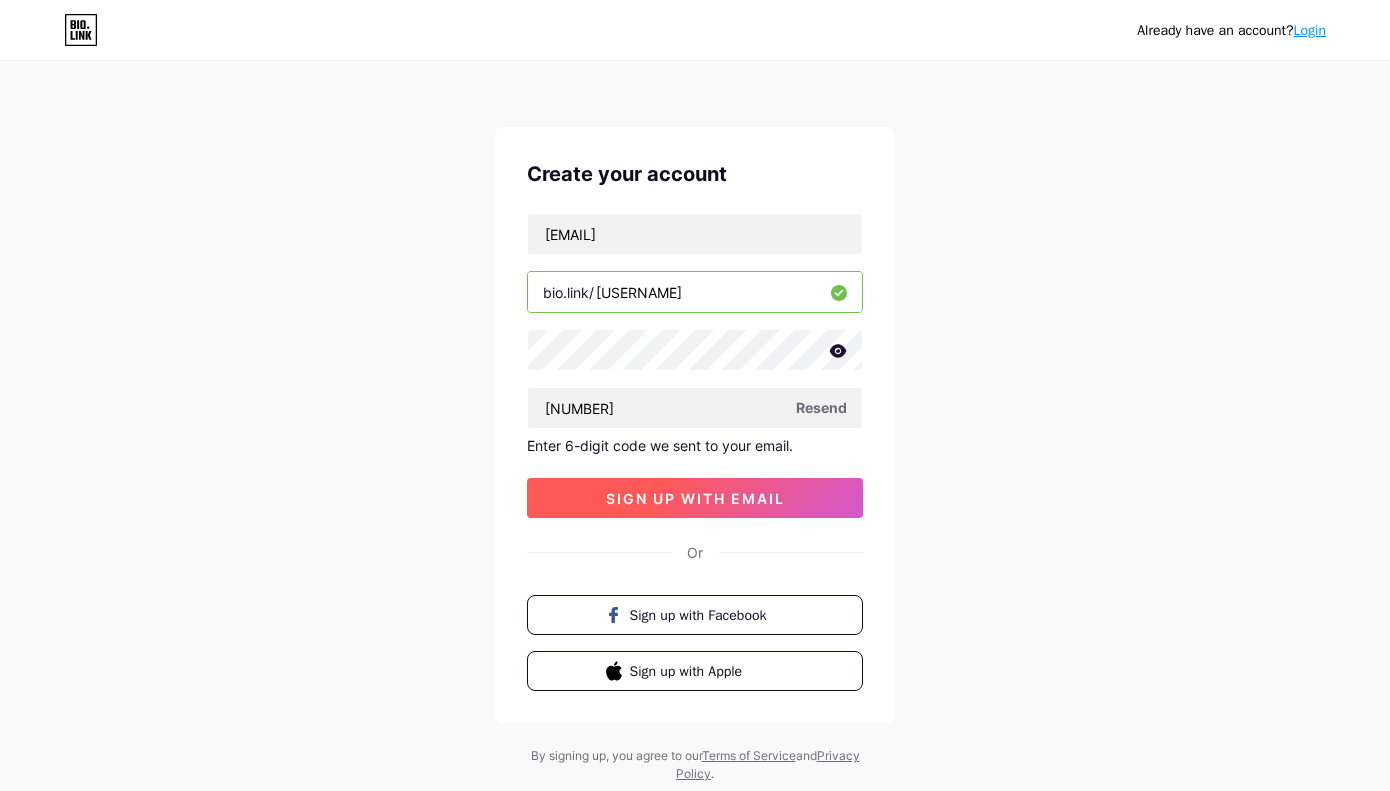 click on "sign up with email" at bounding box center (695, 498) 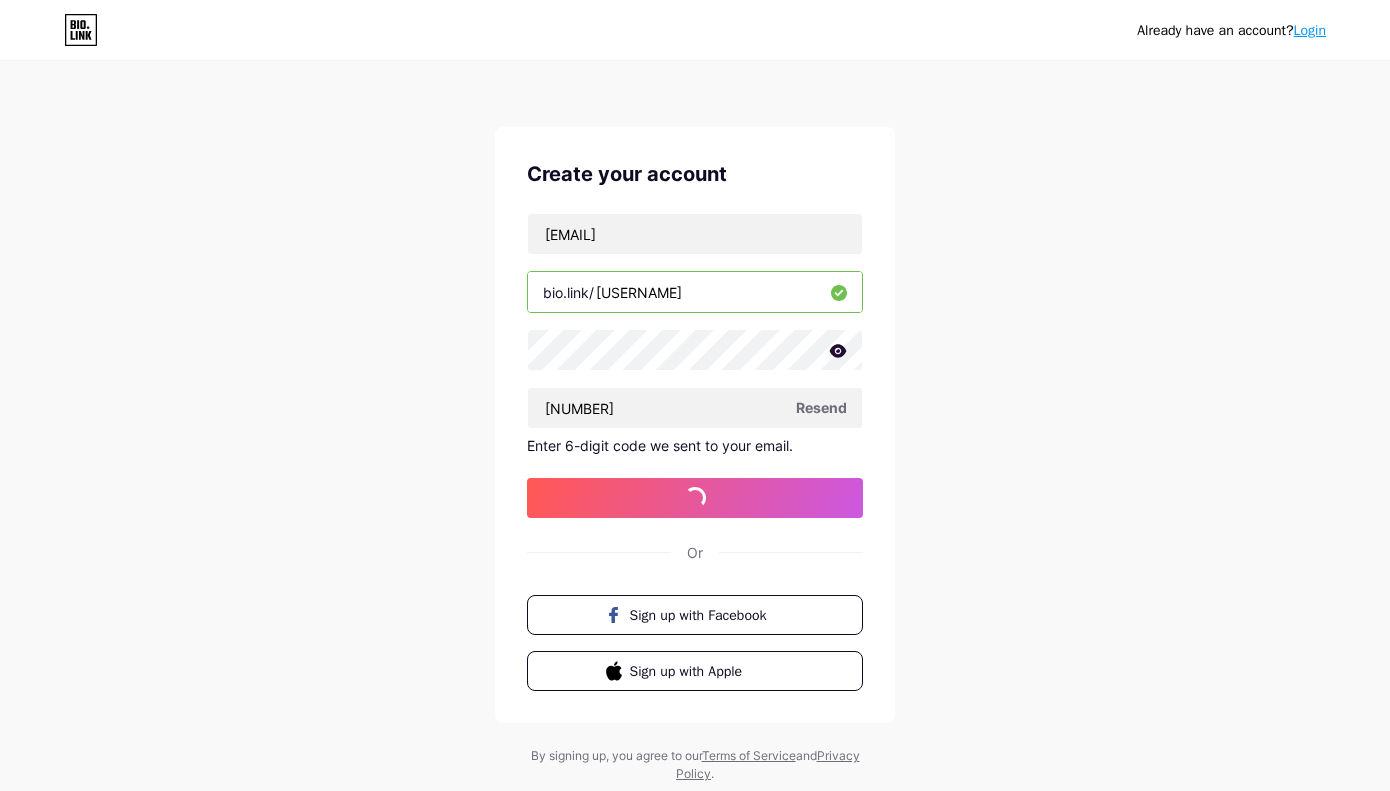 scroll, scrollTop: 0, scrollLeft: 0, axis: both 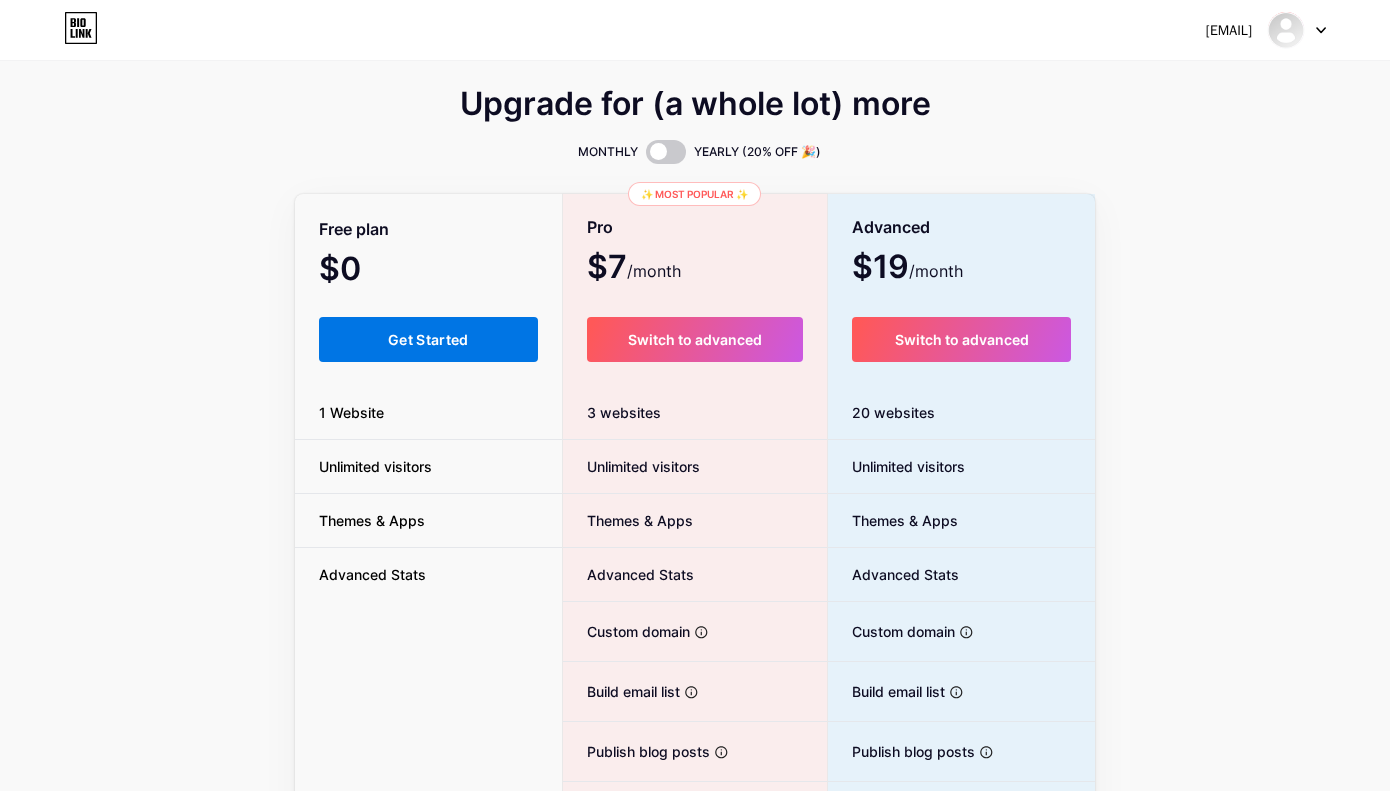 click on "Get Started" at bounding box center [428, 339] 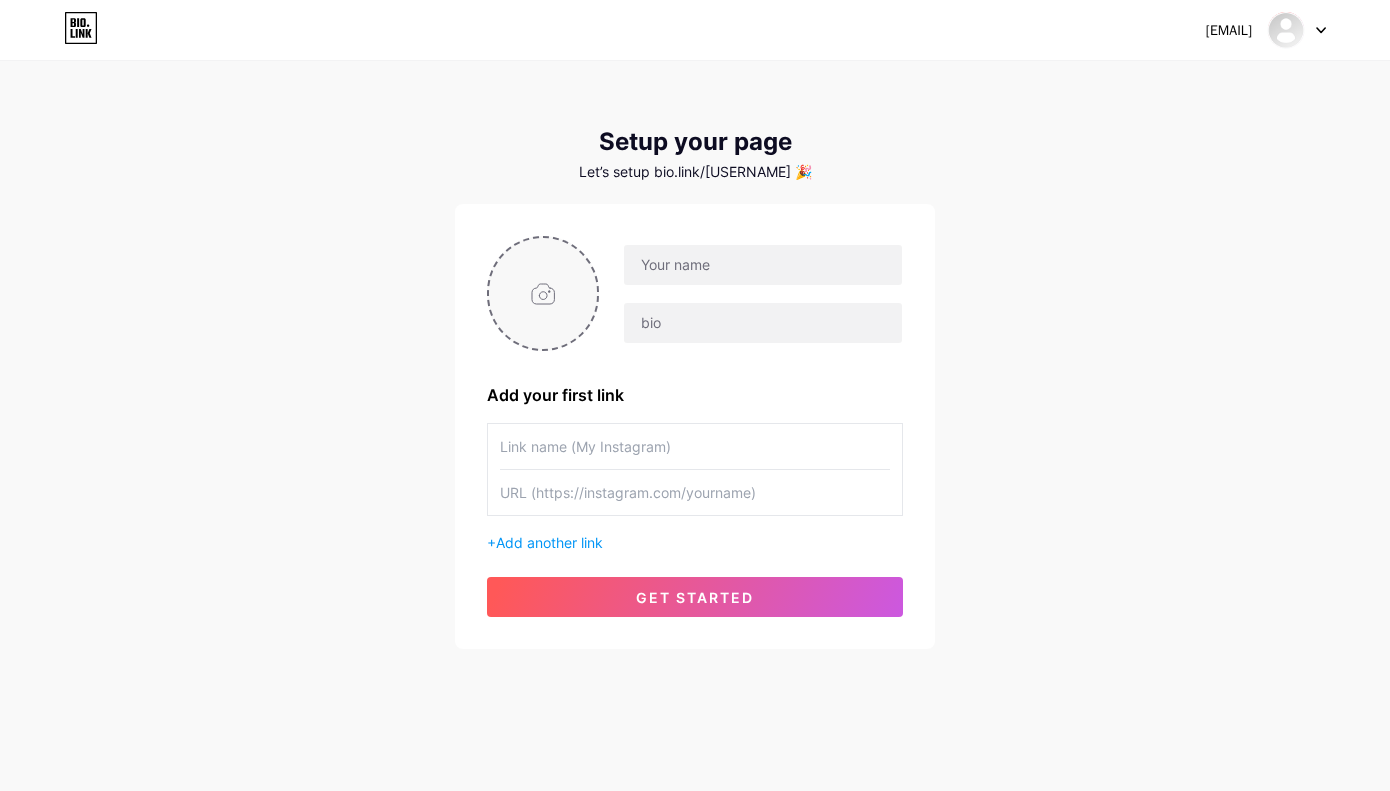 click at bounding box center [543, 293] 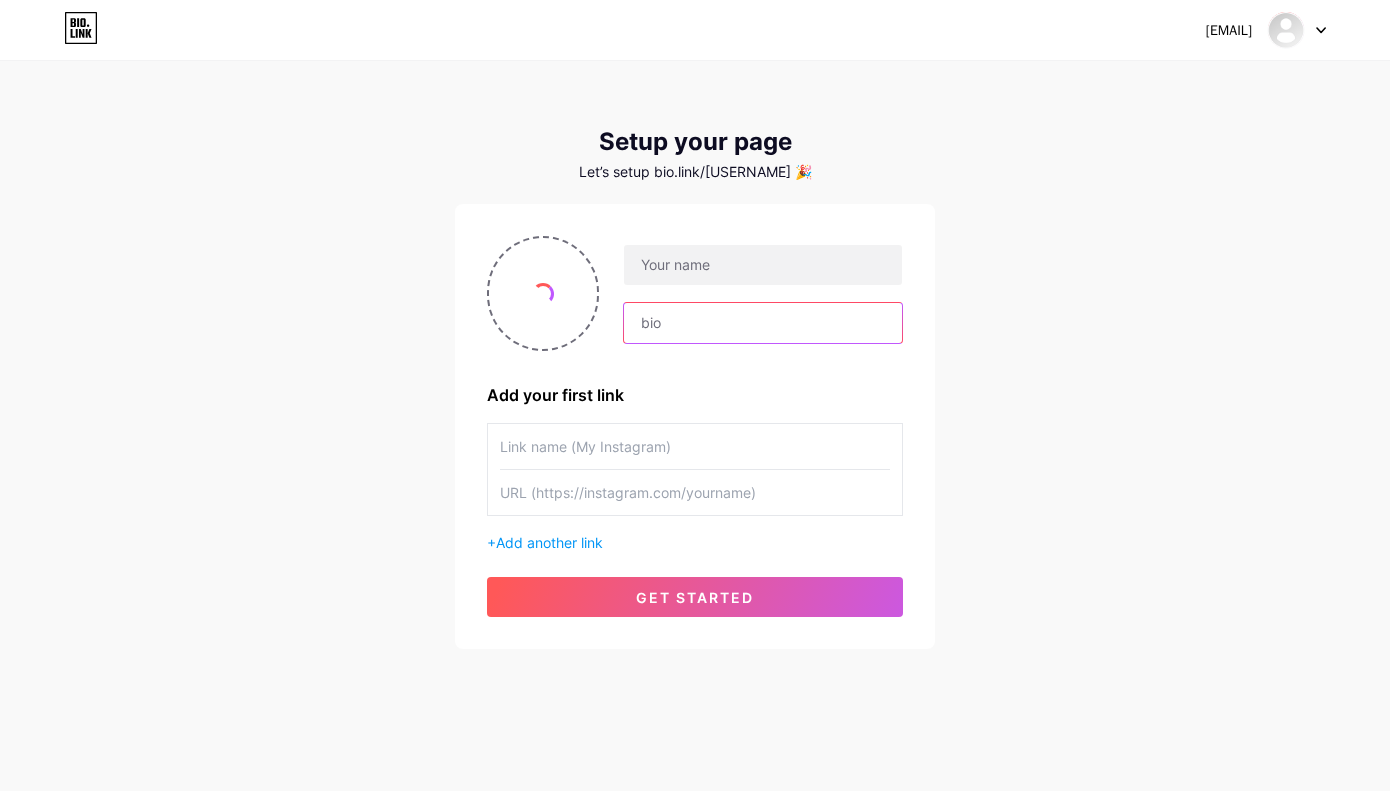 click at bounding box center [763, 323] 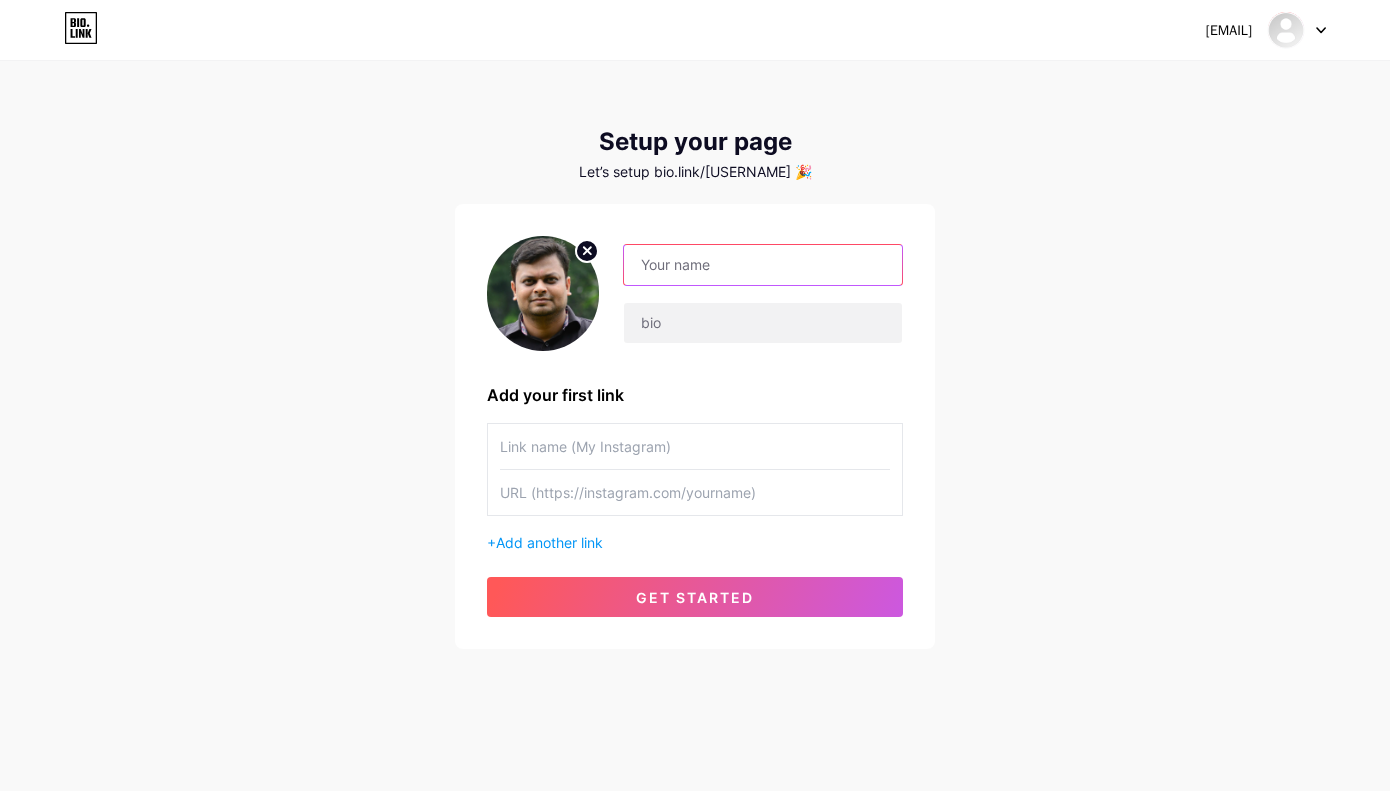 click at bounding box center [763, 265] 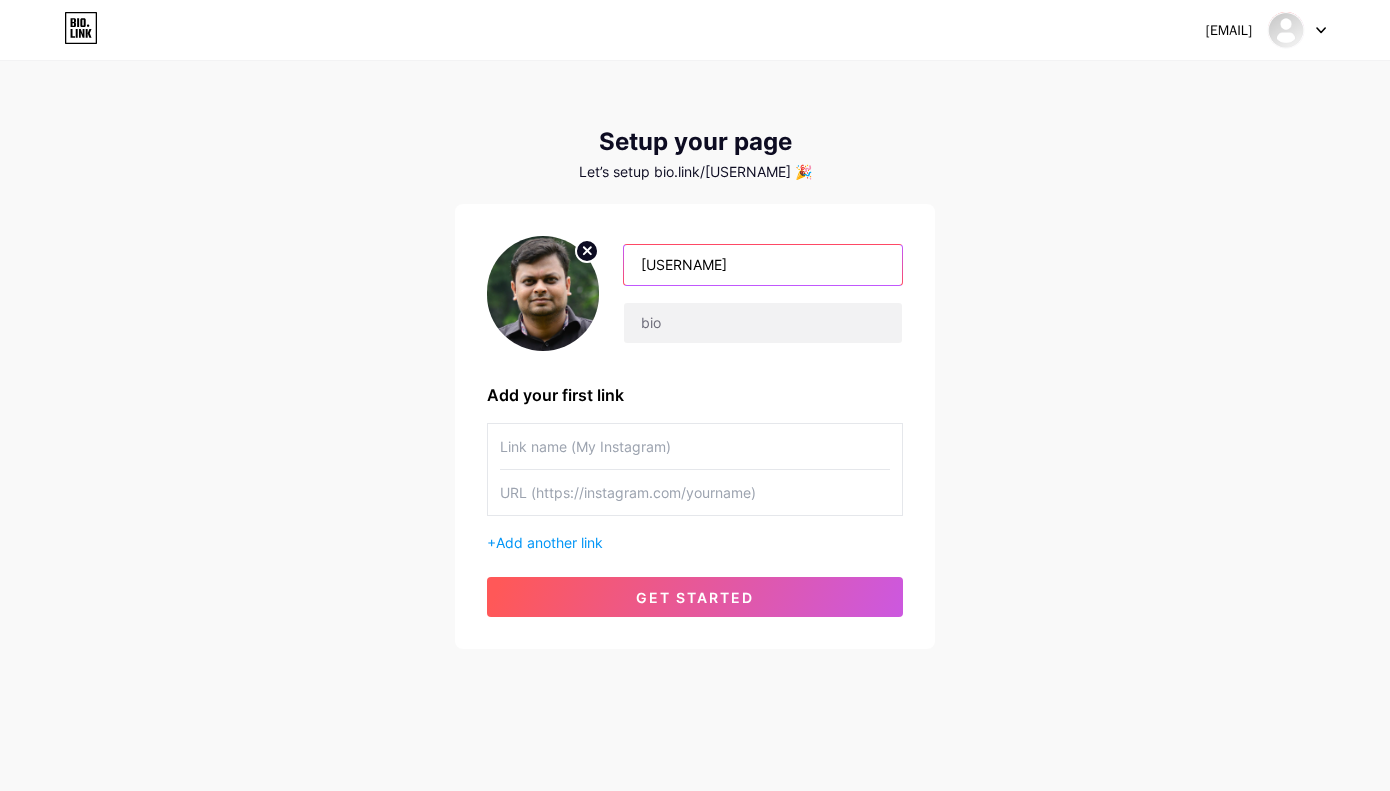 type on "[USERNAME]" 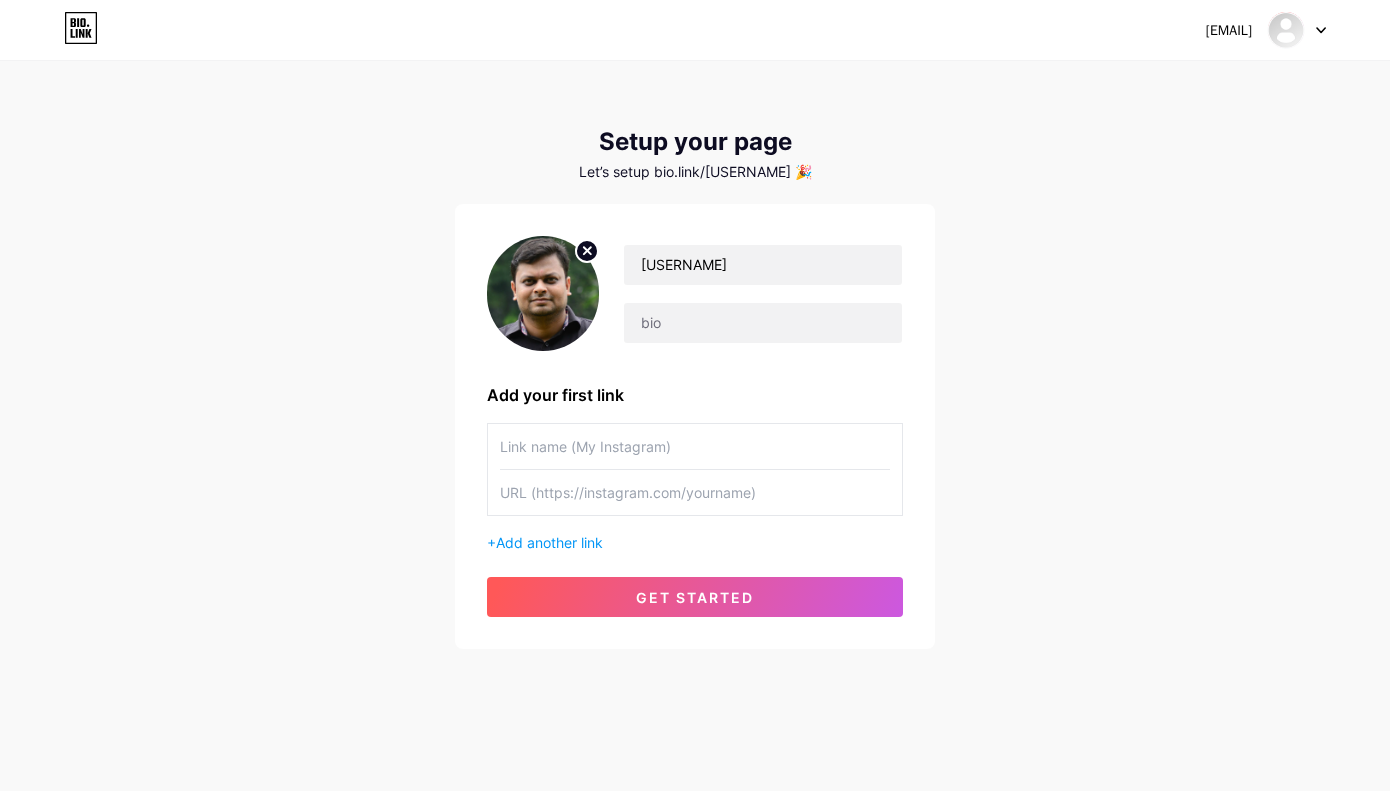 click on "Dashboard     Logout   Setup your page   Let’s setup bio.link/[USERNAME] 🎉               [USERNAME]         Add your first link
+  Add another link     get started" at bounding box center (695, 356) 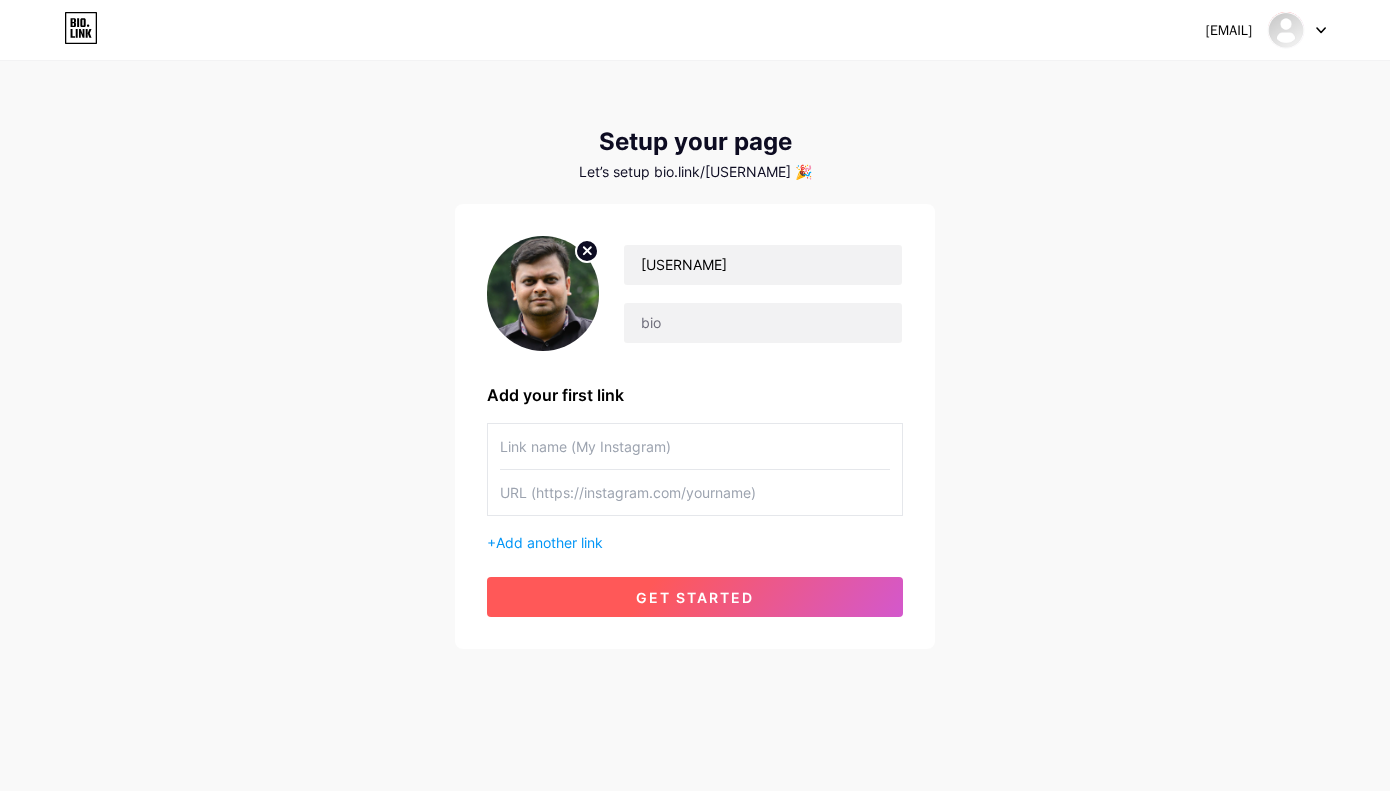 click on "get started" at bounding box center (695, 597) 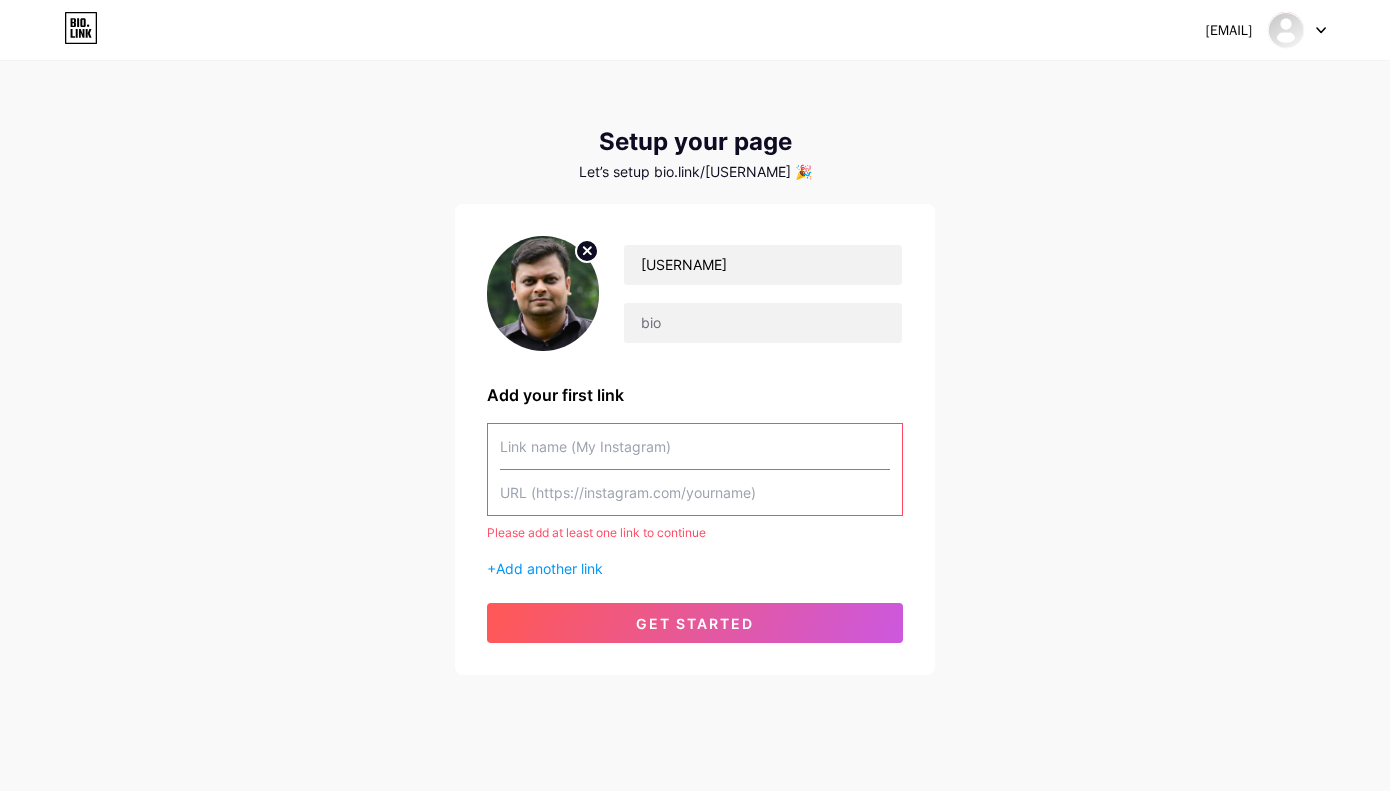 click at bounding box center (695, 492) 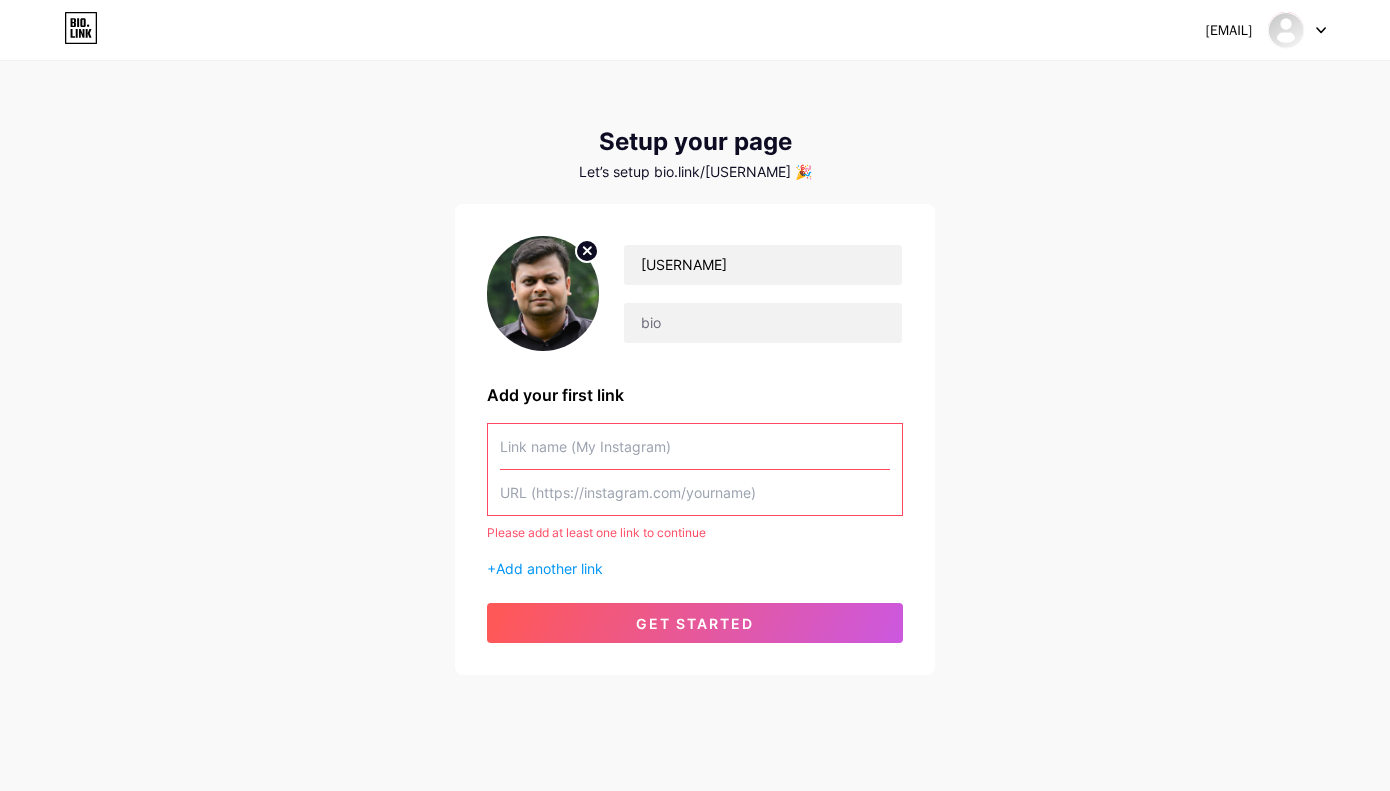 click at bounding box center [695, 492] 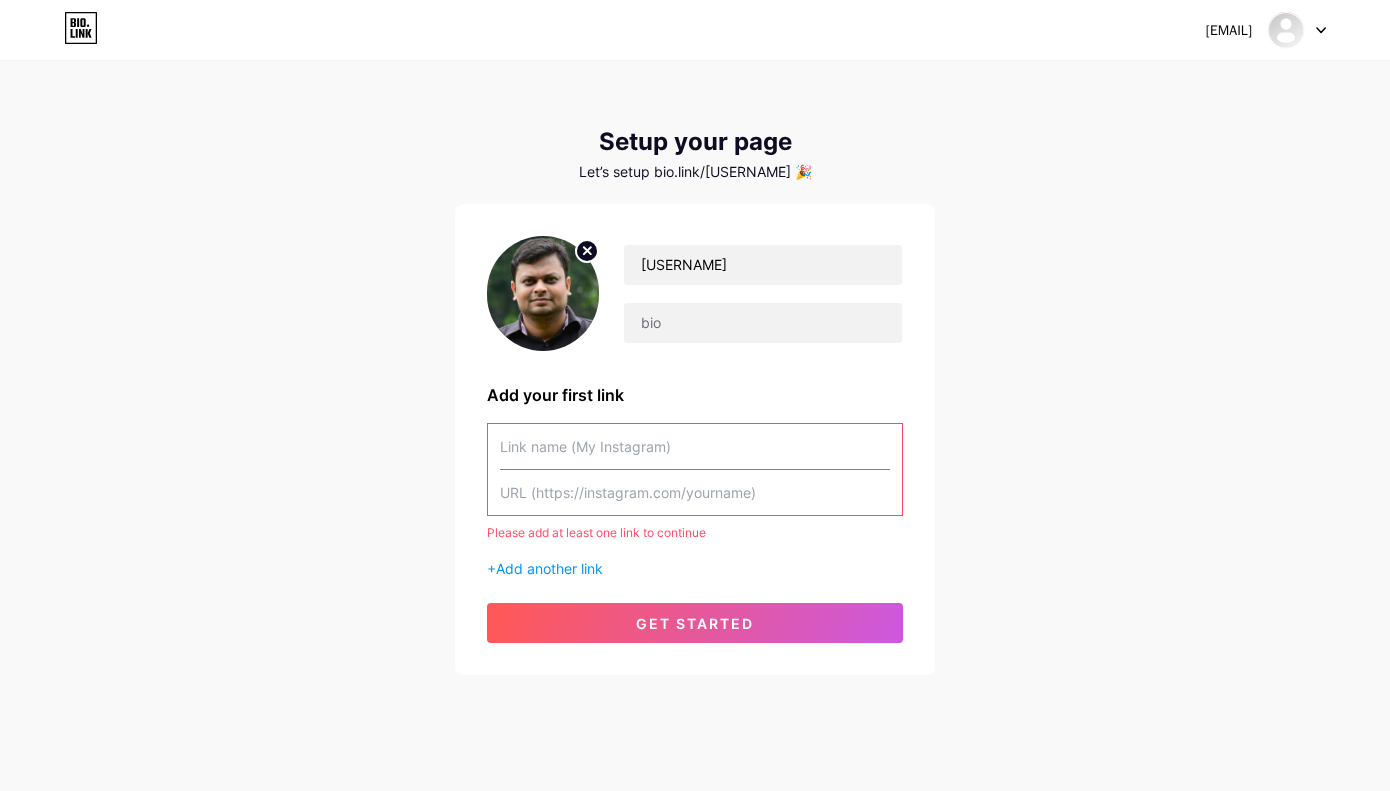 paste on "https://briantracy.postaffiliatepro.com/scripts/cofxqzf?a_aid=digionimarketing&a_bid=[ID]" 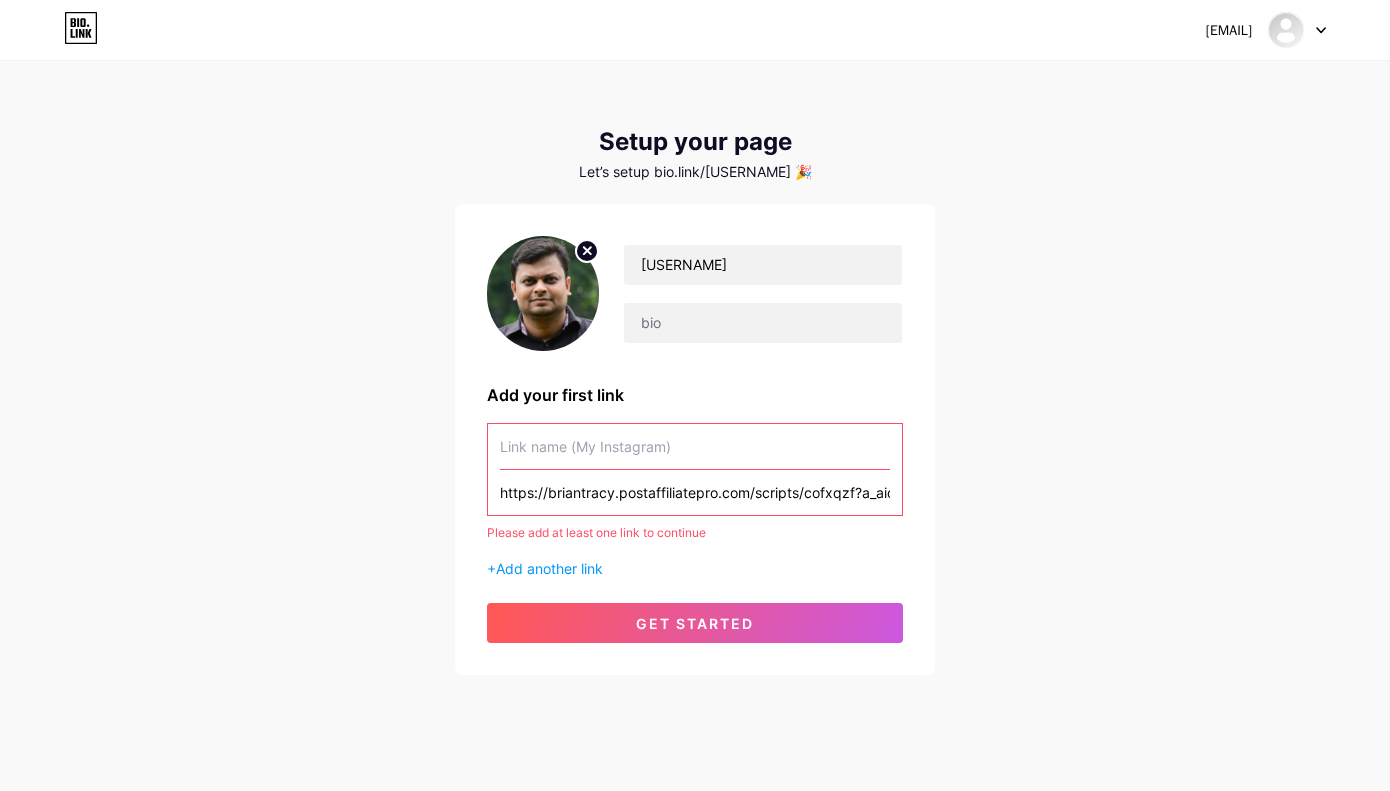 scroll, scrollTop: 0, scrollLeft: 246, axis: horizontal 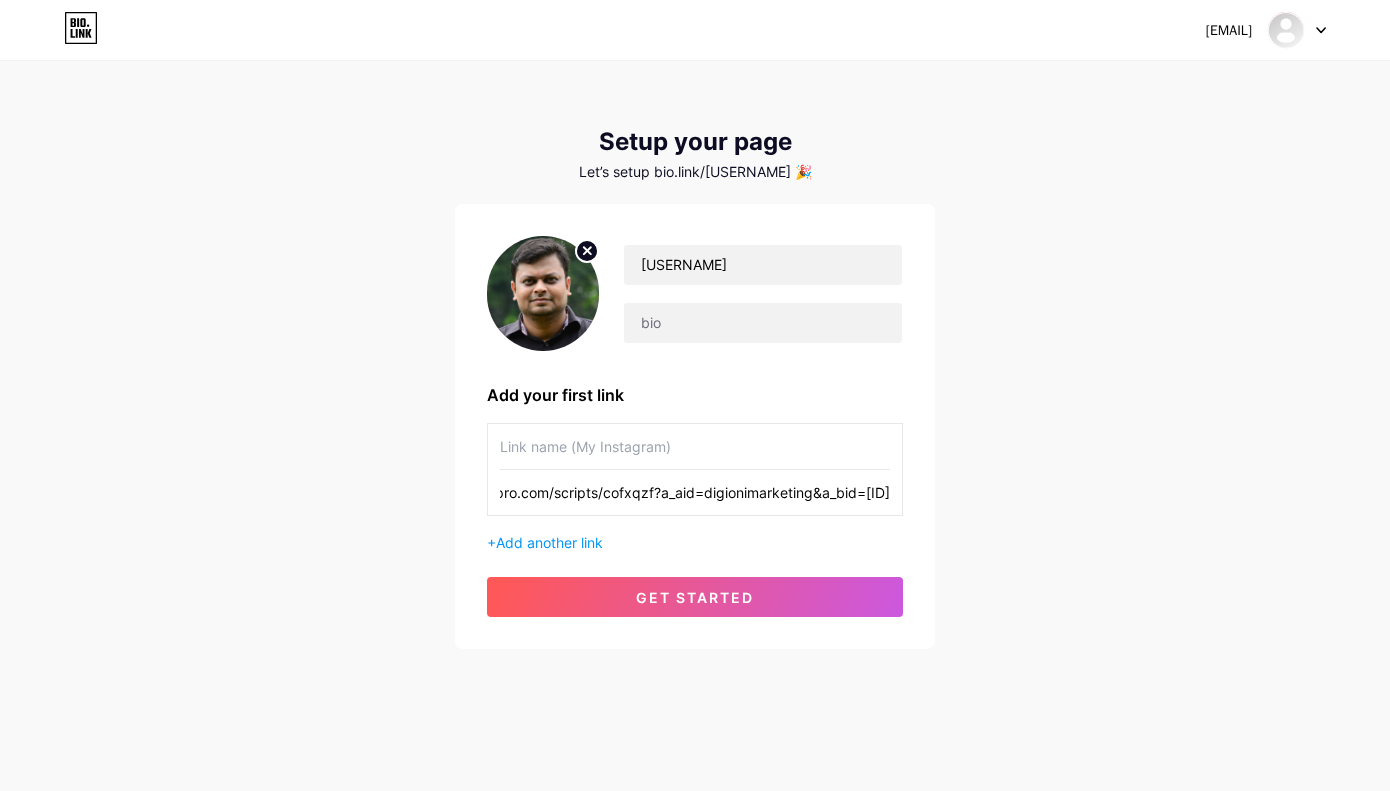 type on "https://briantracy.postaffiliatepro.com/scripts/cofxqzf?a_aid=digionimarketing&a_bid=[ID]" 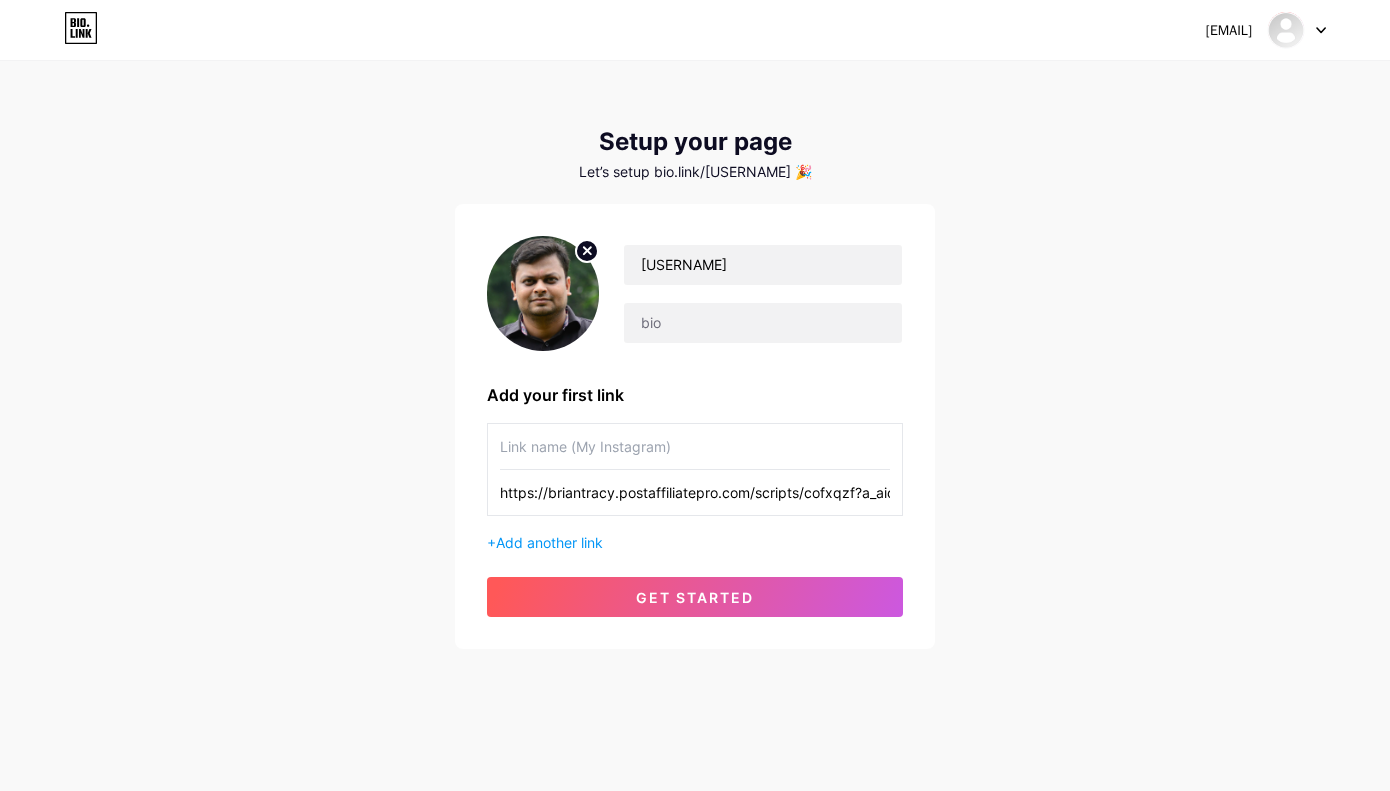 click at bounding box center (695, 446) 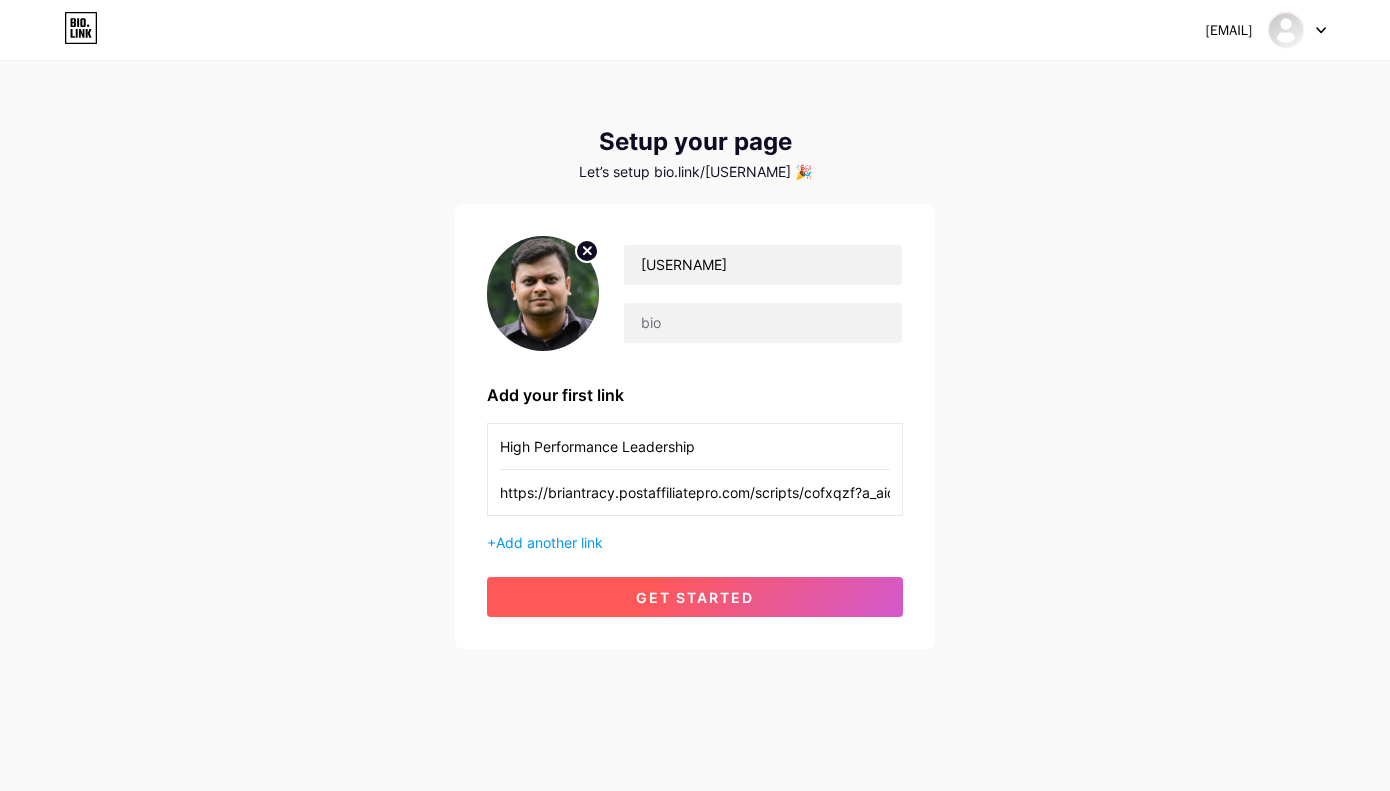 type on "High Performance Leadership" 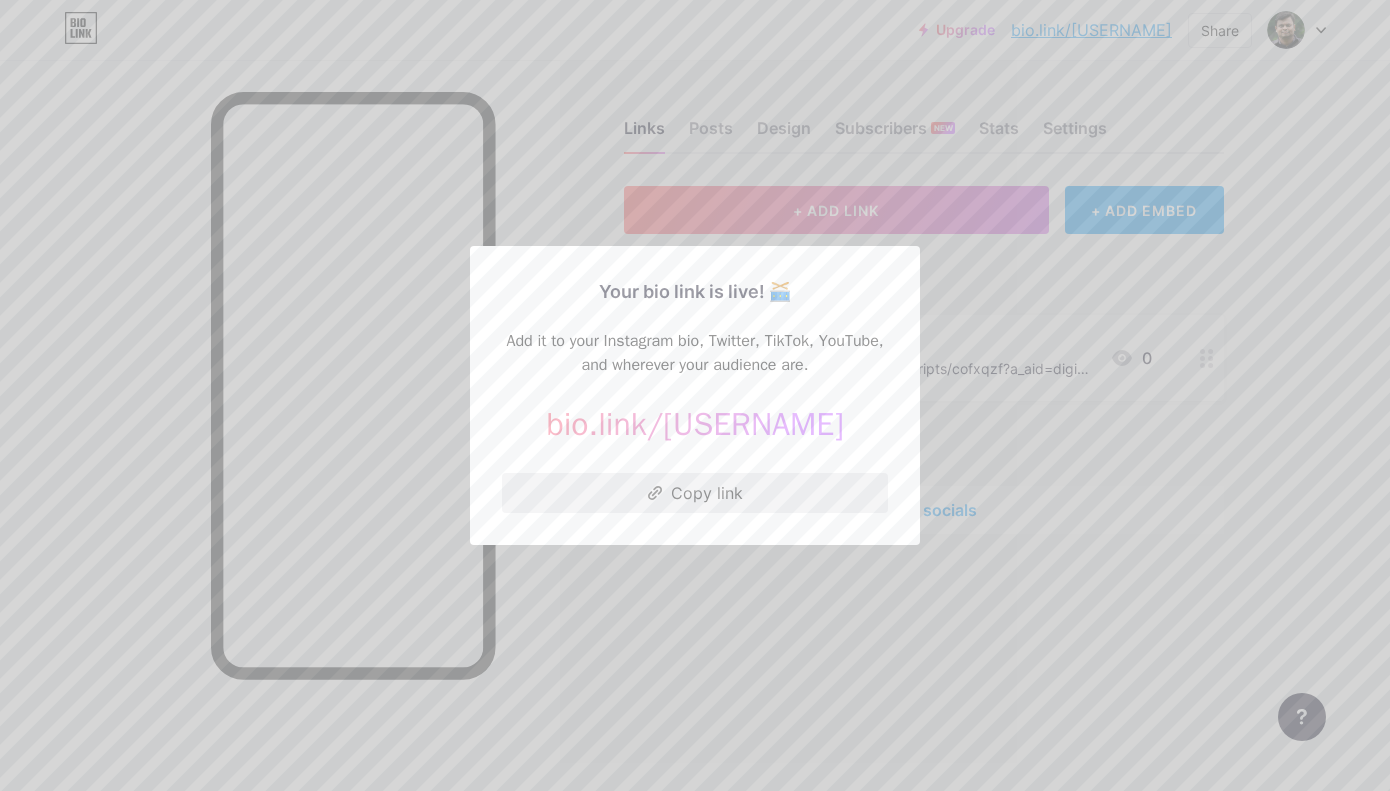 click on "Copy link" at bounding box center [695, 493] 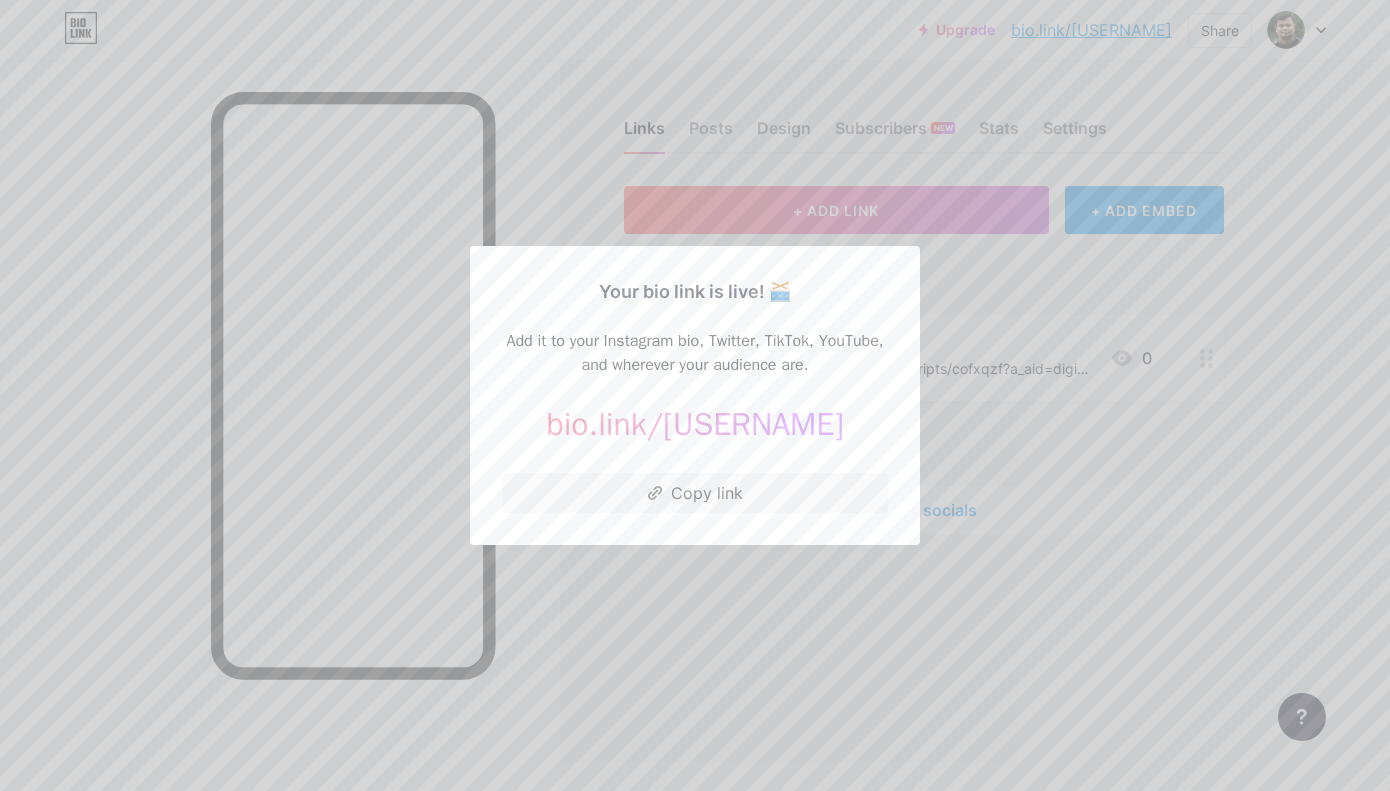 click at bounding box center (695, 395) 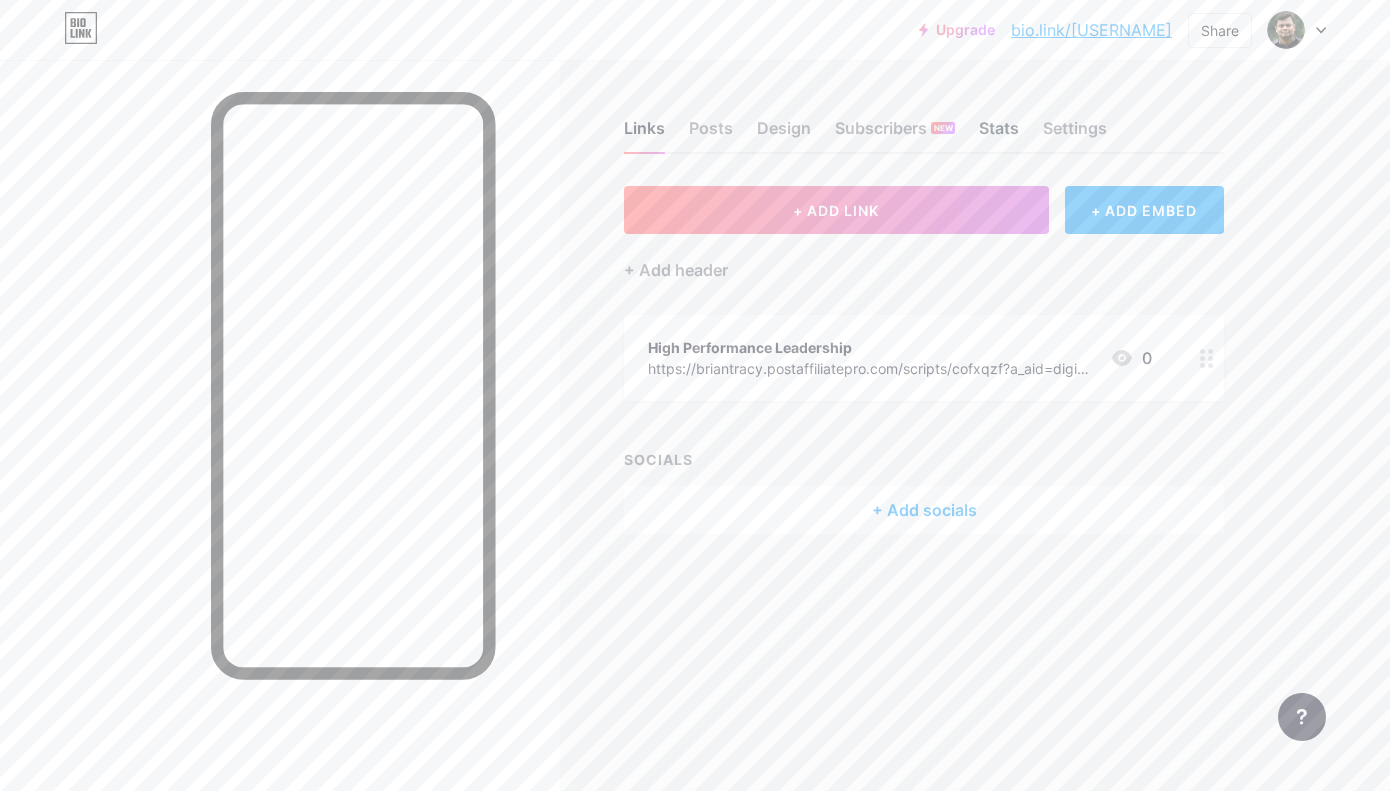 click on "Stats" at bounding box center [999, 134] 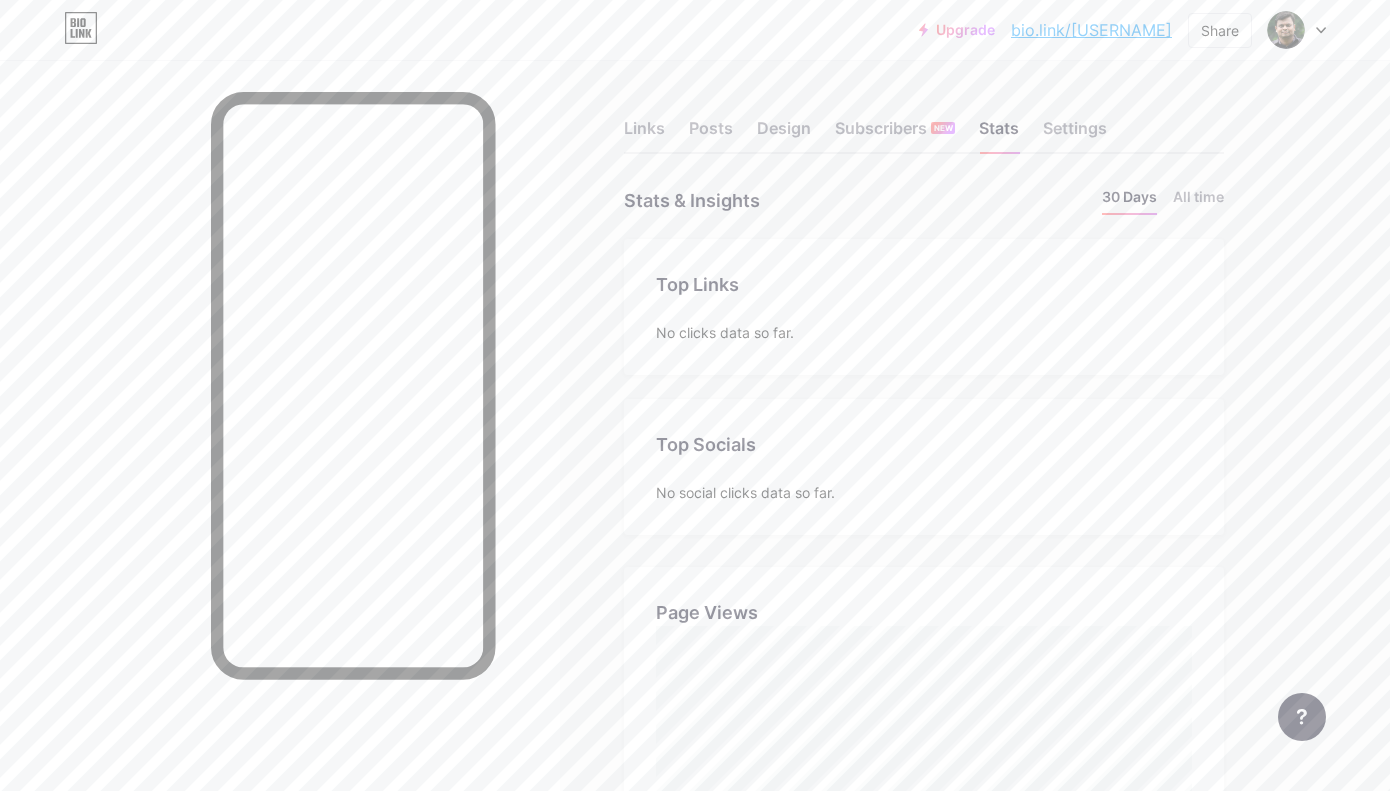 scroll, scrollTop: 999209, scrollLeft: 998610, axis: both 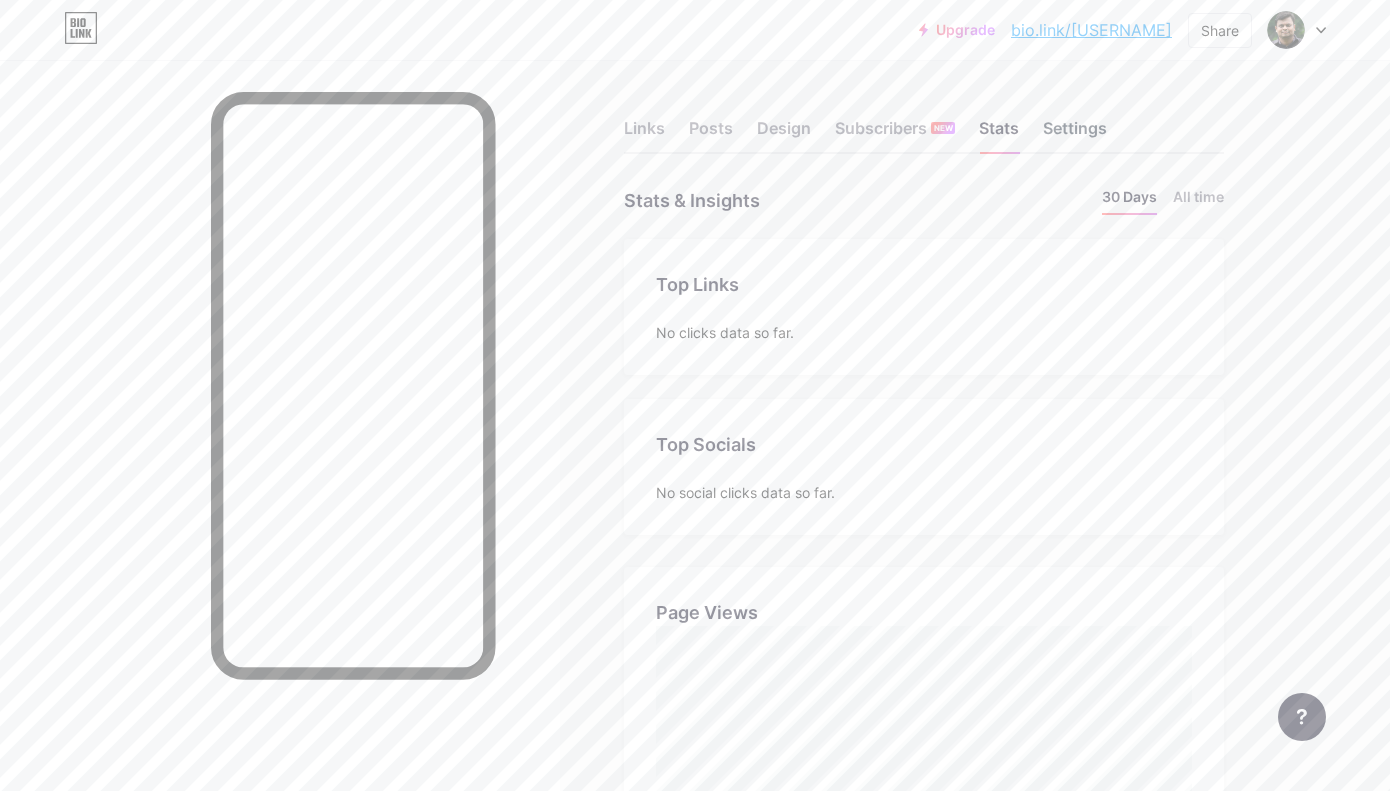 click on "Settings" at bounding box center [1075, 134] 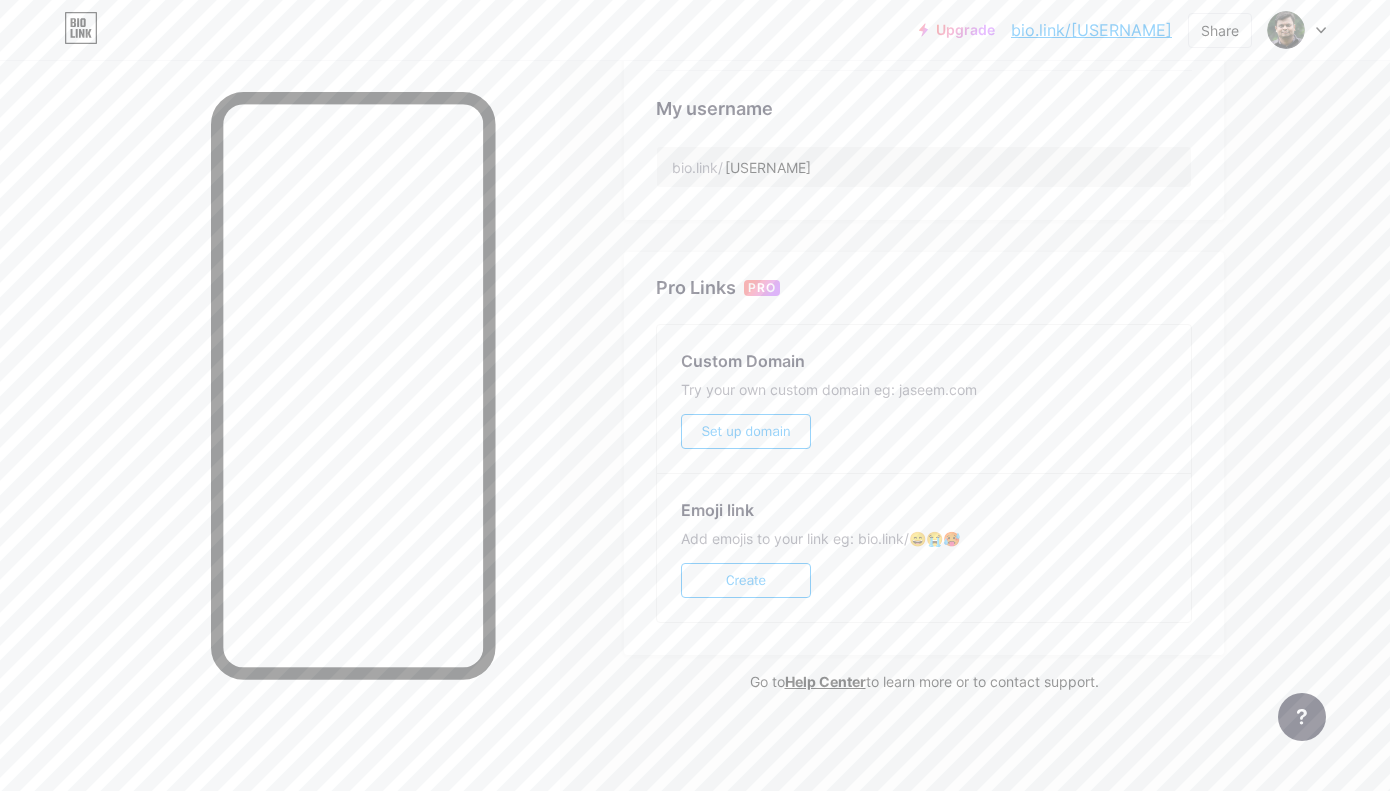 scroll, scrollTop: 0, scrollLeft: 0, axis: both 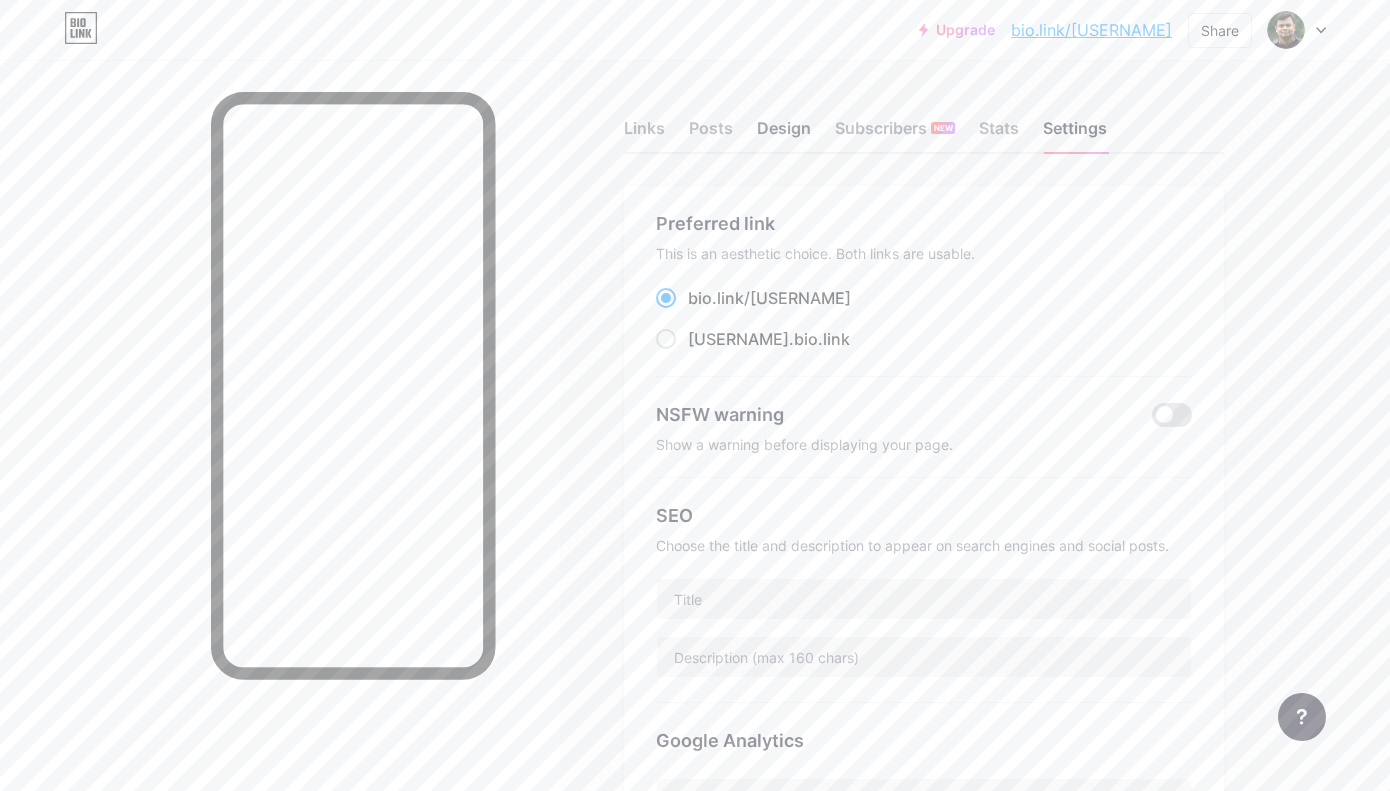 click on "Design" at bounding box center (784, 134) 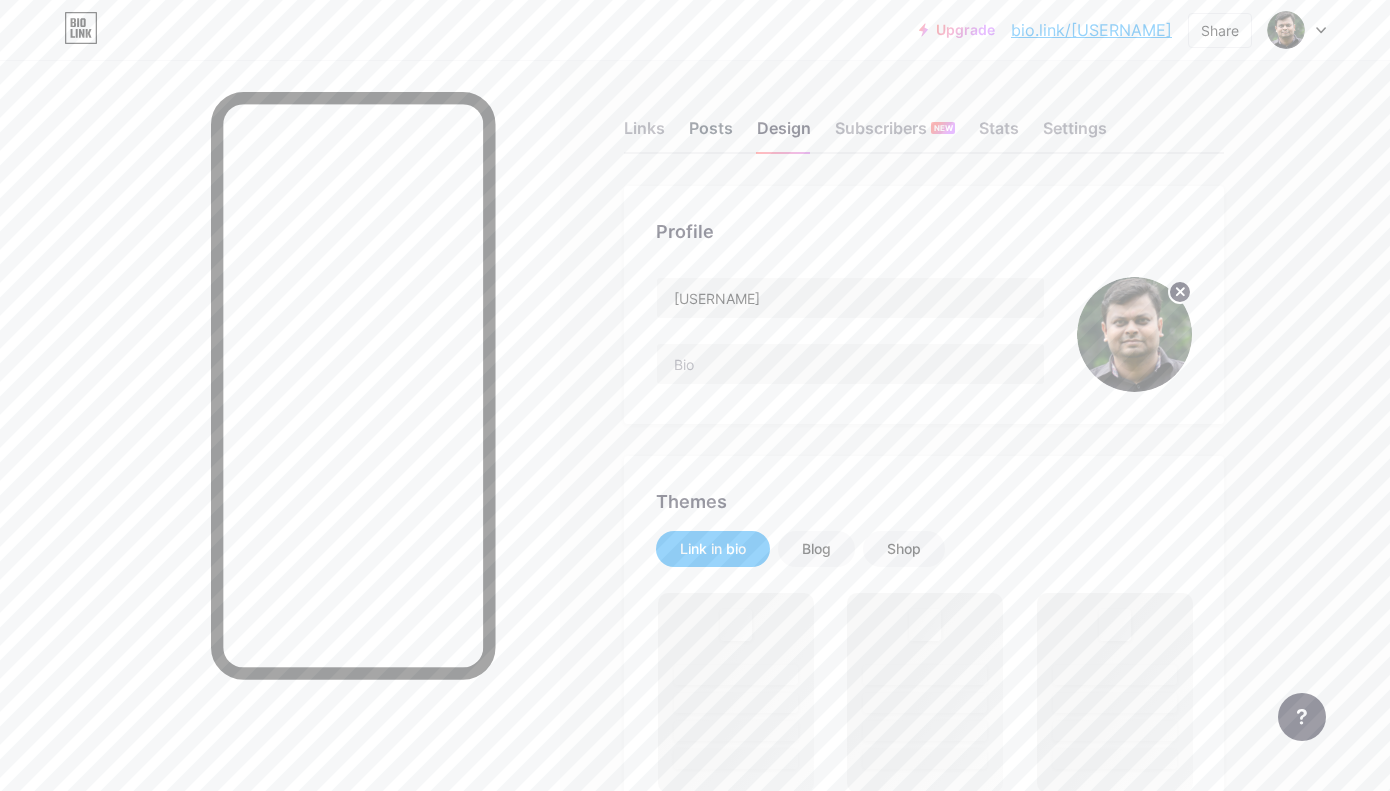 click on "Posts" at bounding box center [711, 134] 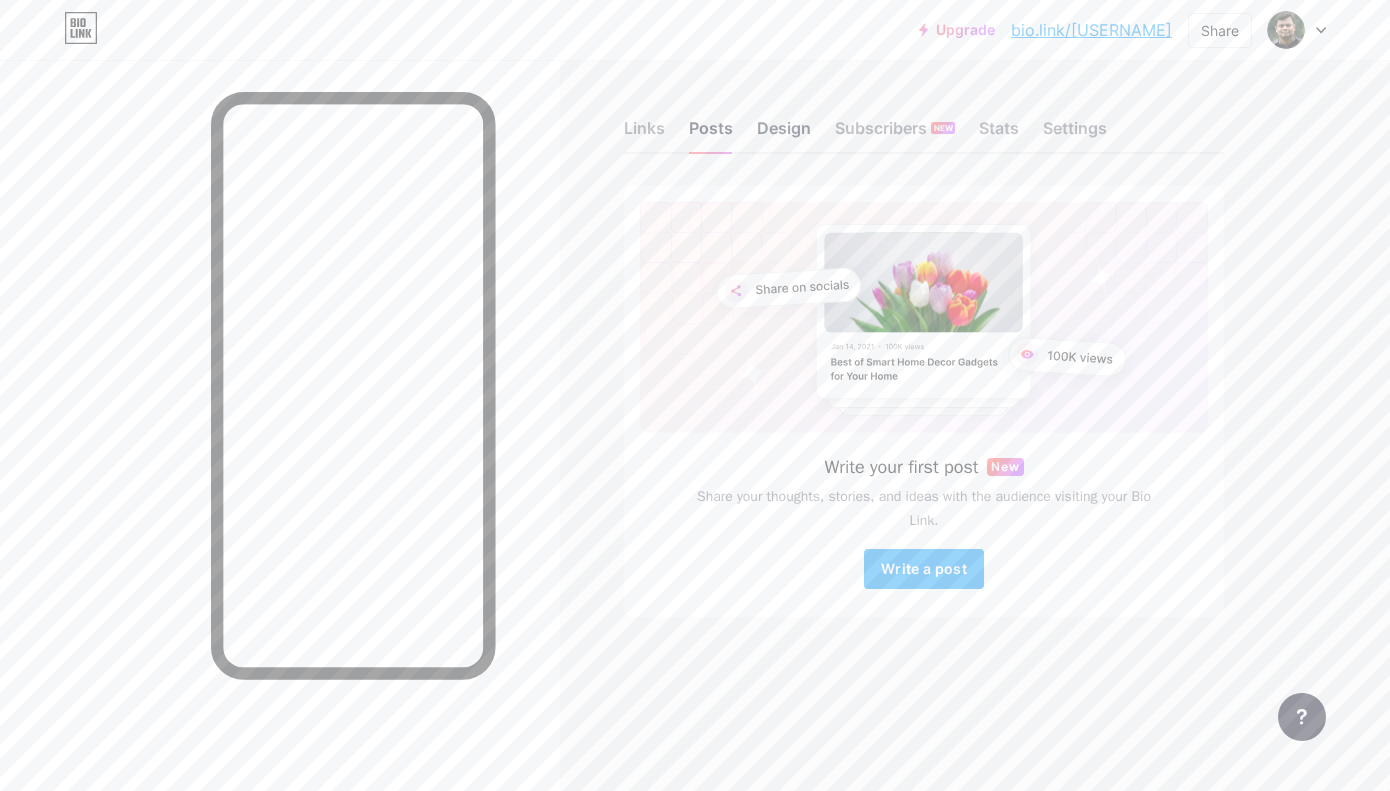 click on "Design" at bounding box center [784, 134] 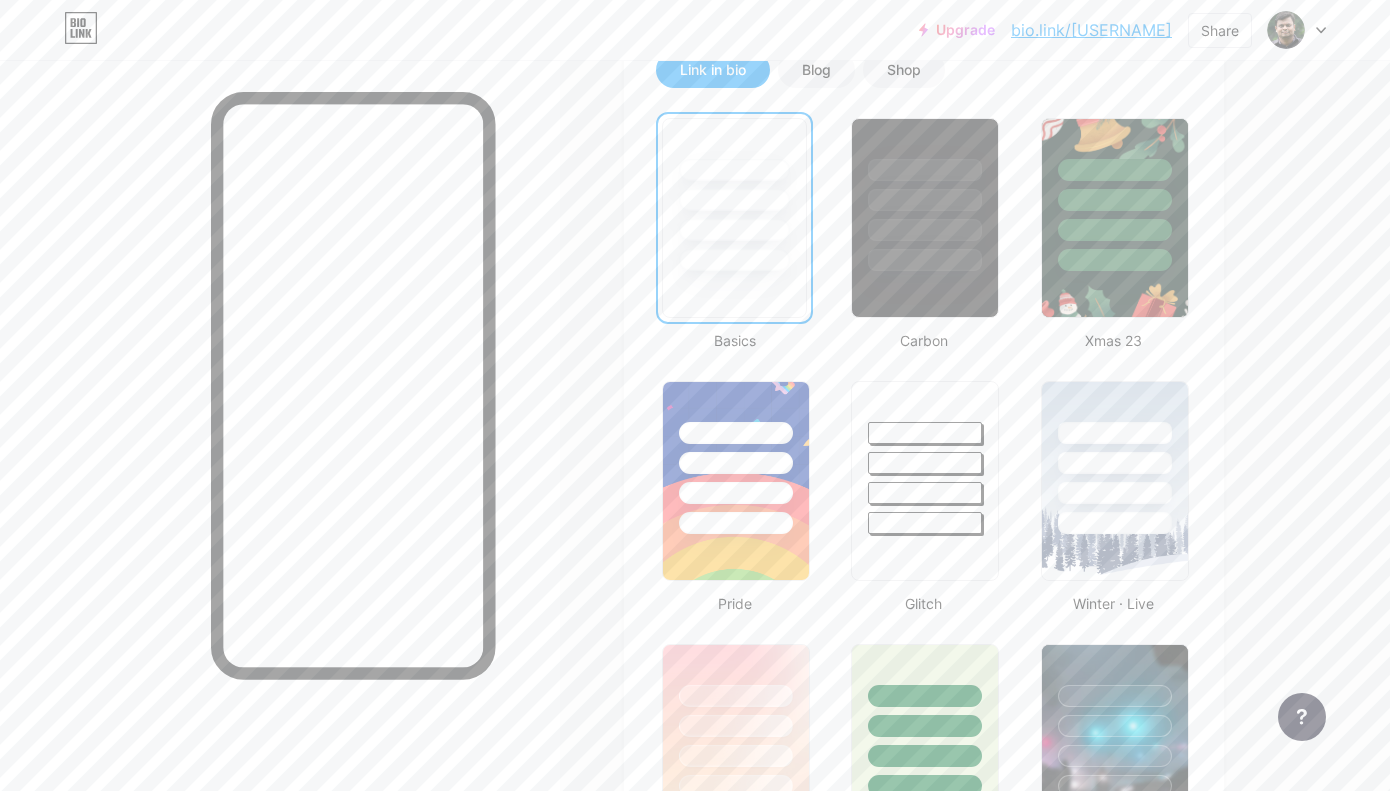 scroll, scrollTop: 478, scrollLeft: 0, axis: vertical 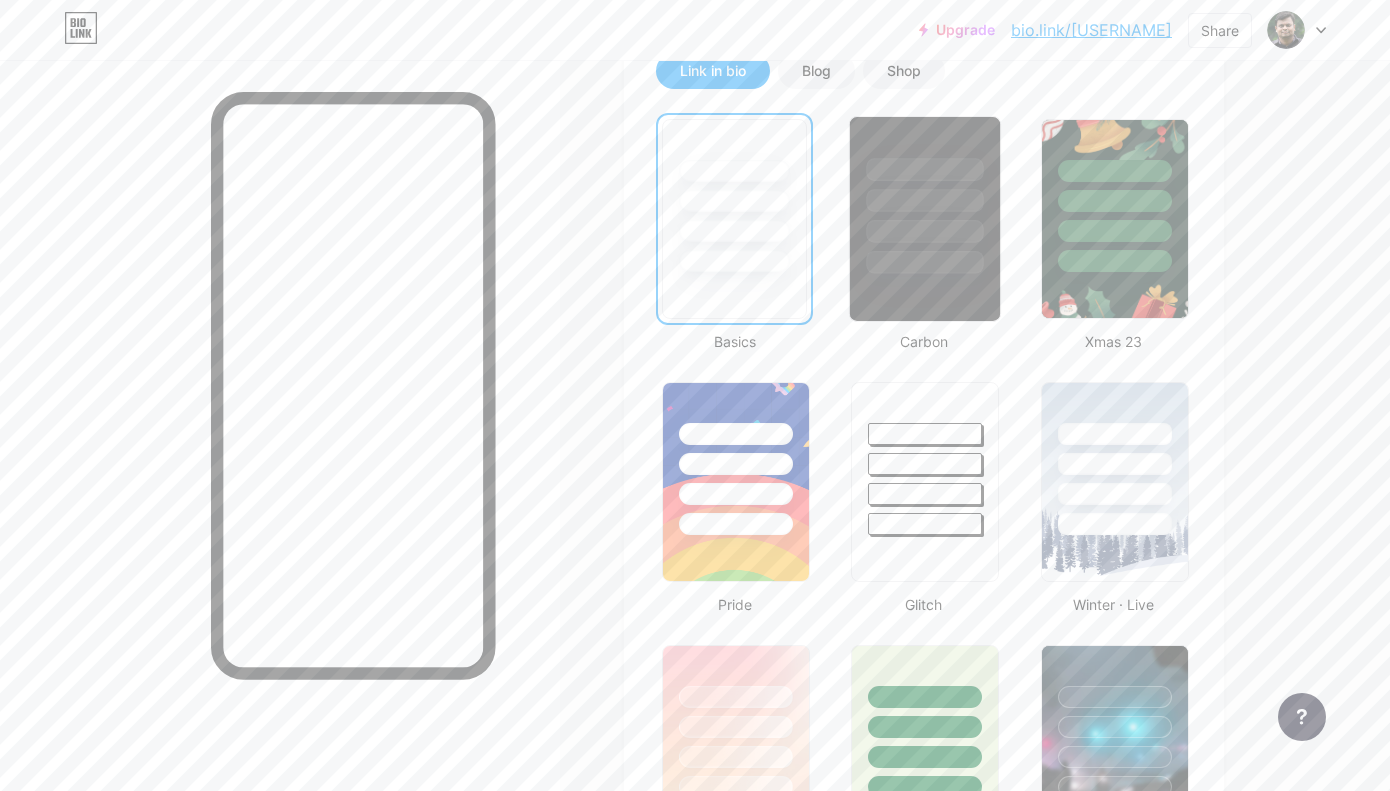 click at bounding box center [925, 219] 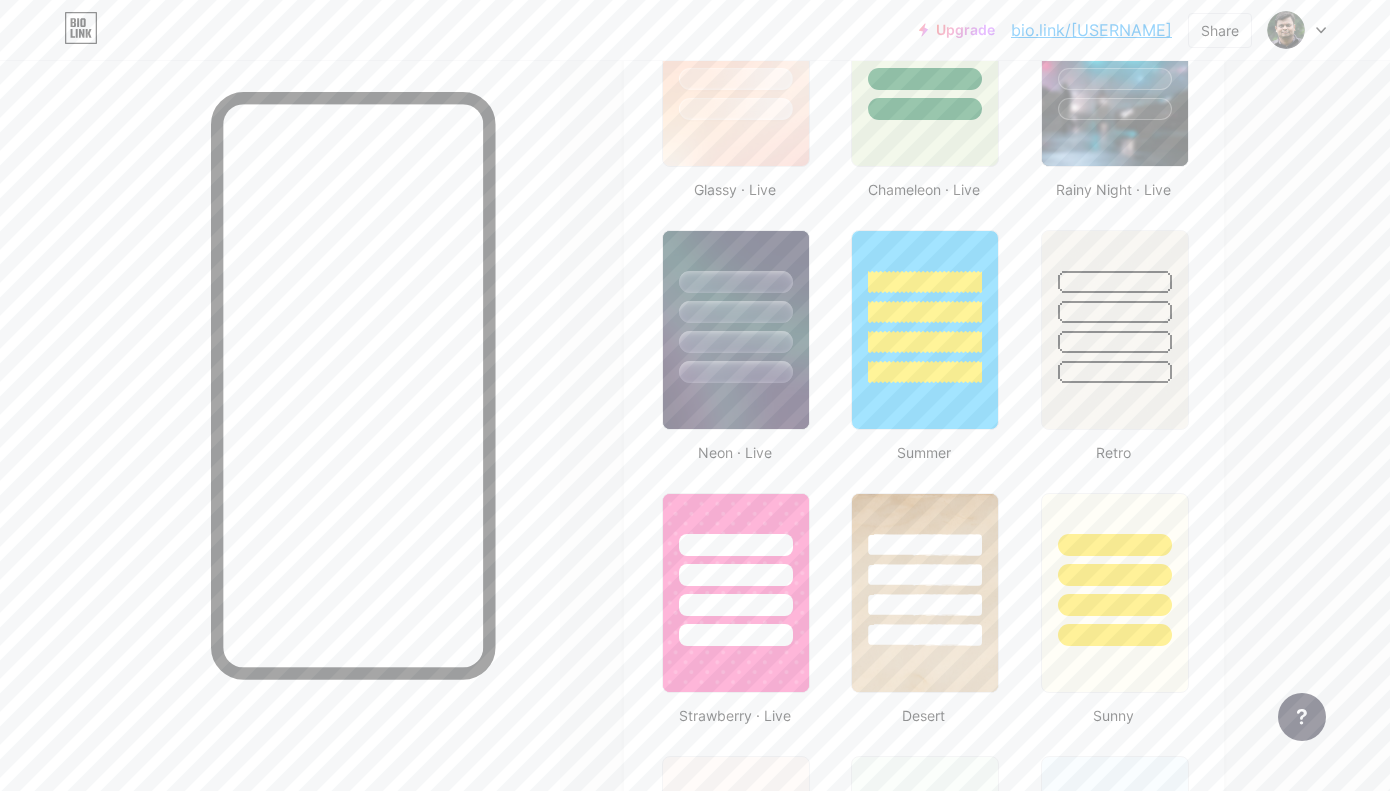 scroll, scrollTop: 1157, scrollLeft: 0, axis: vertical 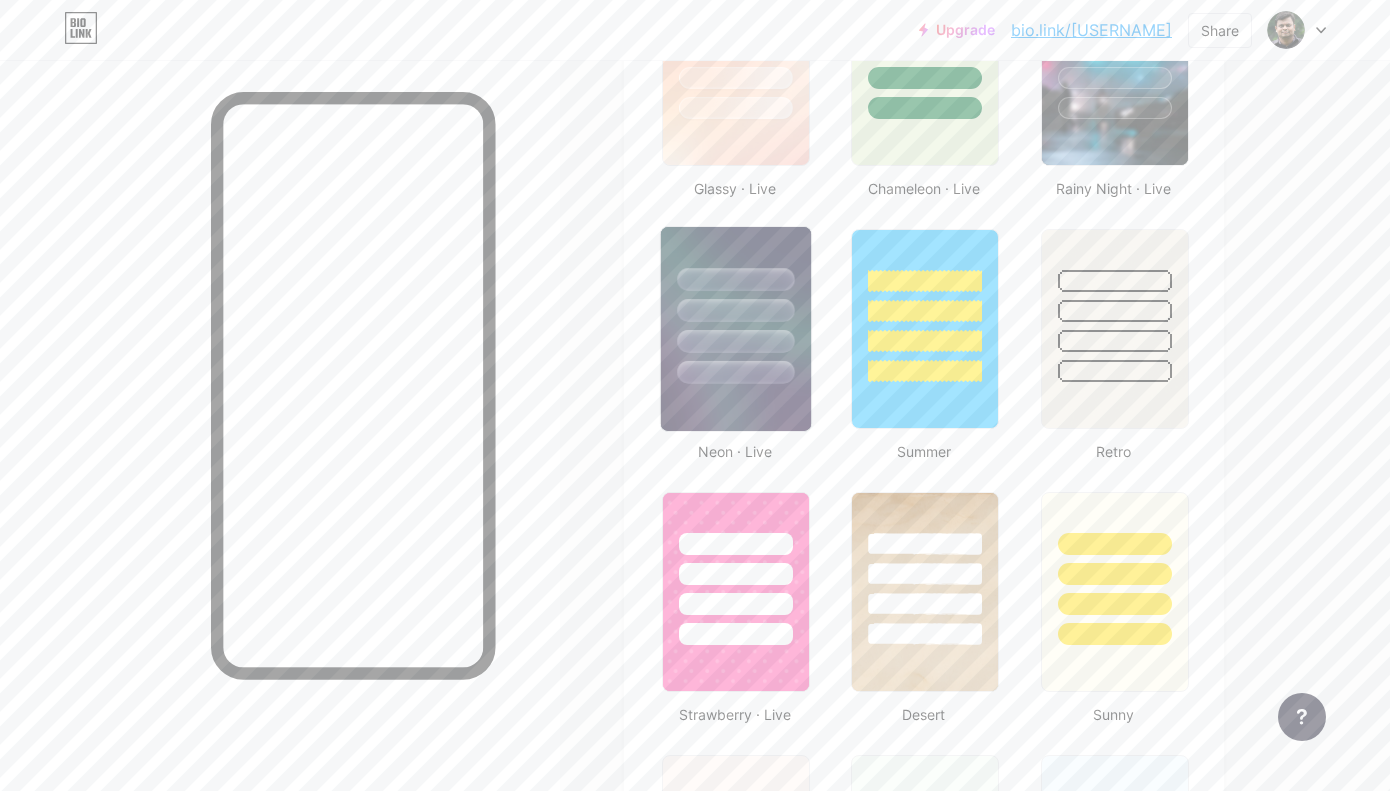 click at bounding box center (736, 305) 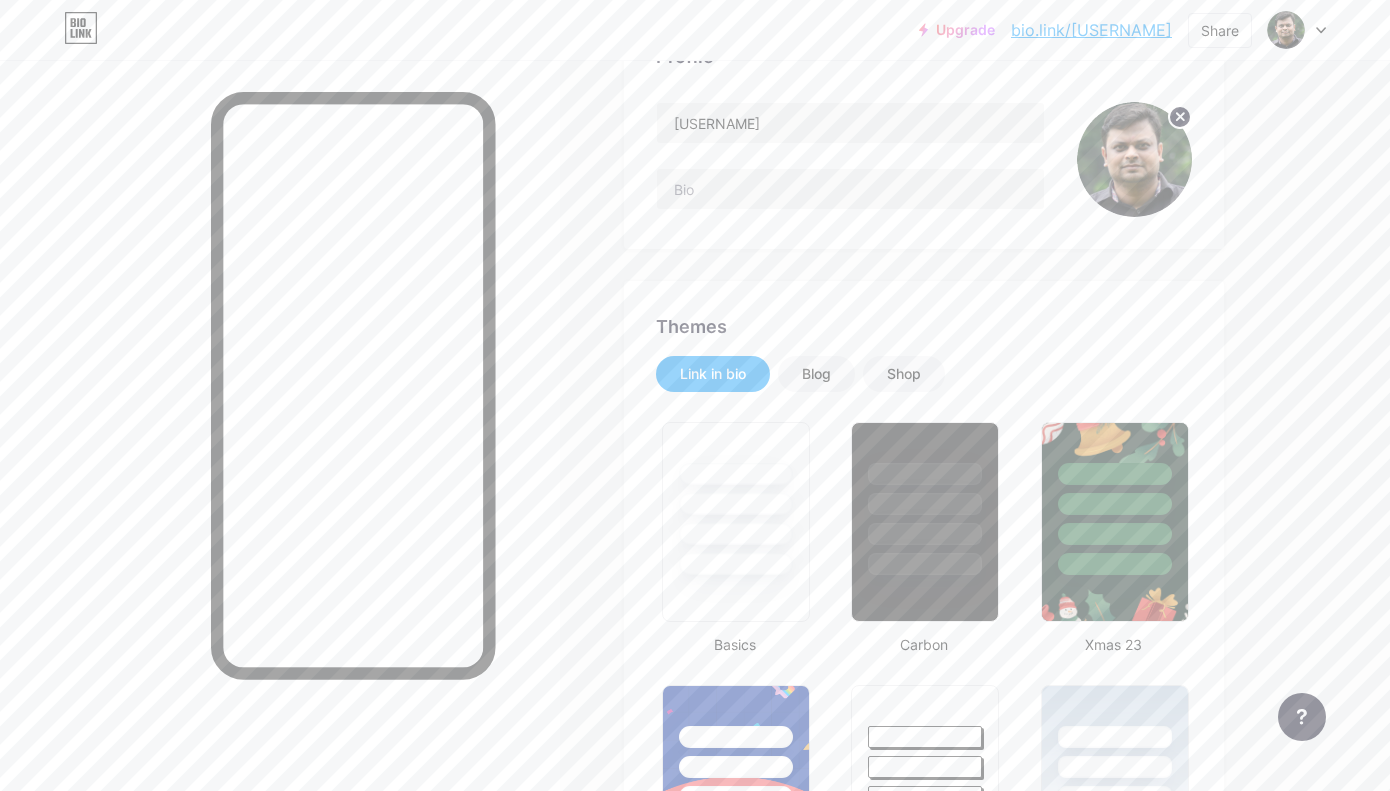scroll, scrollTop: 176, scrollLeft: 0, axis: vertical 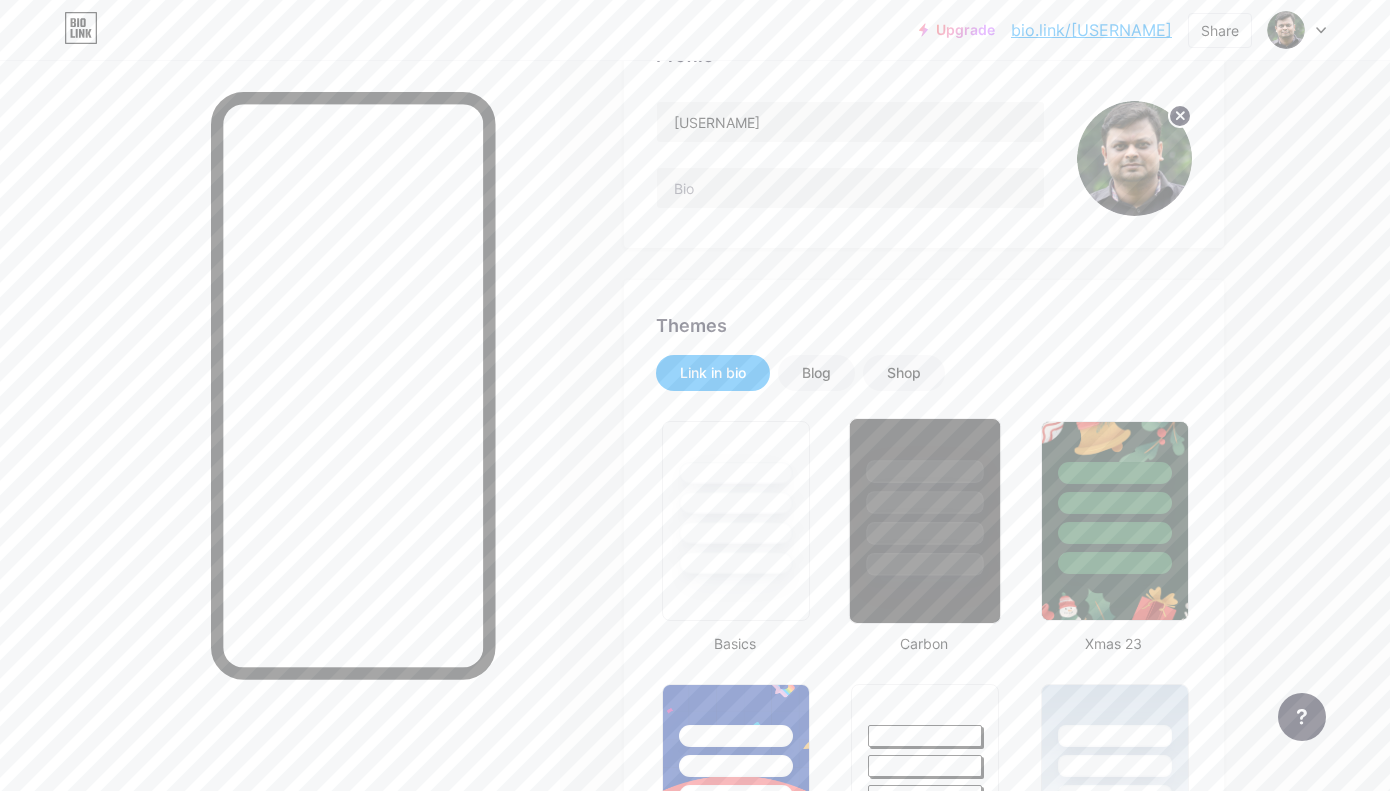 click at bounding box center [925, 564] 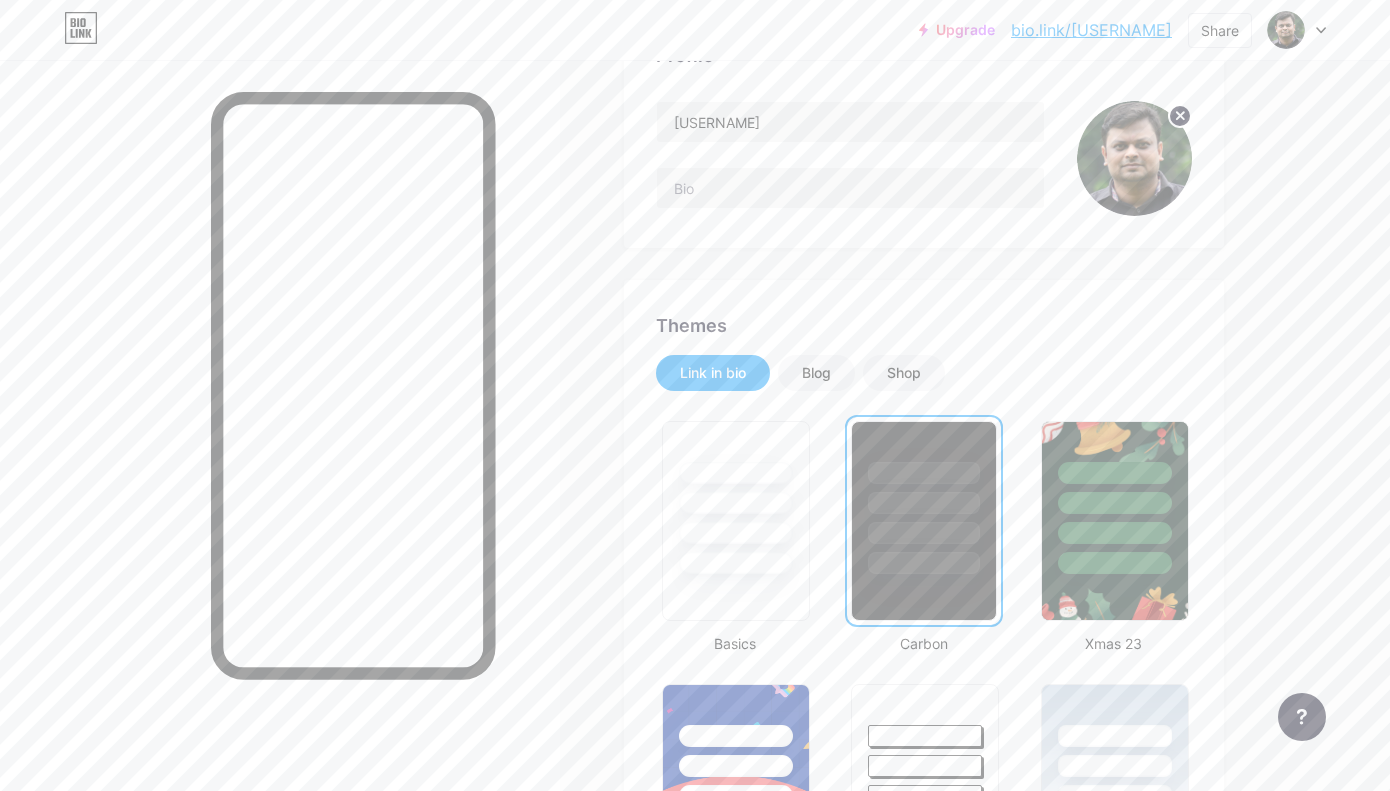 click on "Themes   Link in bio   Blog   Shop       Basics       Carbon       Xmas 23       Pride       Glitch       Winter · Live       Glassy · Live       Chameleon · Live       Rainy Night · Live       Neon · Live       Summer       Retro       Strawberry · Live       Desert       Sunny       Autumn       Leaf       Clear Sky       Blush       Unicorn       Minimal       Cloudy       Shadow     Create your own           Changes saved" at bounding box center [924, 1403] 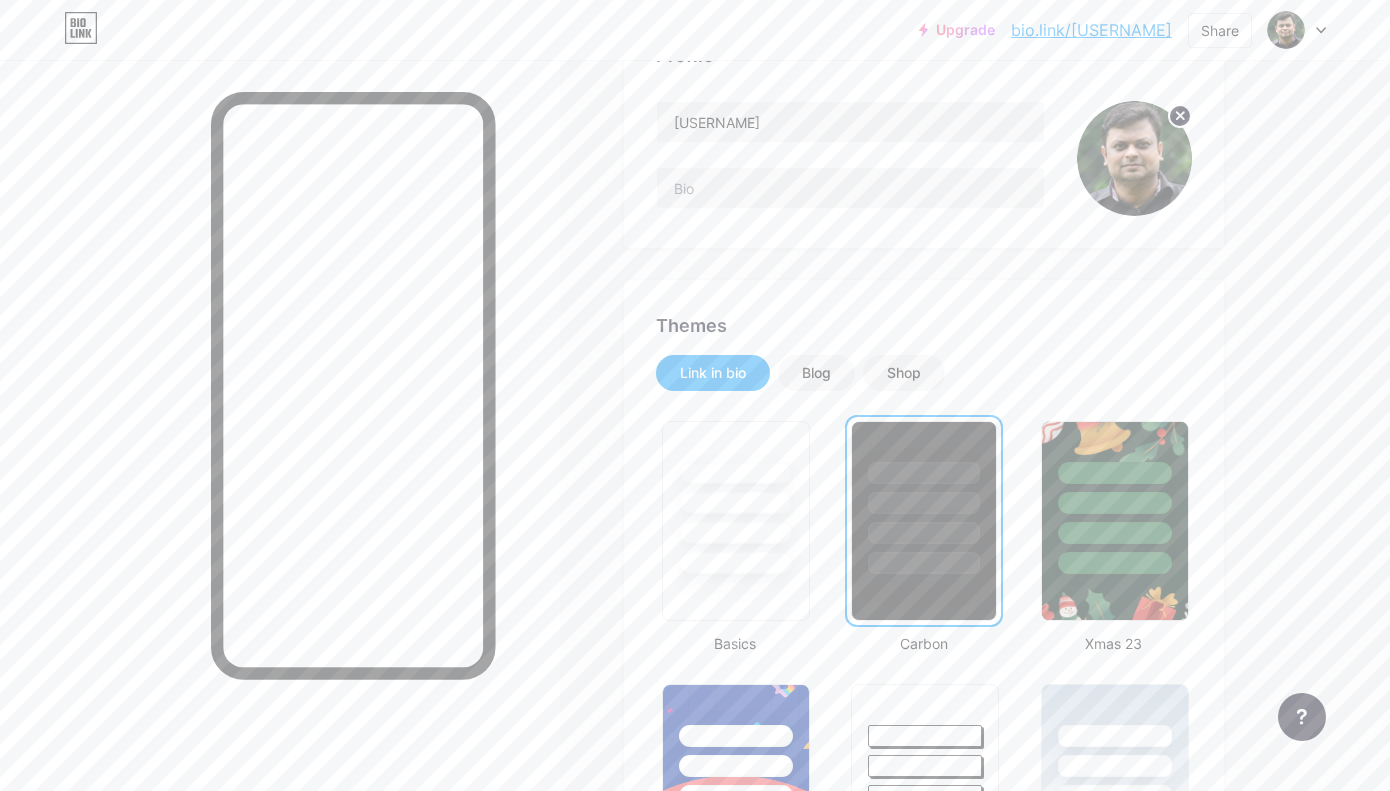 scroll, scrollTop: 0, scrollLeft: 0, axis: both 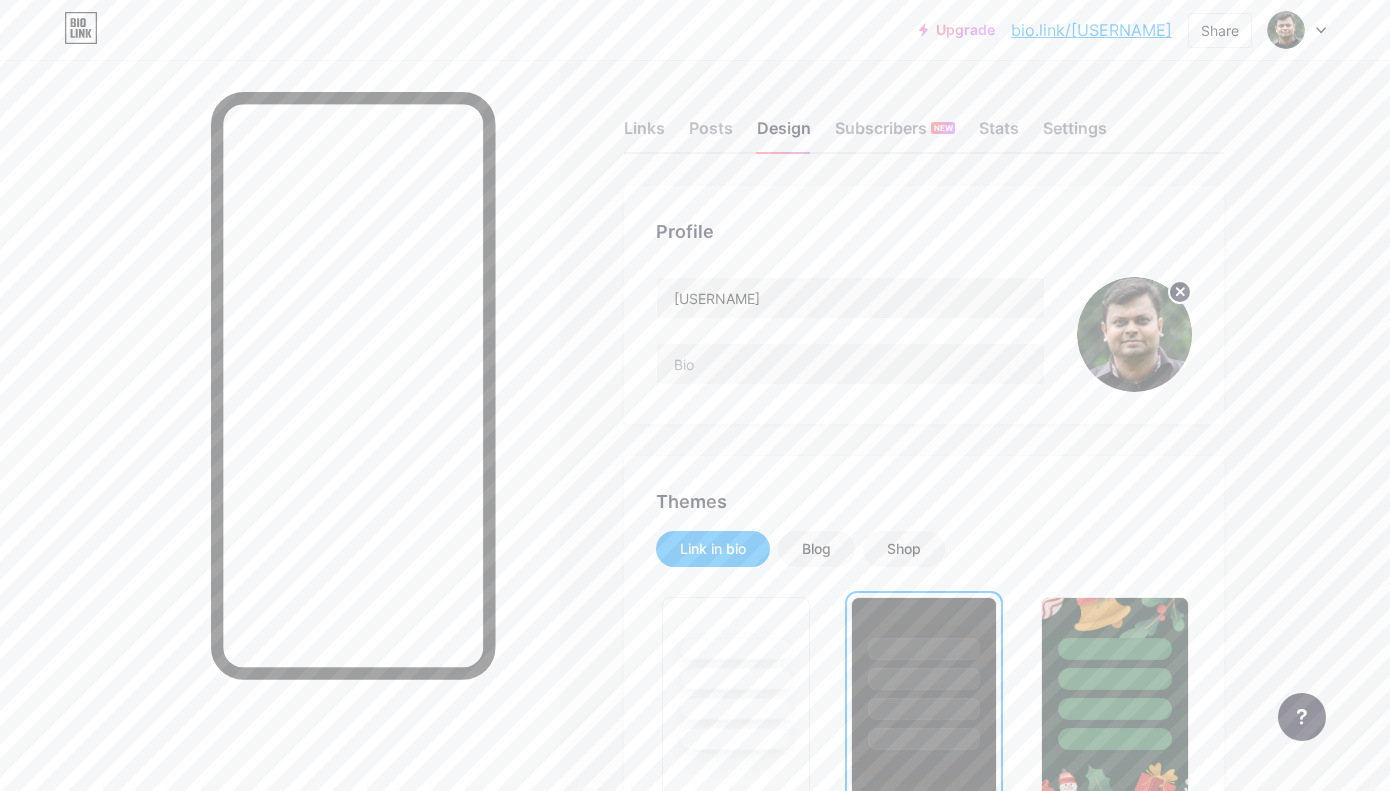 click on "Links
Posts
Design
Subscribers
NEW
Stats
Settings     Profile   [USERNAME]                       Themes   Link in bio   Blog   Shop       Basics       Carbon       Xmas 23       Pride       Glitch       Winter · Live       Glassy · Live       Chameleon · Live       Rainy Night · Live       Neon · Live       Summer       Retro       Strawberry · Live       Desert       Sunny       Autumn       Leaf       Clear Sky       Blush       Unicorn       Minimal       Cloudy       Shadow     Create your own           Changes saved       Position to display socials                 Top                     Bottom
Disable Bio Link branding
Will hide the Bio Link branding from homepage     Display Share button
Enables social sharing options on your page including a QR code.   Changes saved           Feature requests             Help center         Contact support" at bounding box center (654, 1728) 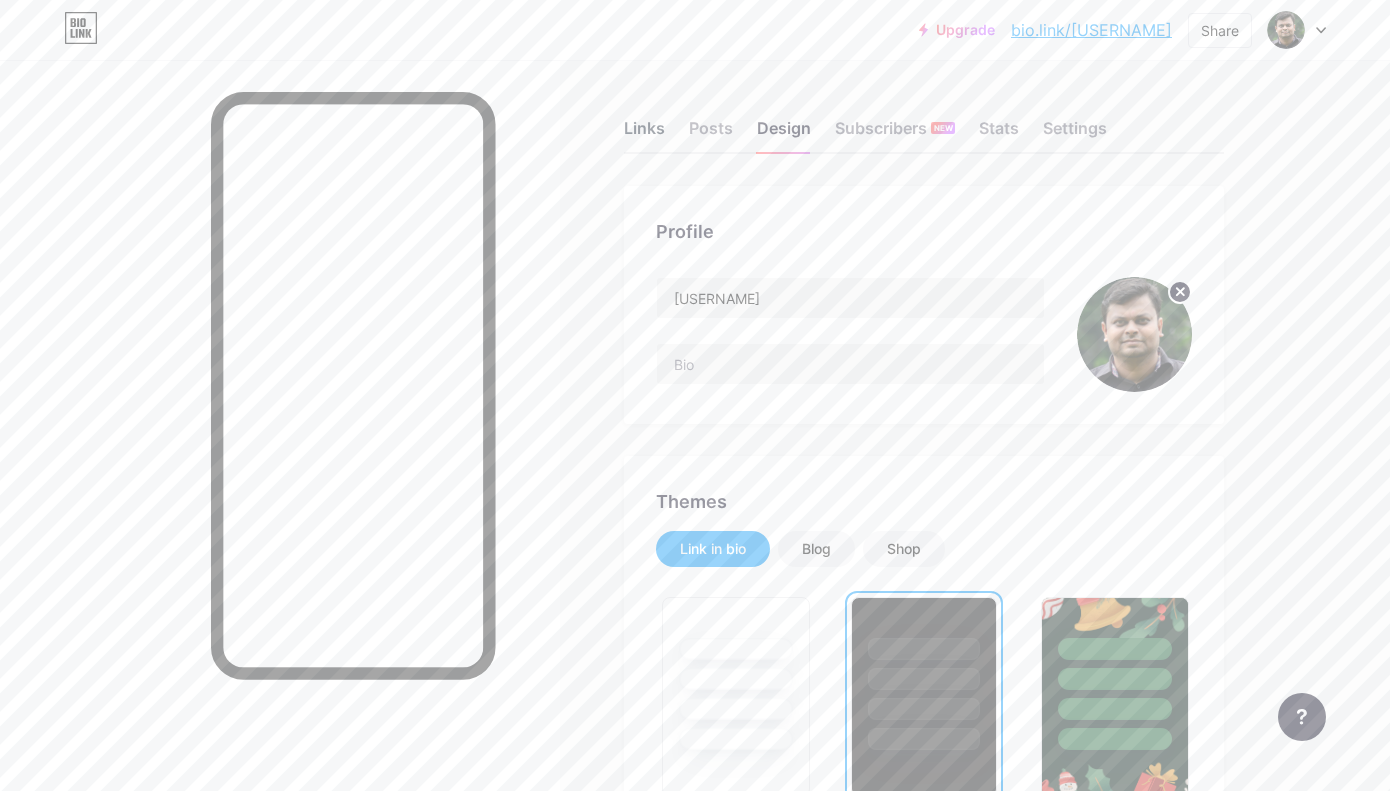 click on "Links" at bounding box center (644, 134) 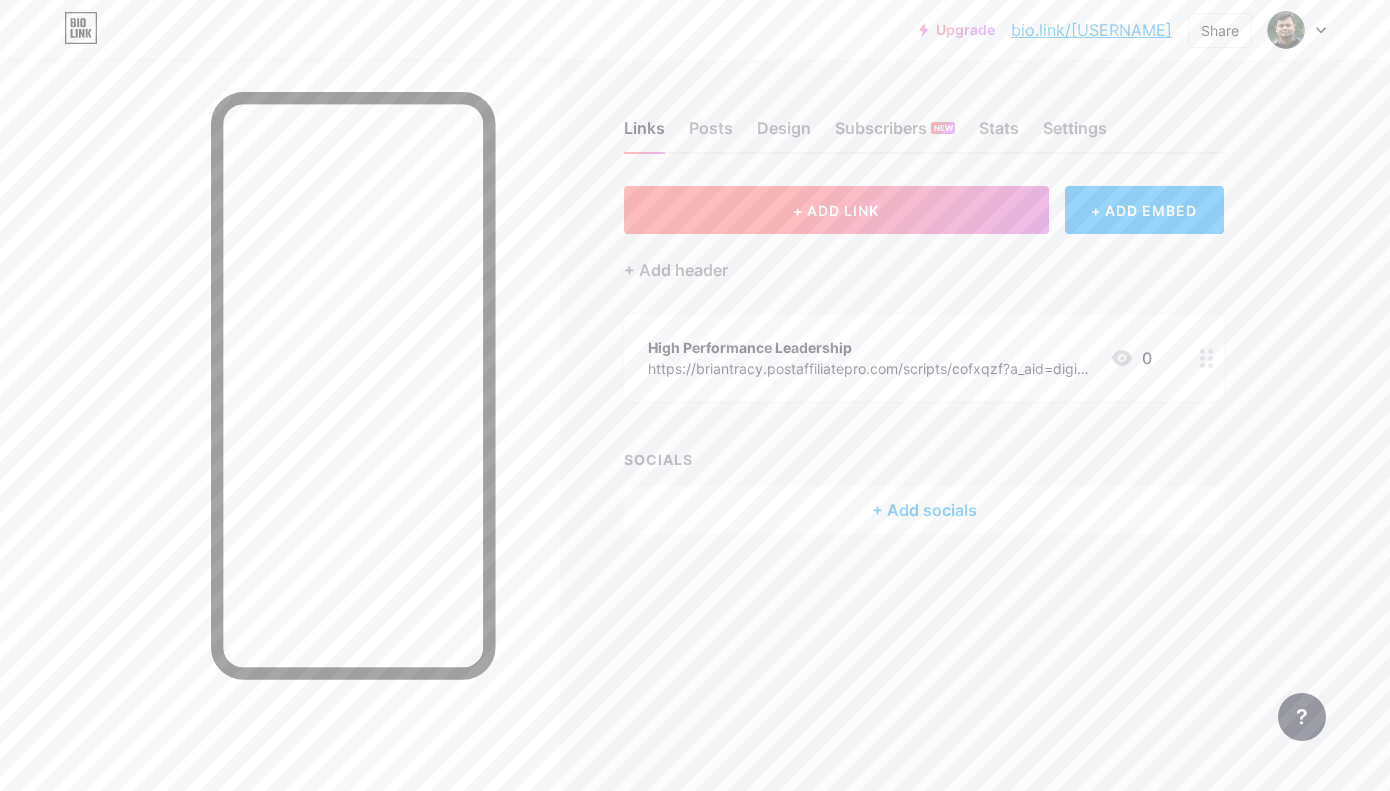 click on "+ ADD LINK" at bounding box center (836, 210) 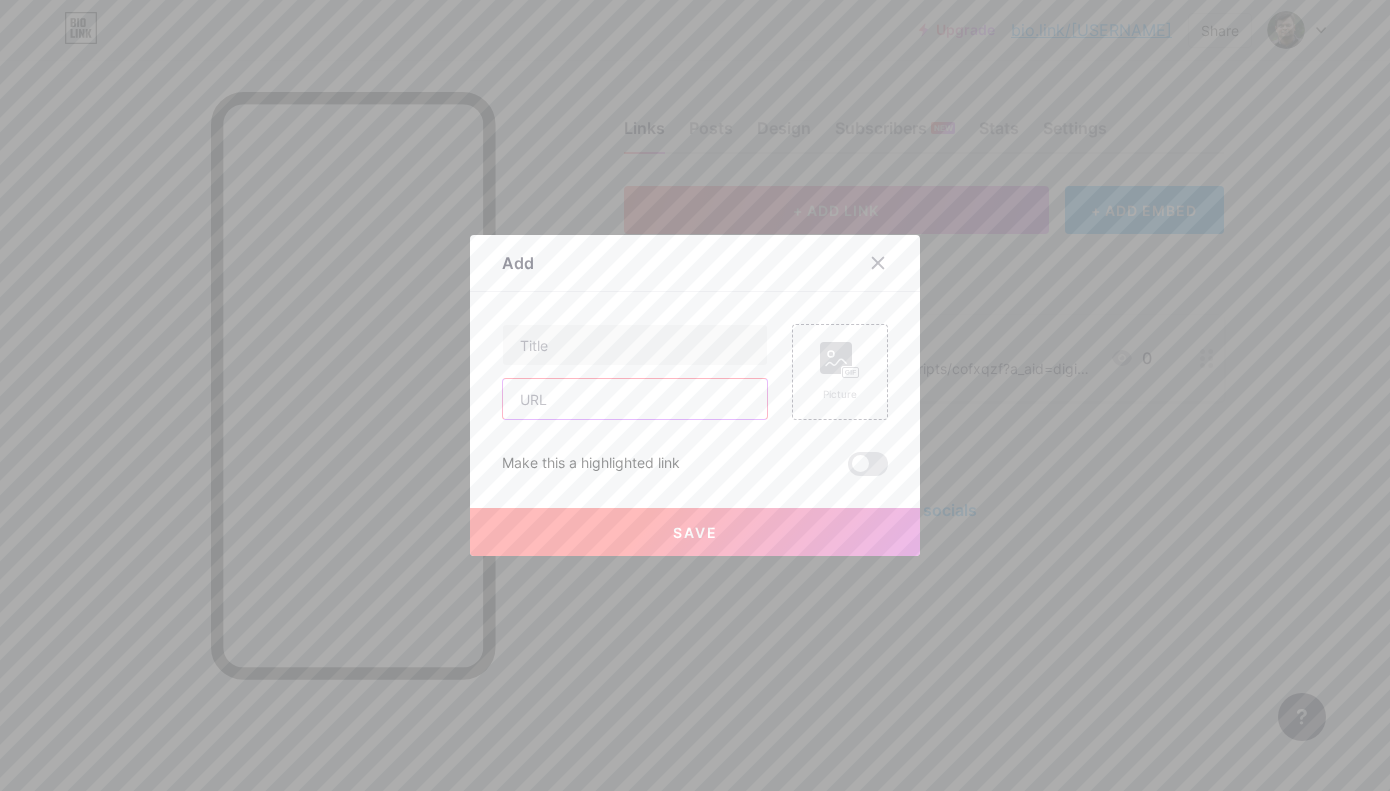 click at bounding box center [635, 399] 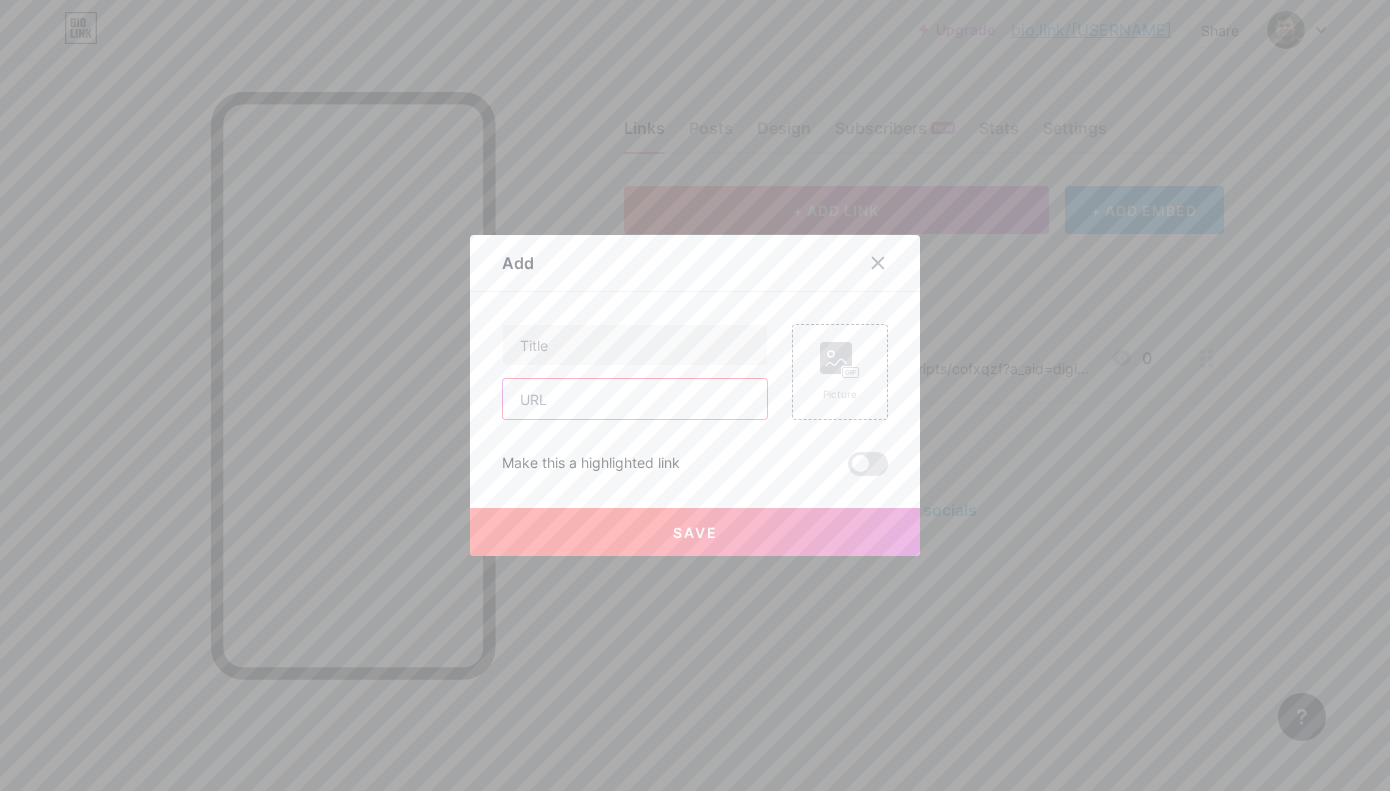 click at bounding box center (635, 399) 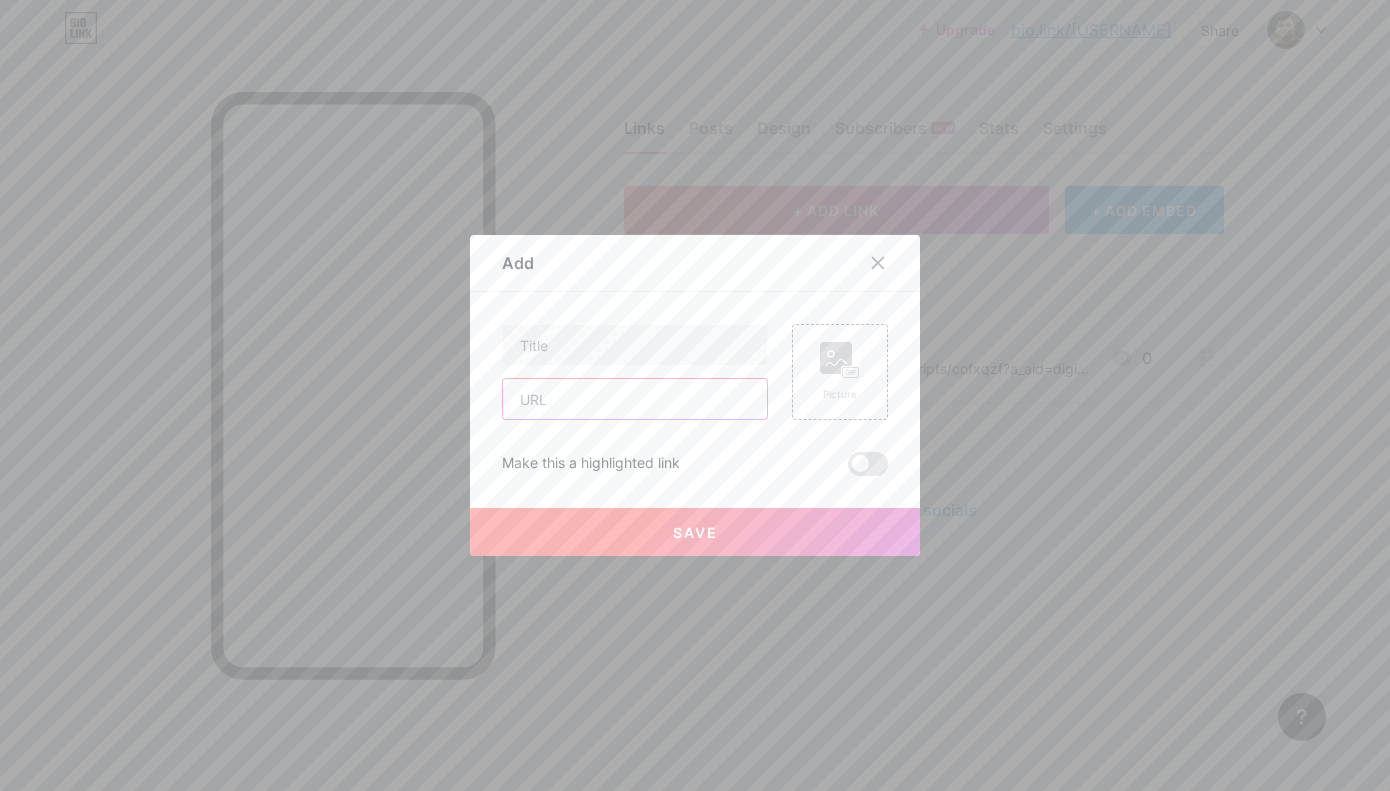 paste on "https://briantracy.postaffiliatepro.com/scripts/cofxqzf?a_aid=digionimarketing&a_bid=[ID]" 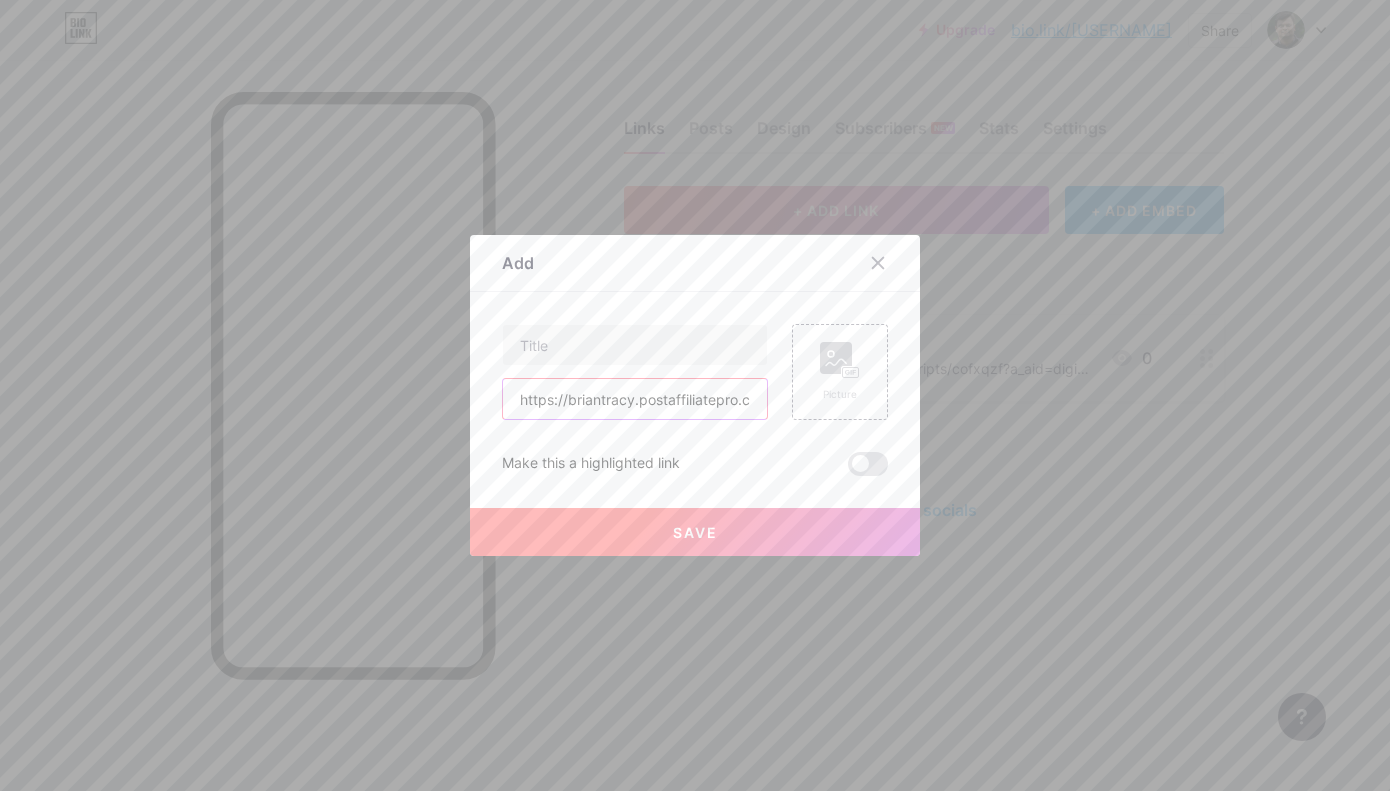 scroll, scrollTop: 0, scrollLeft: 406, axis: horizontal 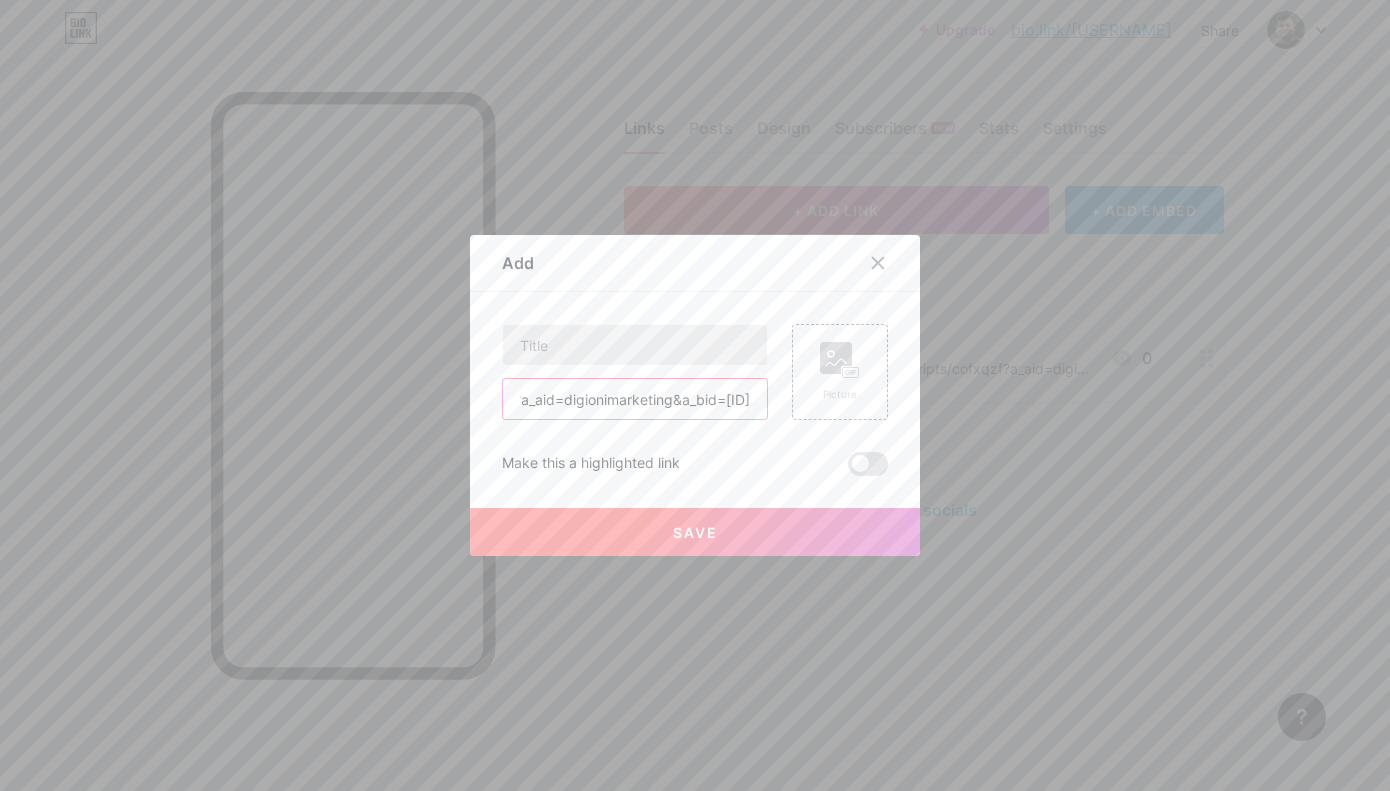 type on "https://briantracy.postaffiliatepro.com/scripts/cofxqzf?a_aid=digionimarketing&a_bid=[ID]" 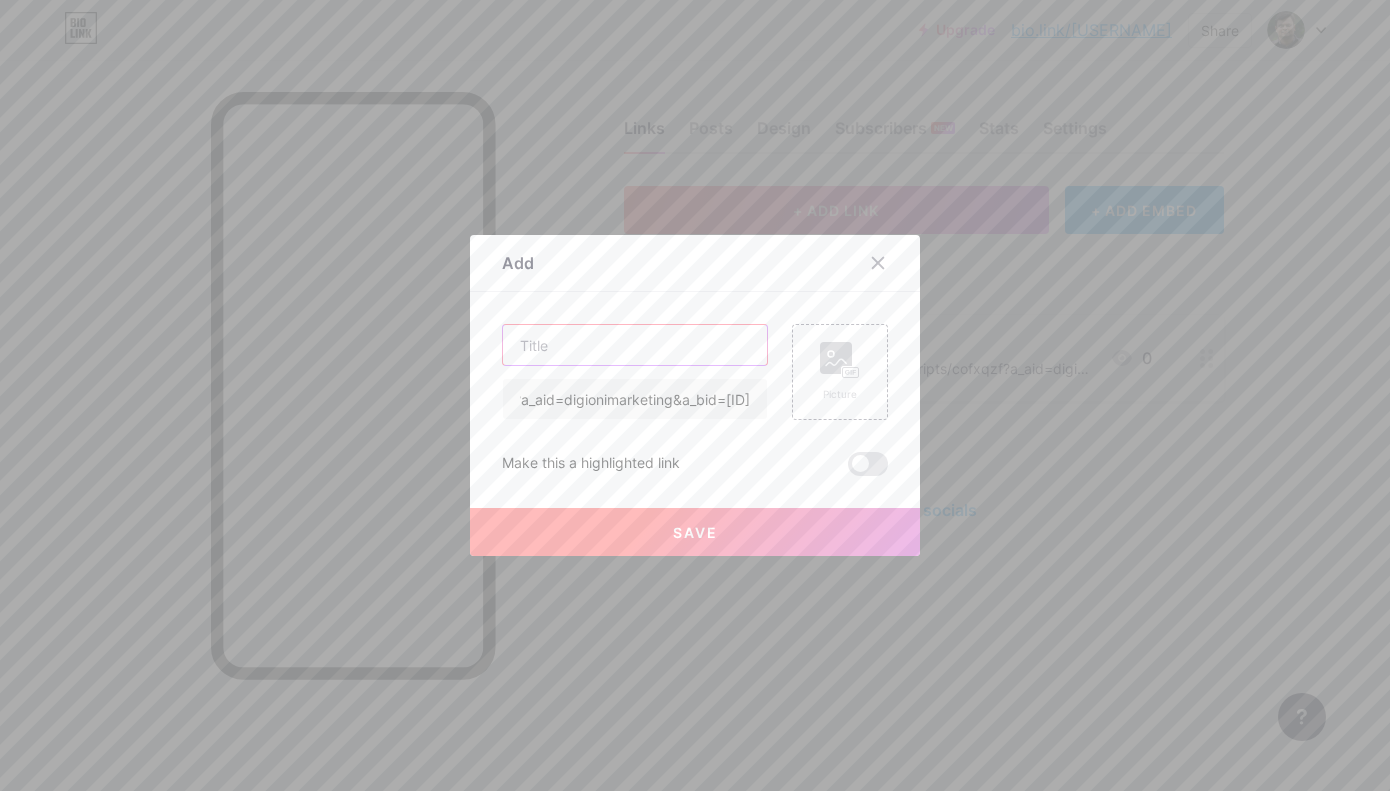 scroll, scrollTop: 0, scrollLeft: 0, axis: both 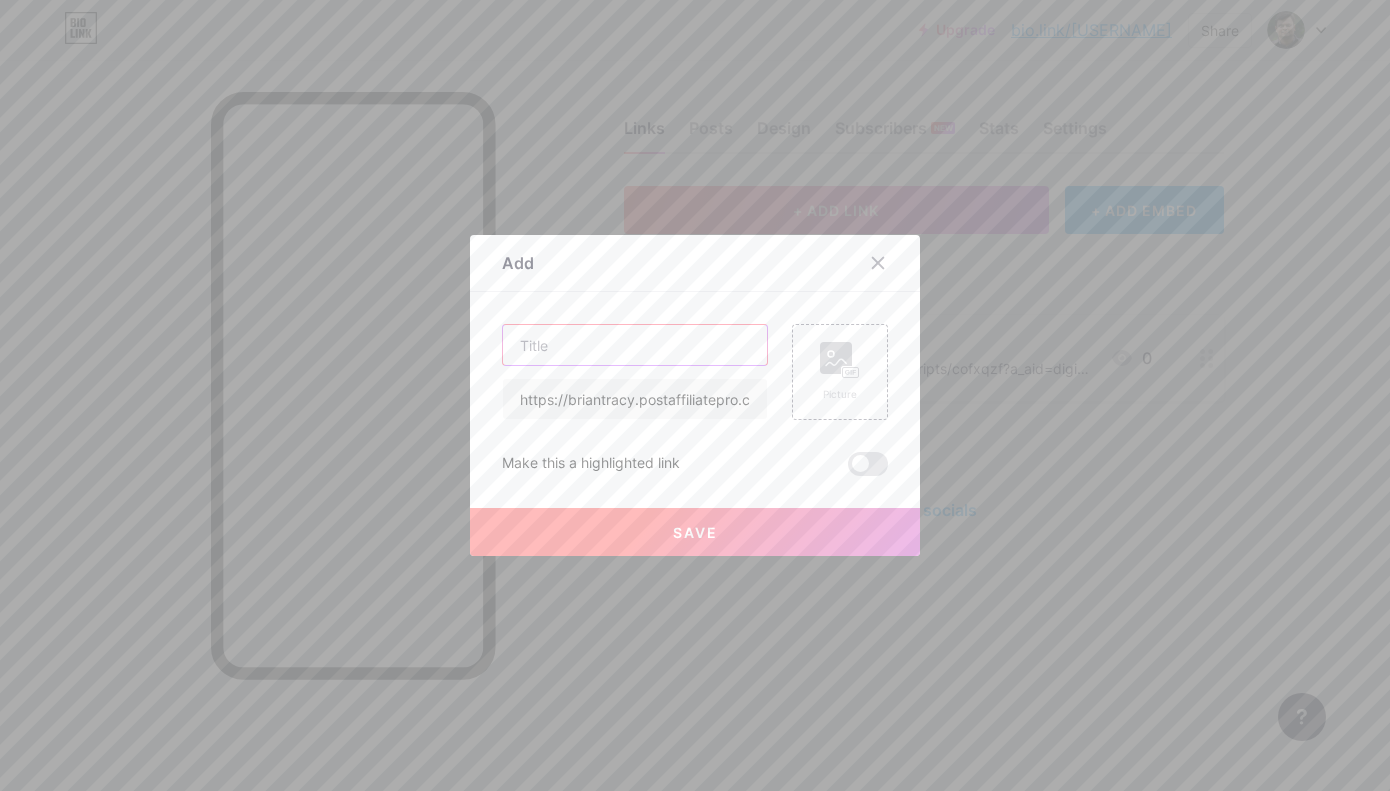 click at bounding box center [635, 345] 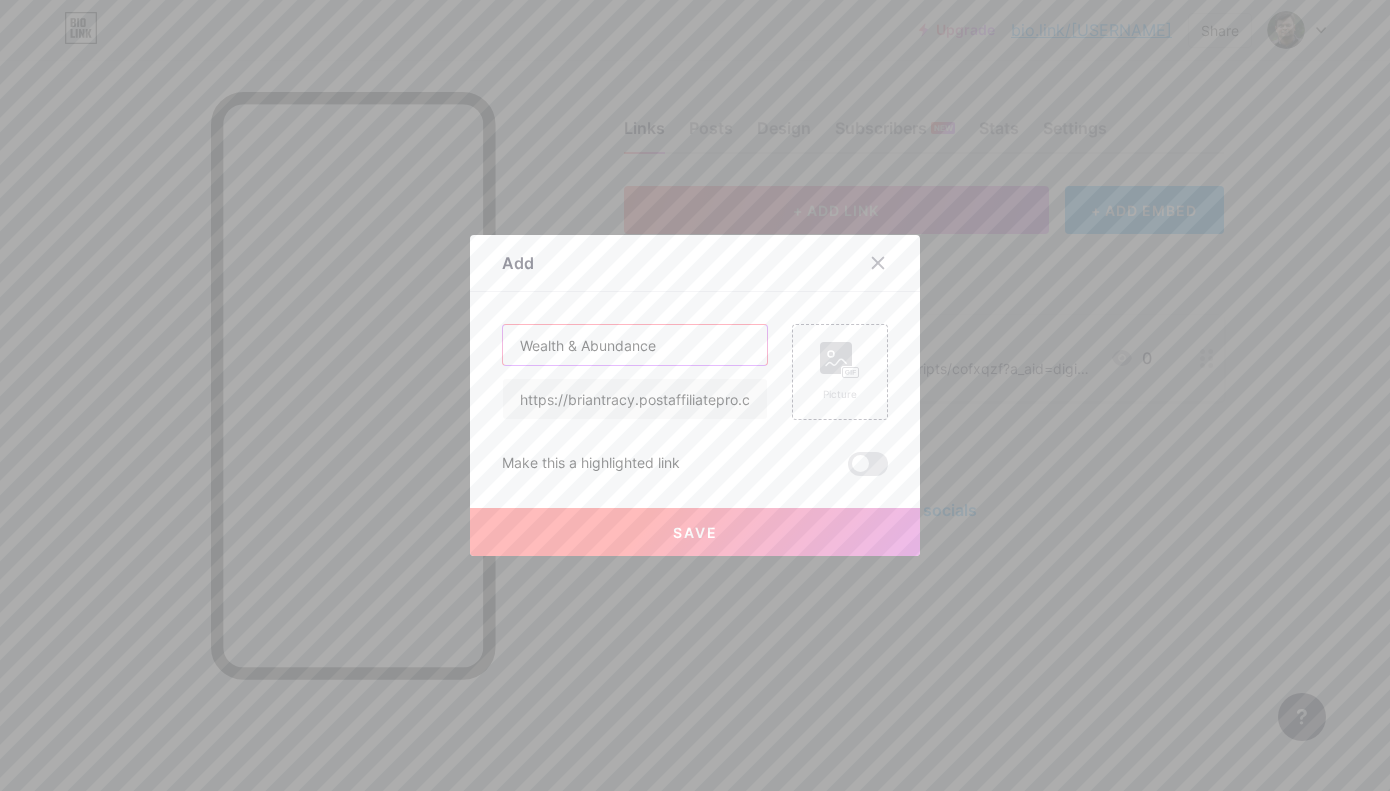 type on "Wealth & Abundance" 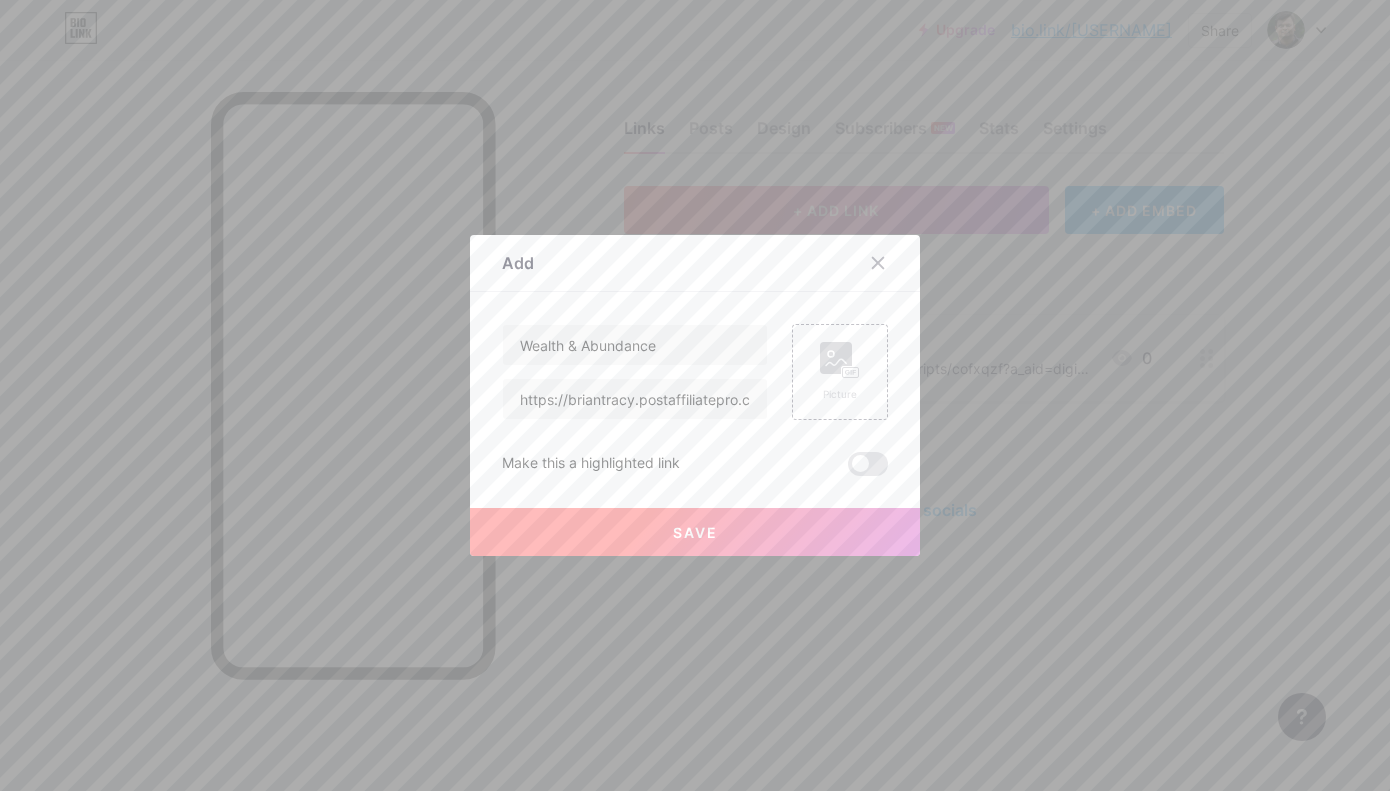 click on "Save" at bounding box center [695, 532] 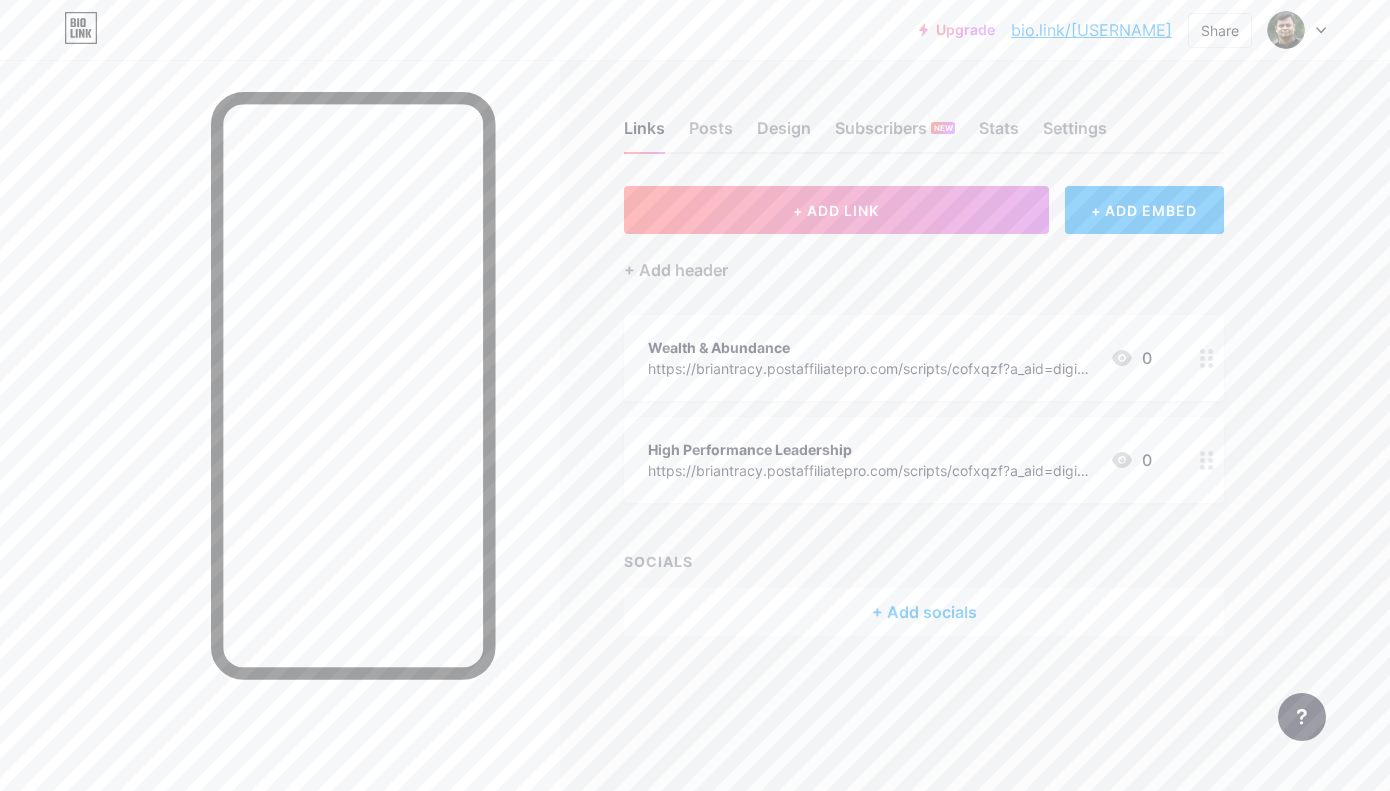 click on "Upgrade" at bounding box center [957, 30] 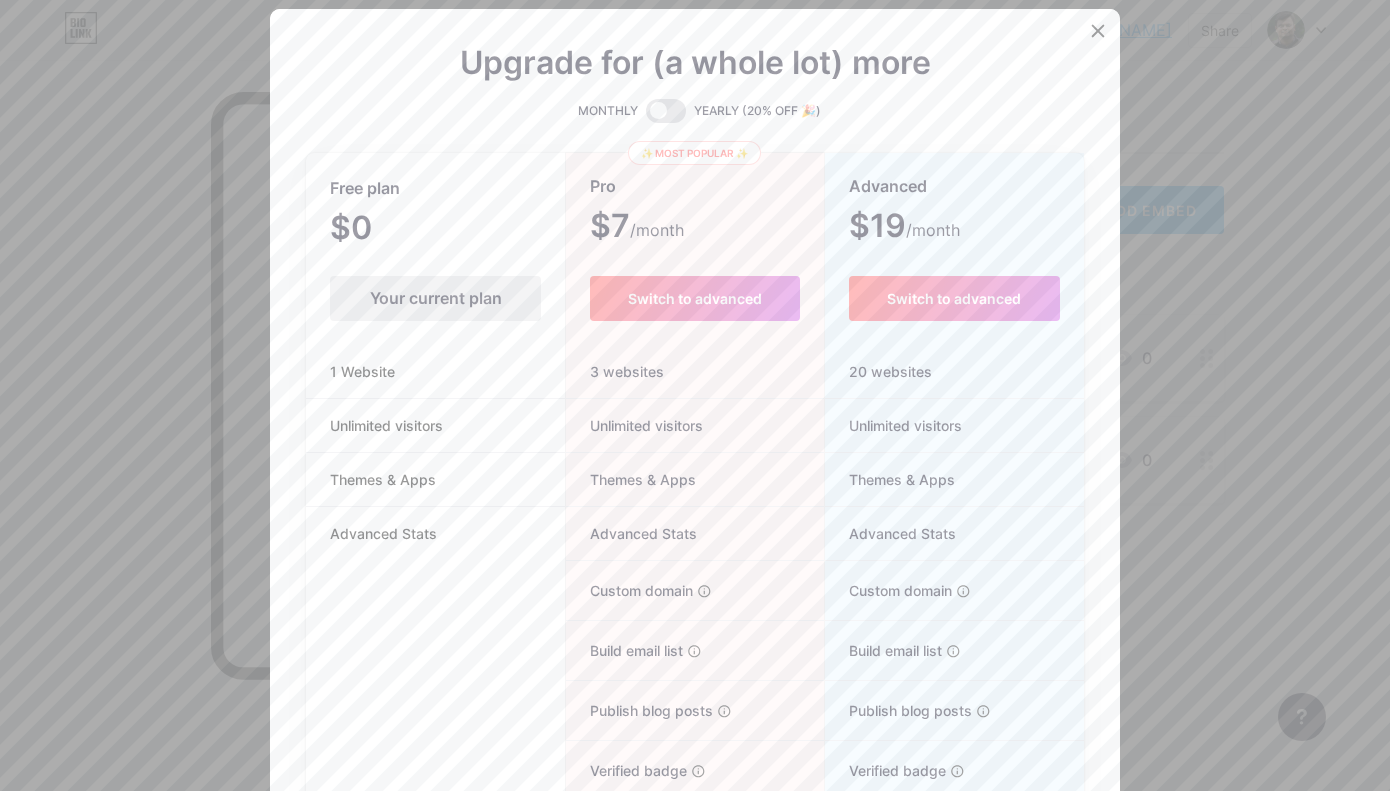 scroll, scrollTop: 0, scrollLeft: 0, axis: both 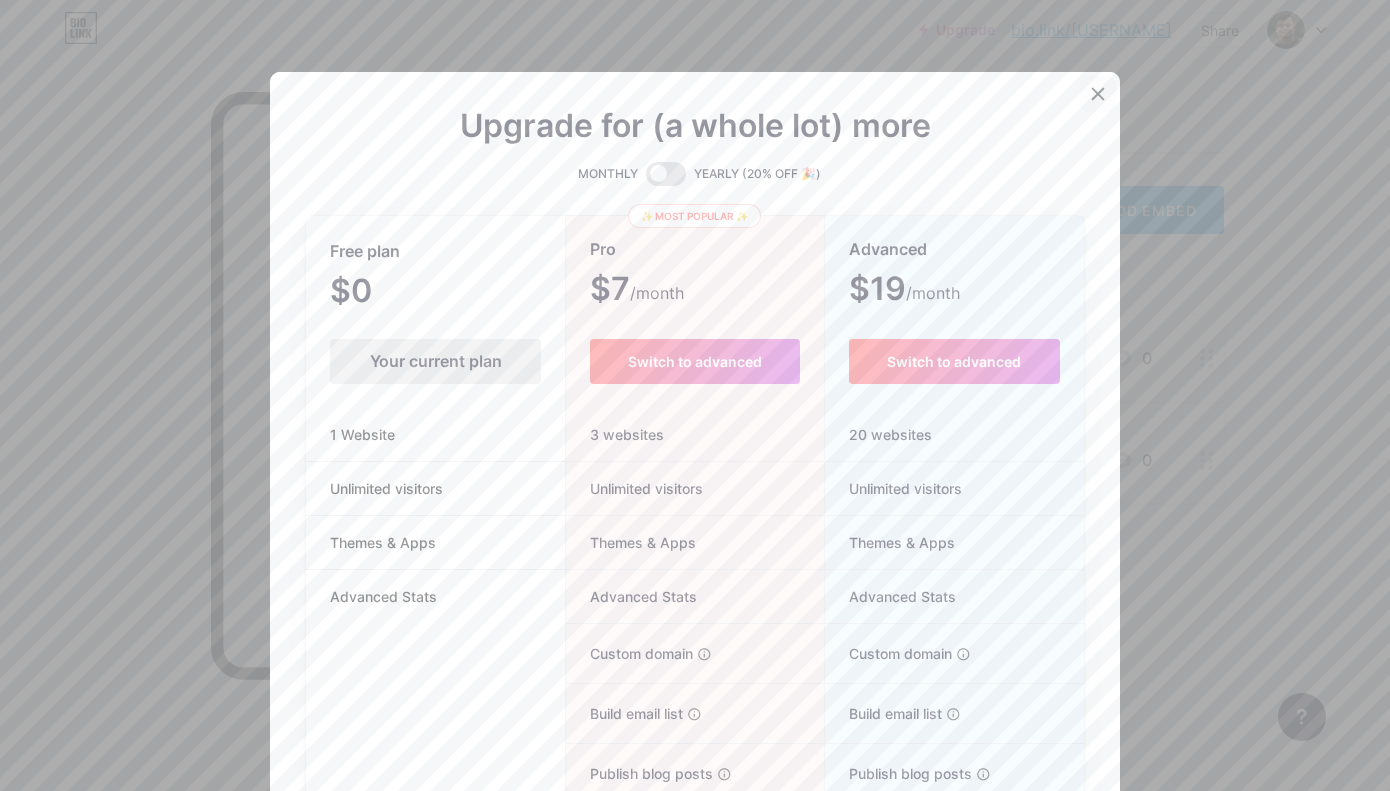 click 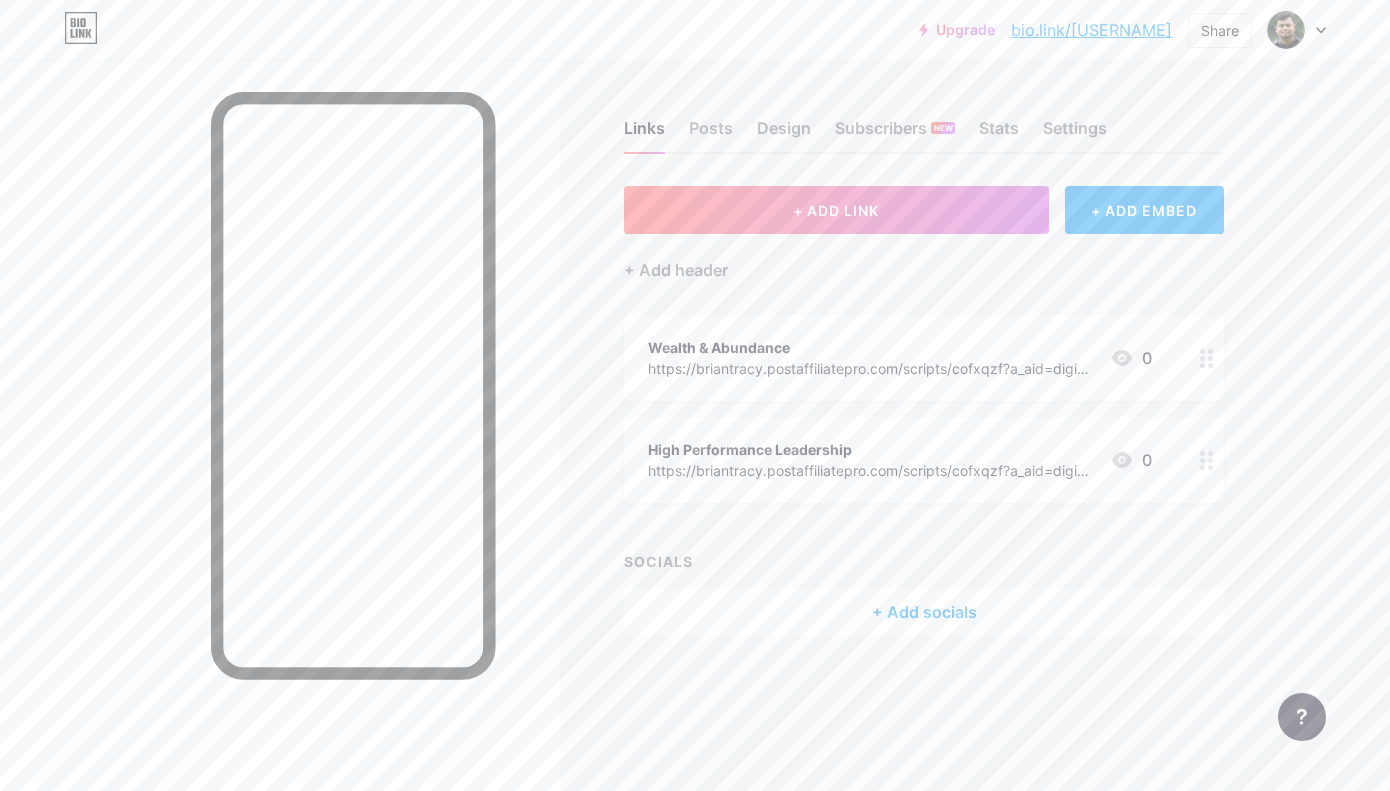 click on "+ ADD LINK     + ADD EMBED
+ Add header
Wealth & Abundance
https://briantracy.postaffiliatepro.com/scripts/cofxqzf?a_aid=digionimarketing&a_bid=[ID]
0
High Performance Leadership
https://briantracy.postaffiliatepro.com/scripts/cofxqzf?a_aid=digionimarketing&a_bid=[ID]
0
SOCIALS     + Add socials" at bounding box center (924, 411) 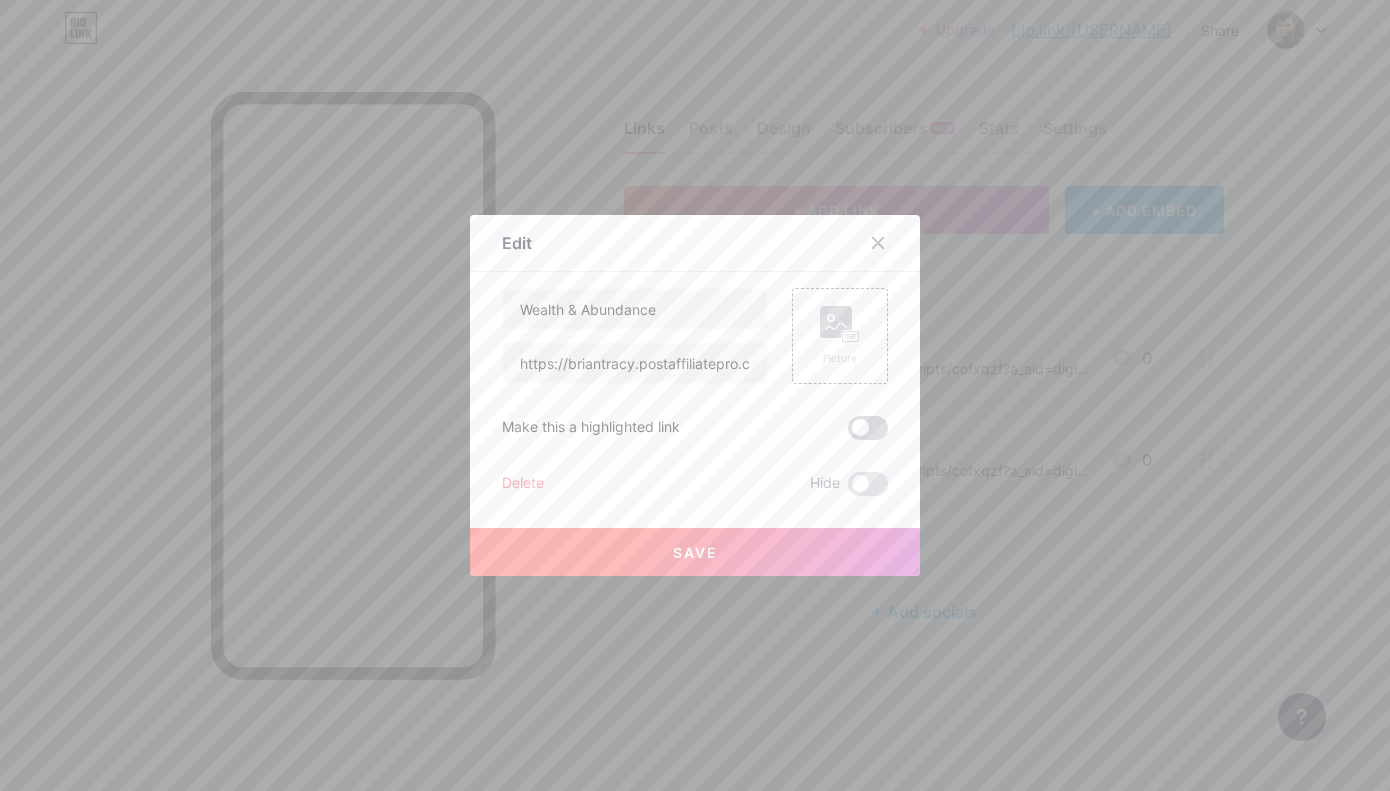 click at bounding box center (868, 428) 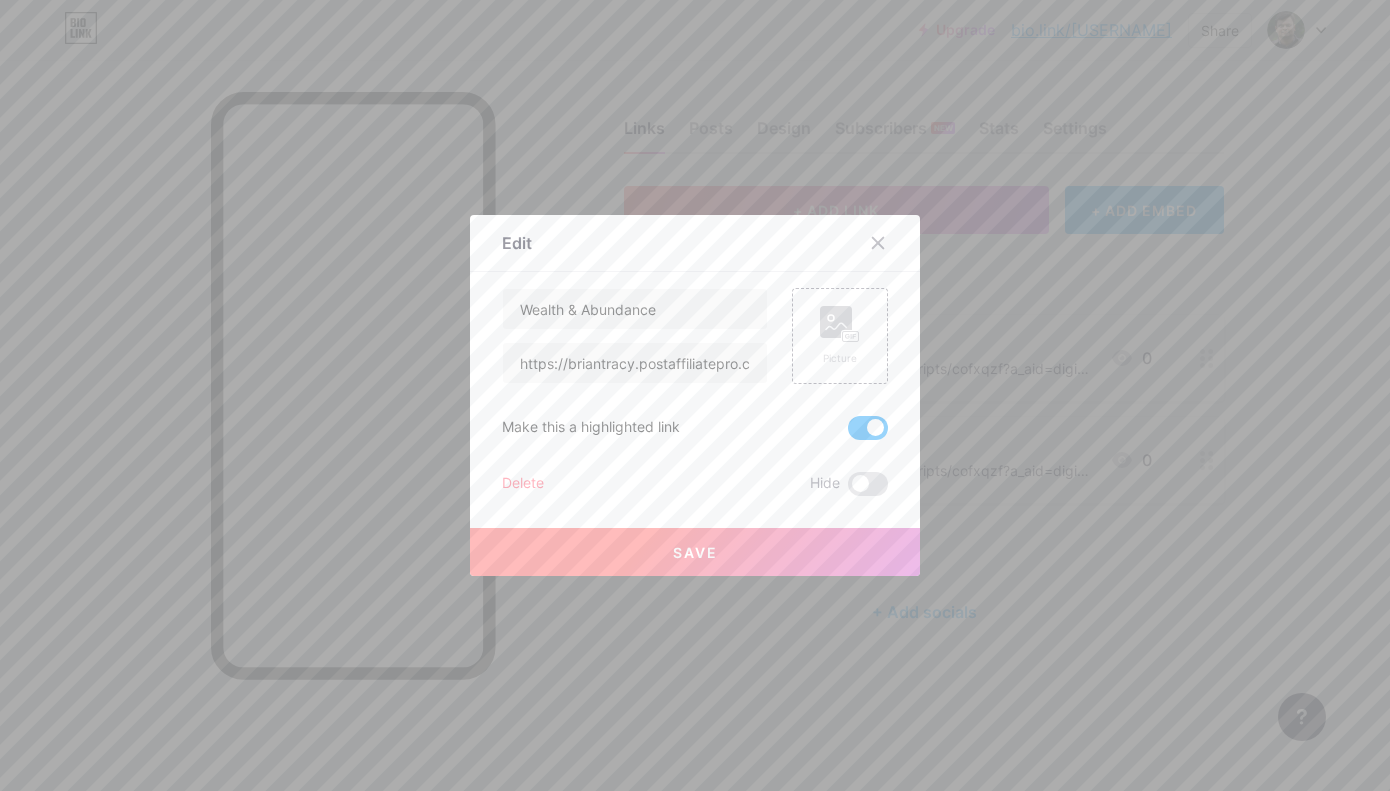 click on "Save" at bounding box center (695, 552) 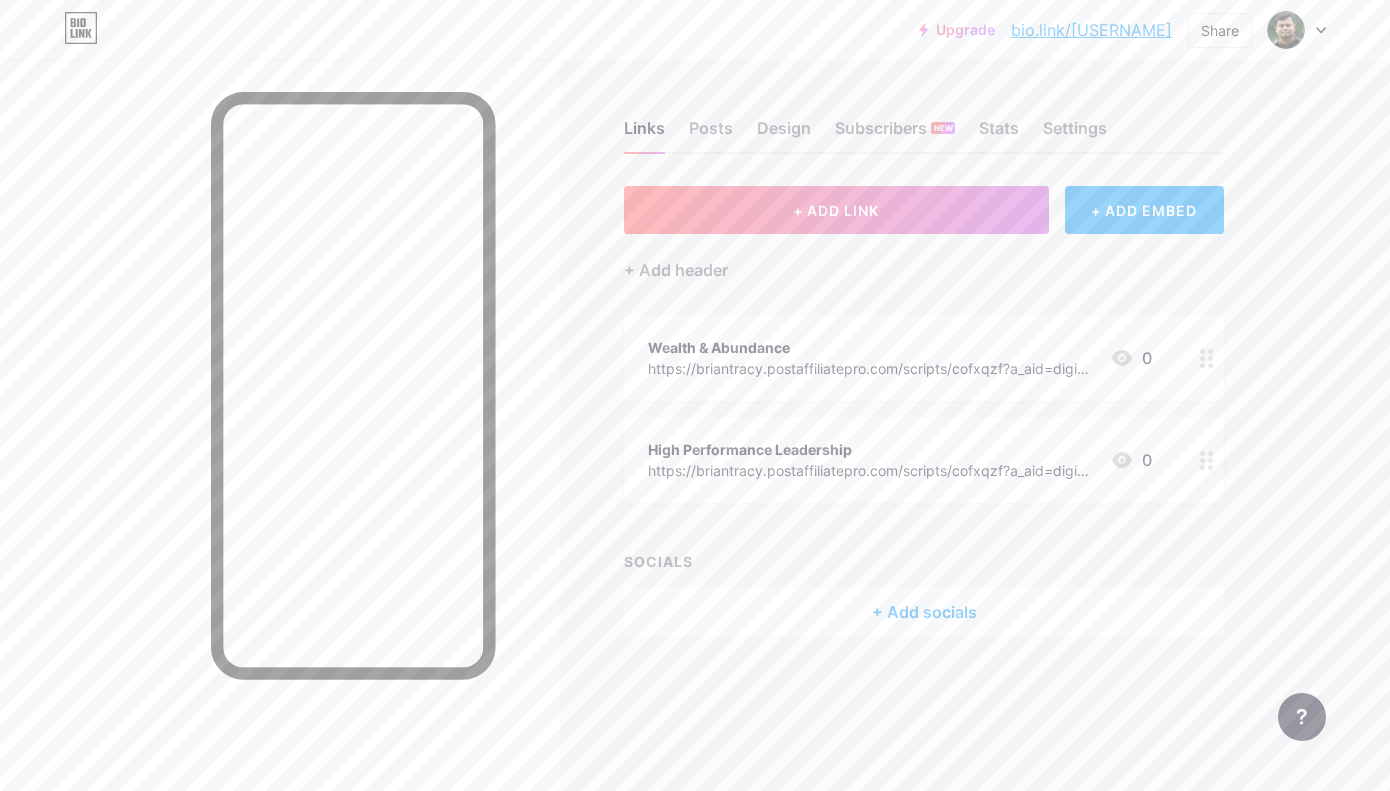 click on "+ ADD LINK     + ADD EMBED
+ Add header
Wealth & Abundance
https://briantracy.postaffiliatepro.com/scripts/cofxqzf?a_aid=digionimarketing&a_bid=[ID]
0
High Performance Leadership
https://briantracy.postaffiliatepro.com/scripts/cofxqzf?a_aid=digionimarketing&a_bid=[ID]
0
SOCIALS     + Add socials" at bounding box center (924, 411) 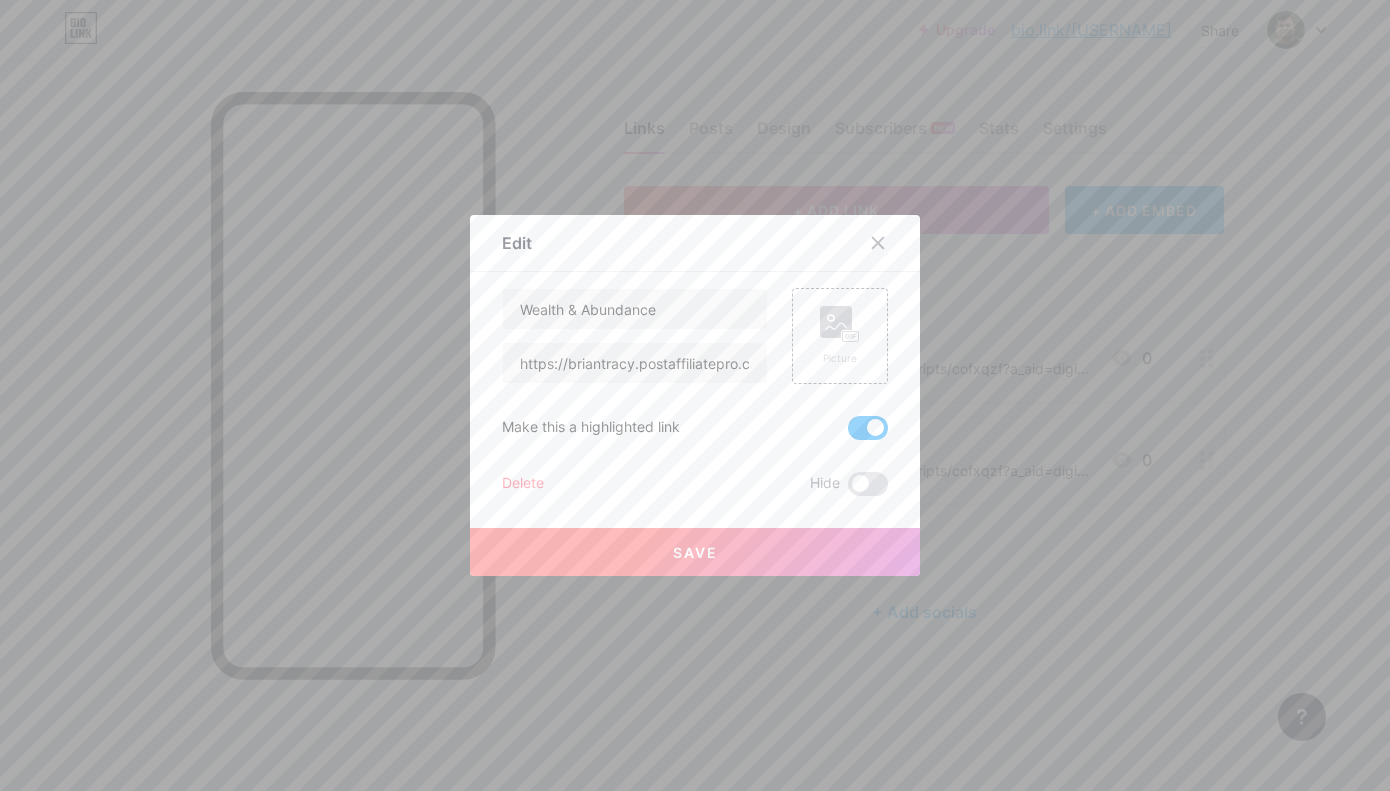 click at bounding box center (868, 428) 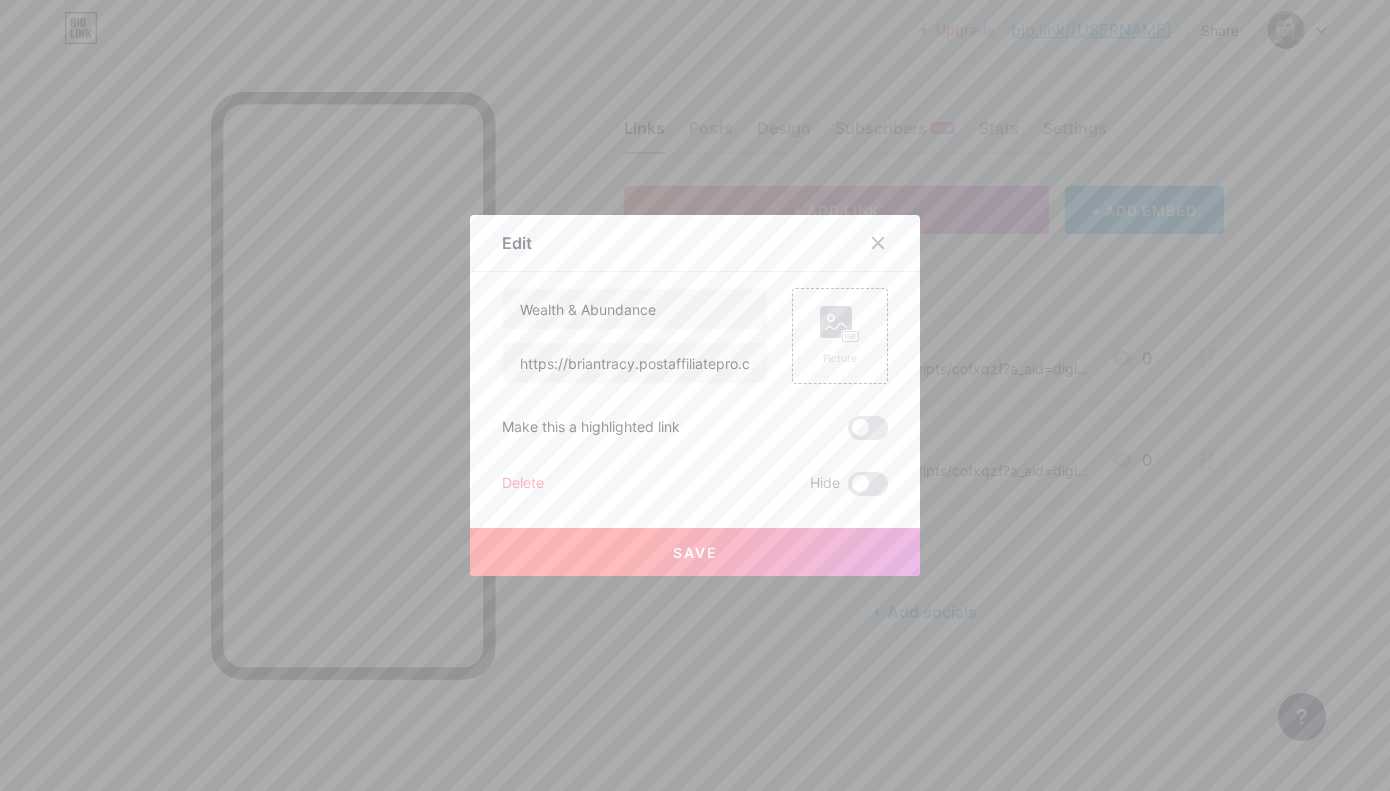 click on "Save" at bounding box center (695, 552) 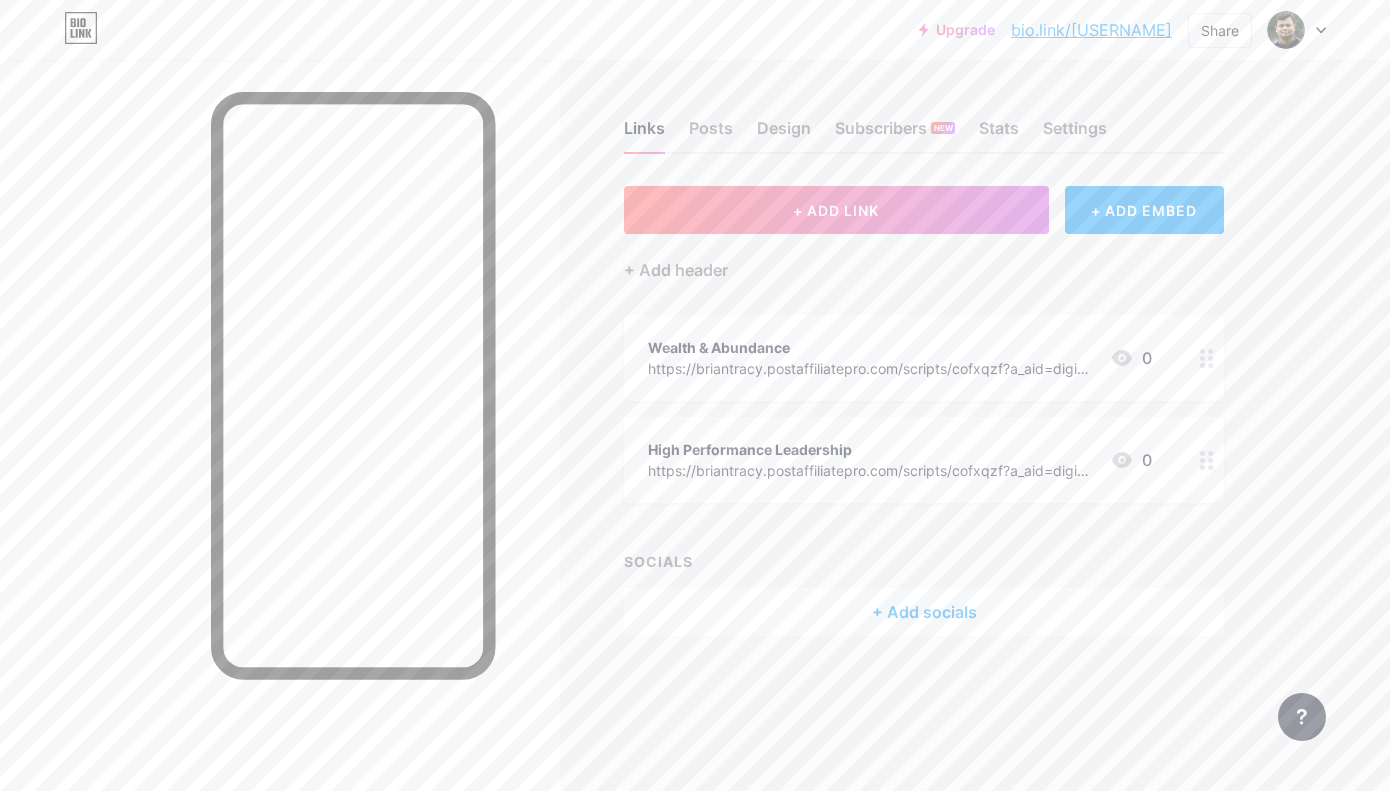 click on "+ ADD LINK     + ADD EMBED
+ Add header
Wealth & Abundance
https://briantracy.postaffiliatepro.com/scripts/cofxqzf?a_aid=digionimarketing&a_bid=[ID]
0
High Performance Leadership
https://briantracy.postaffiliatepro.com/scripts/cofxqzf?a_aid=digionimarketing&a_bid=[ID]
0
SOCIALS     + Add socials" at bounding box center [924, 411] 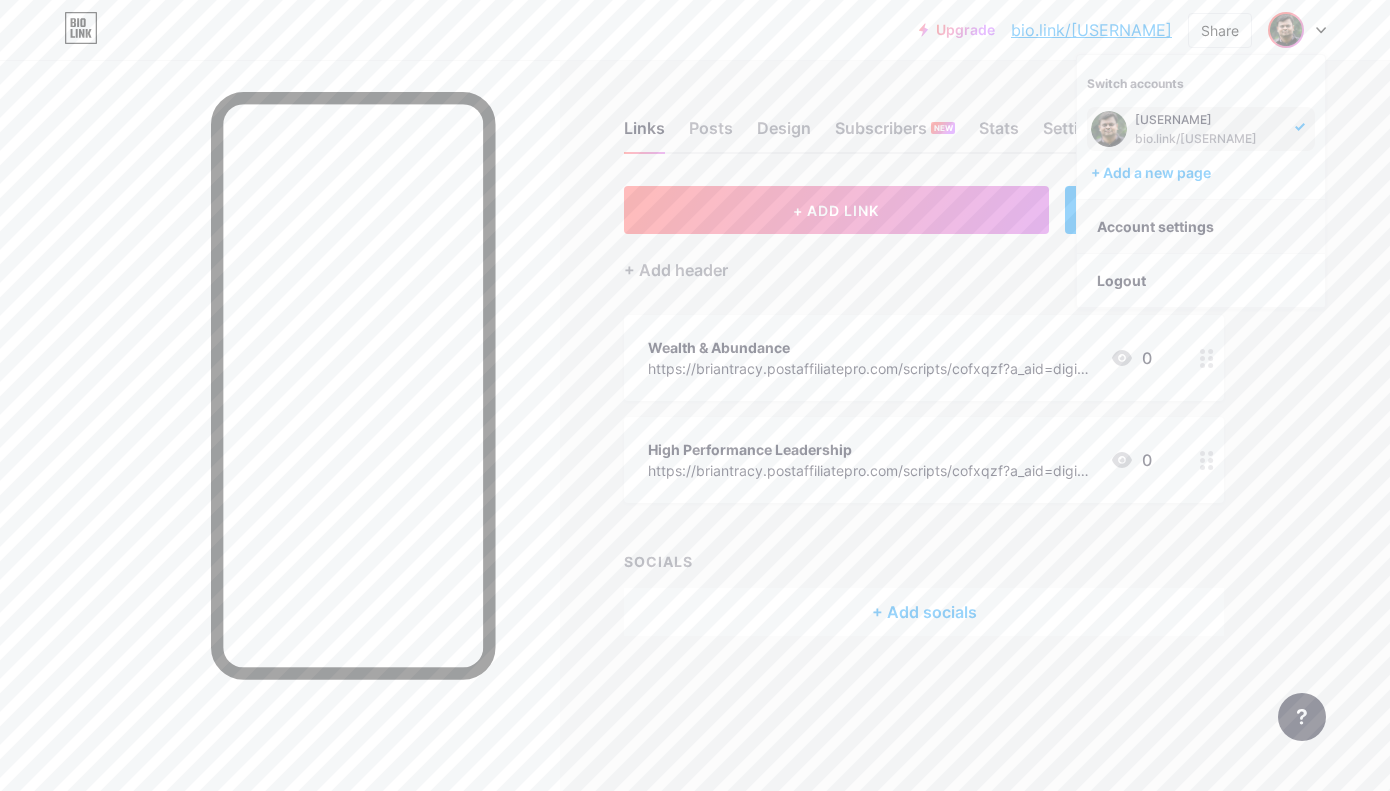 click on "Account settings" at bounding box center [1201, 227] 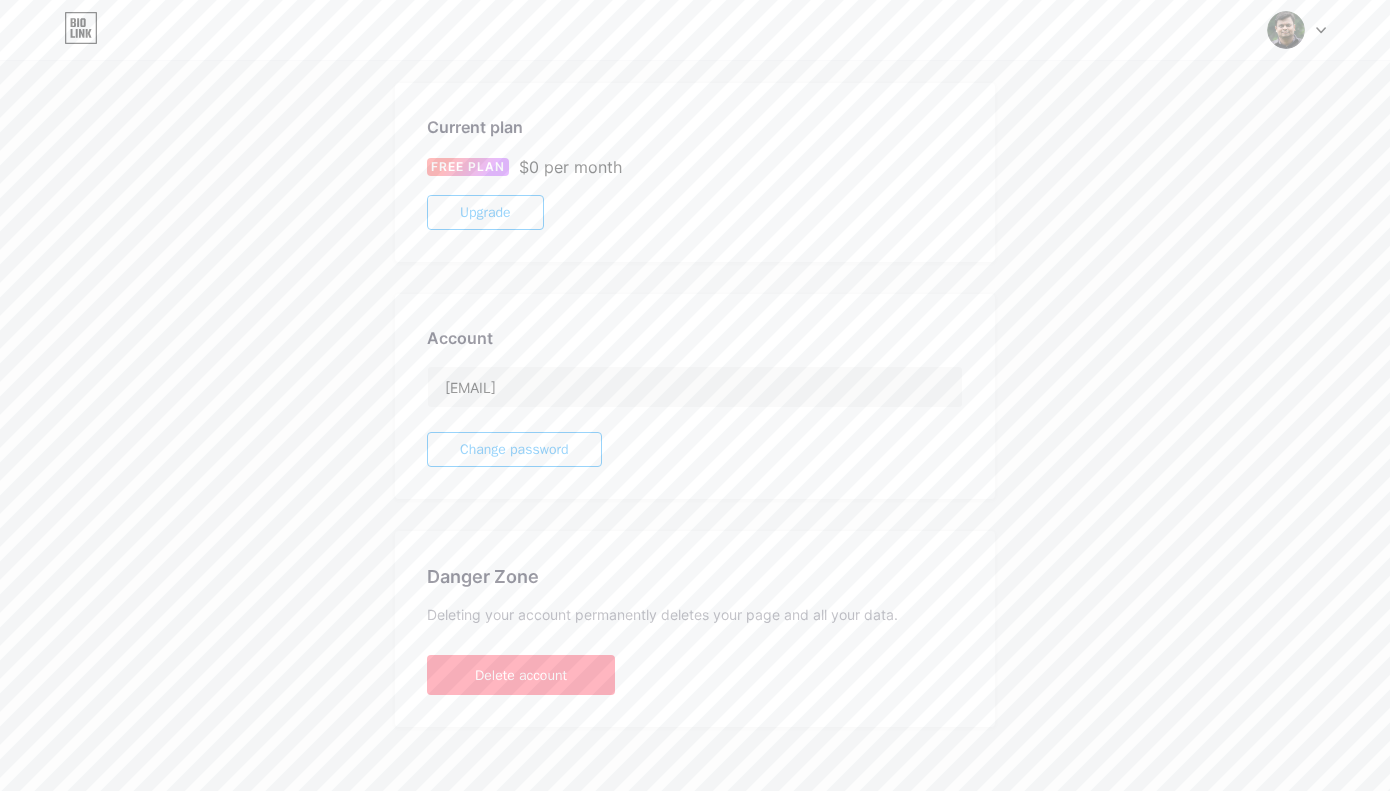 scroll, scrollTop: 324, scrollLeft: 0, axis: vertical 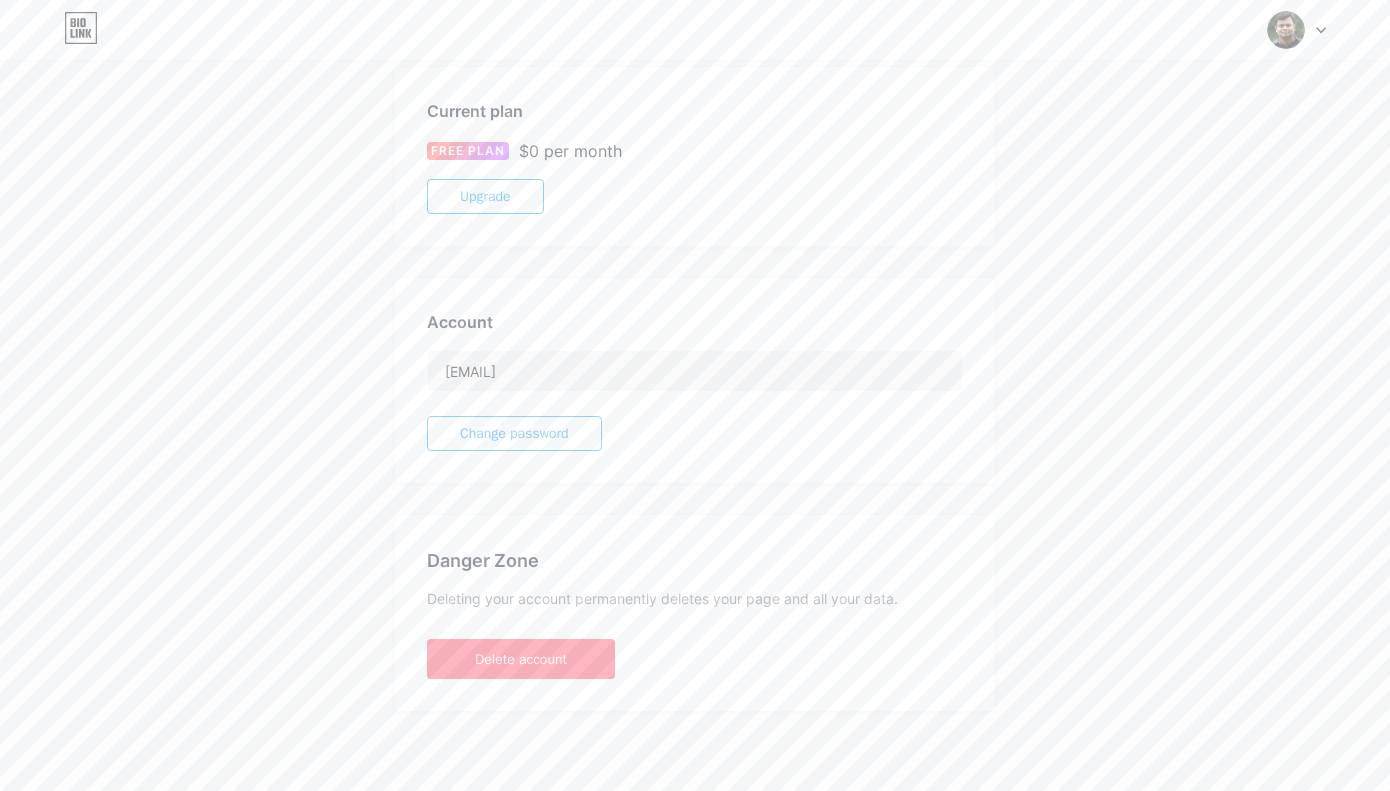 click on "Account Settings   My pages     [USERNAME]   bio.link/[USERNAME]      + Add a new page            Current plan   FREE PLAN
$0 per month
Upgrade
Account   [EMAIL]
Change password
Danger Zone   Deleting your account permanently deletes your page and all your data.   Delete account" at bounding box center [695, 239] 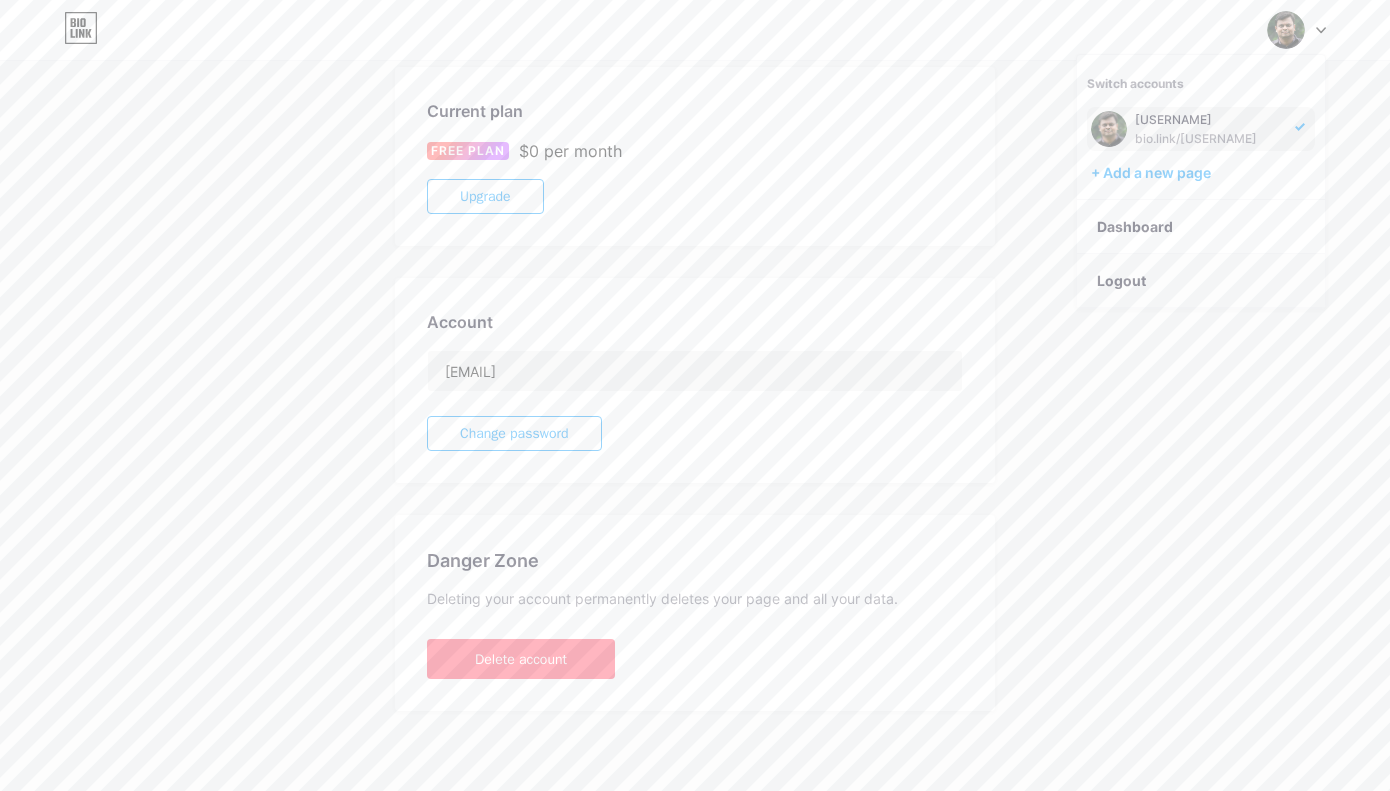 click on "Logout" at bounding box center (1201, 281) 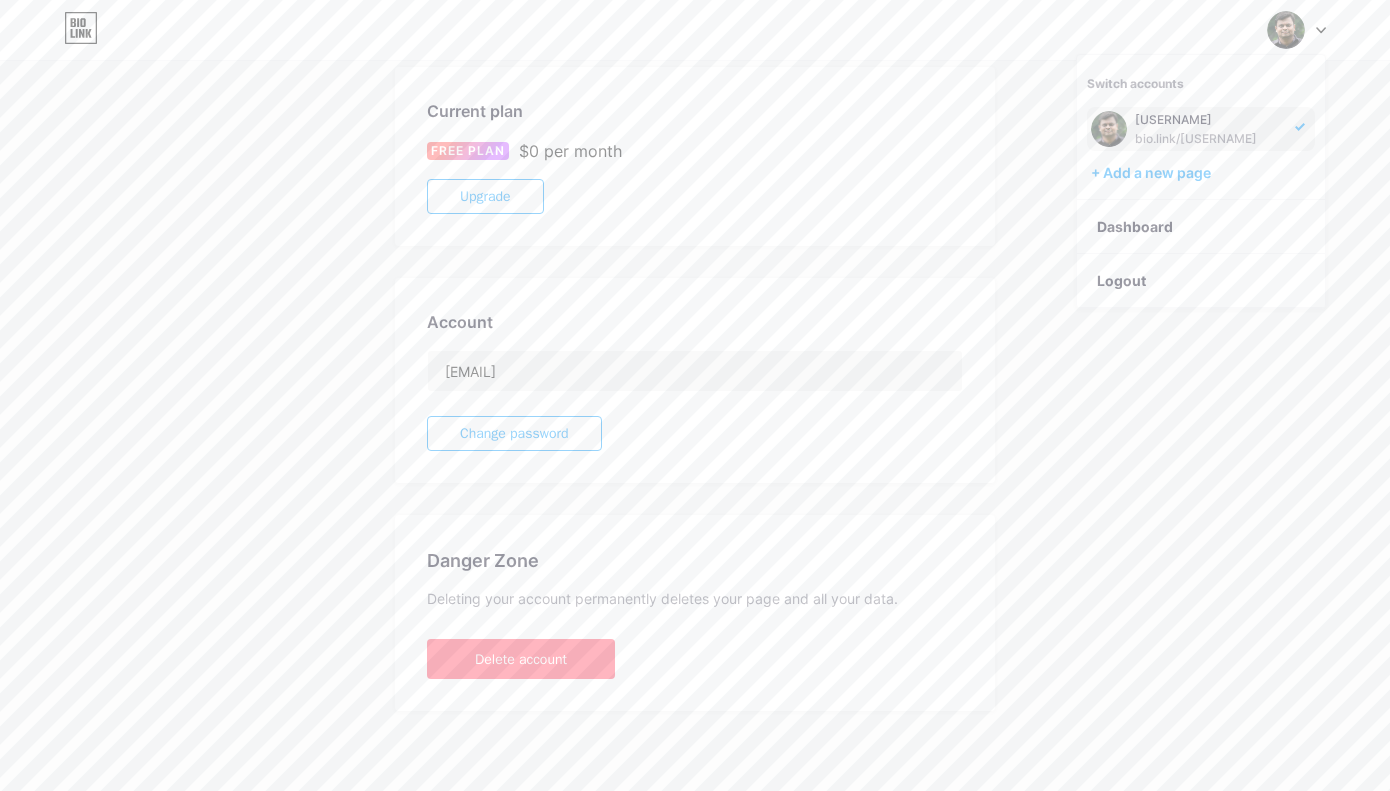 scroll, scrollTop: 0, scrollLeft: 0, axis: both 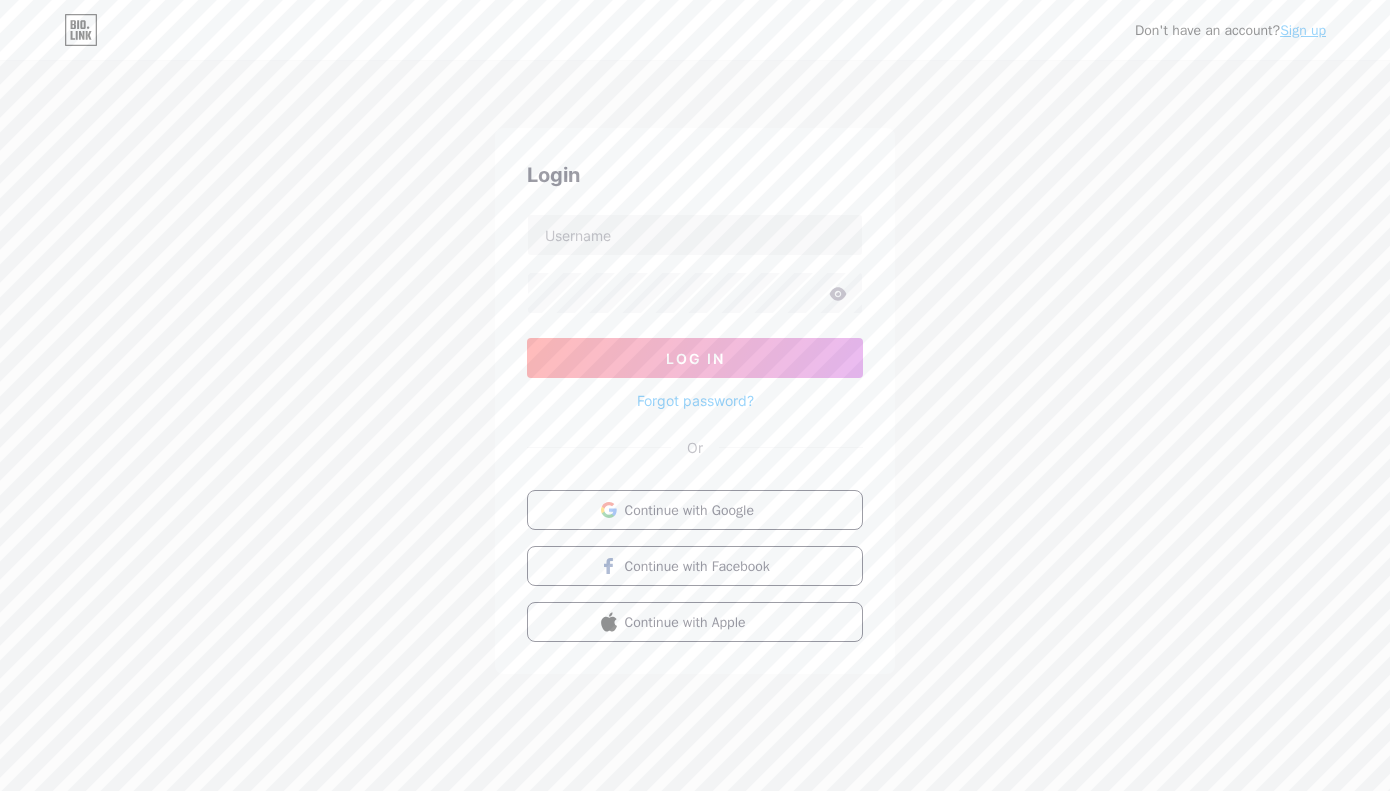 click on "Login                   Log In
Forgot password?
Or       Continue with Google     Continue with Facebook
Continue with Apple" at bounding box center (695, 401) 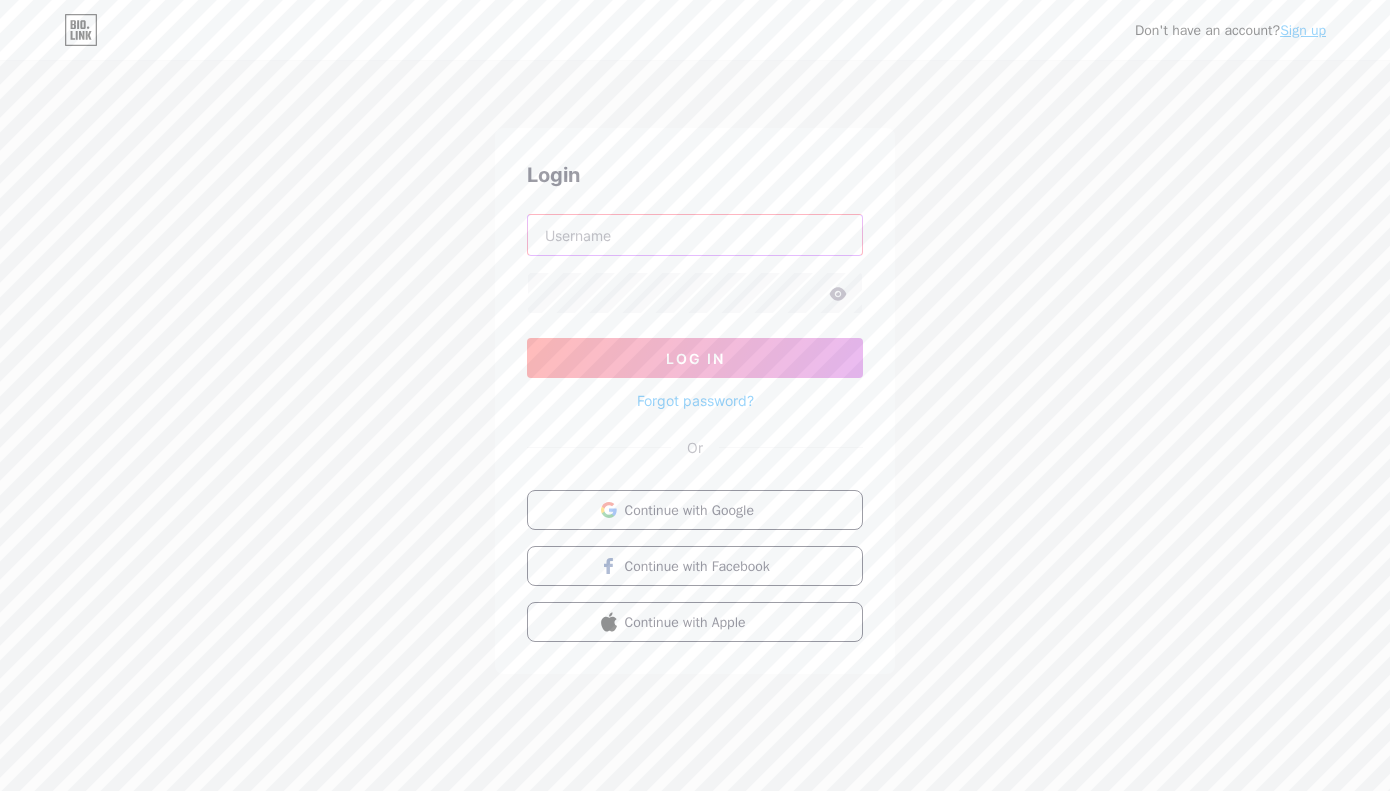 click at bounding box center [695, 235] 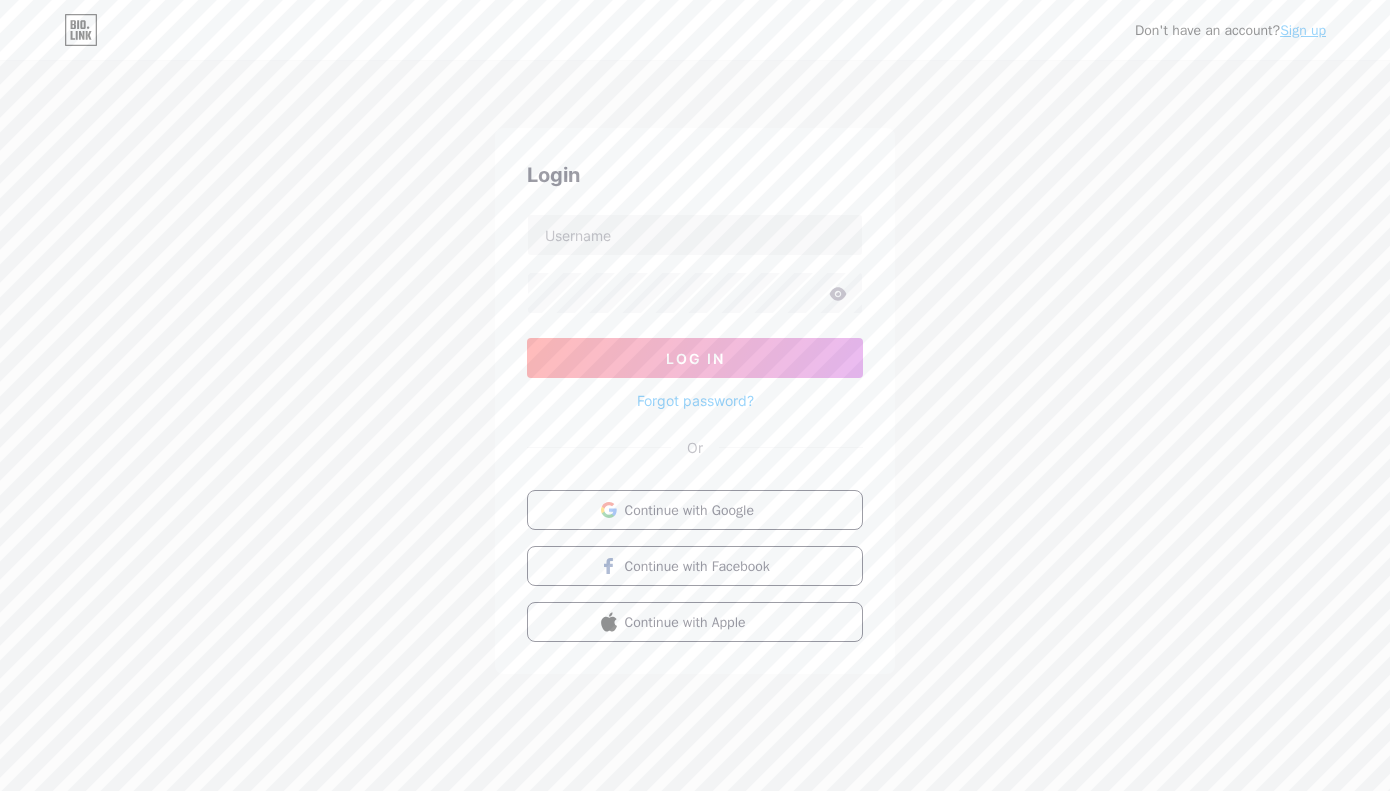 click on "Forgot password?" at bounding box center [695, 400] 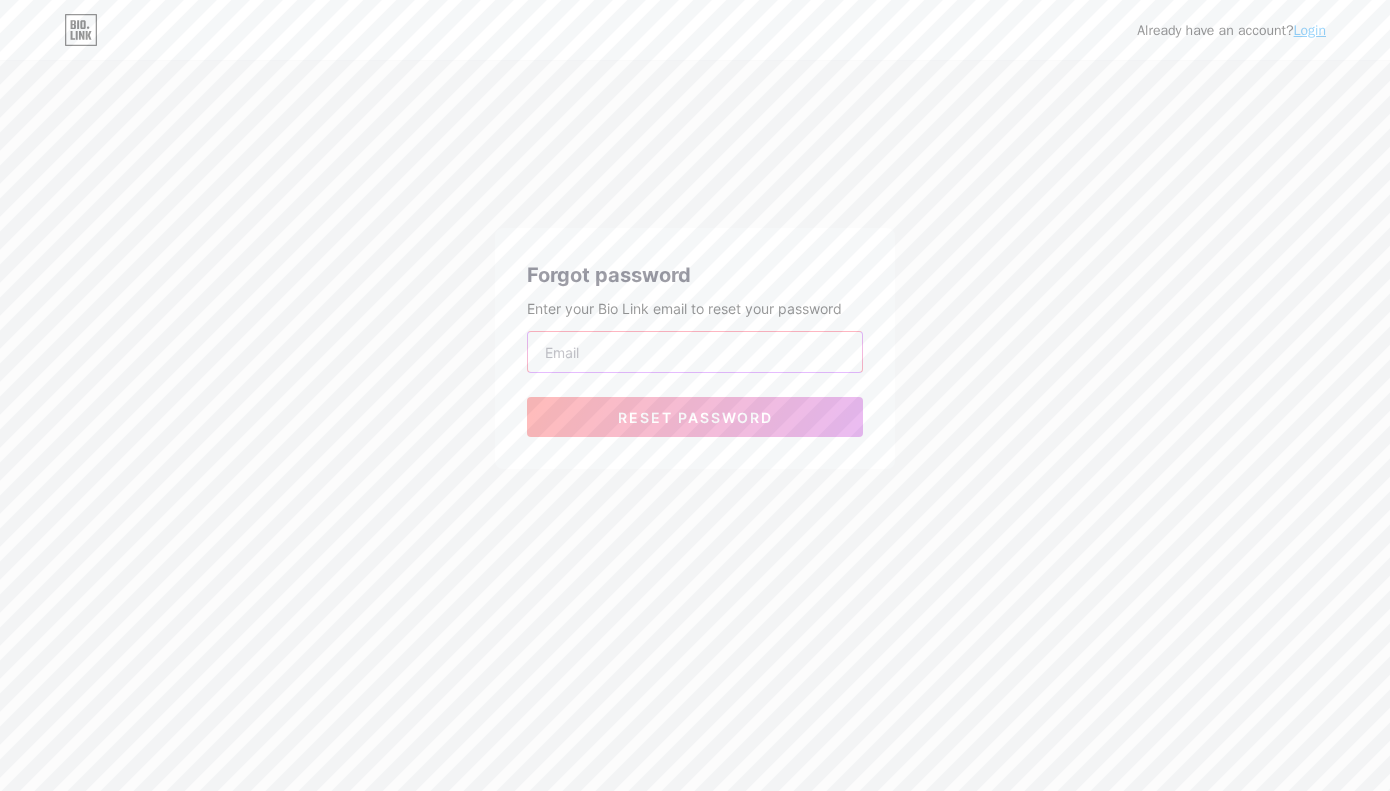 click at bounding box center (695, 352) 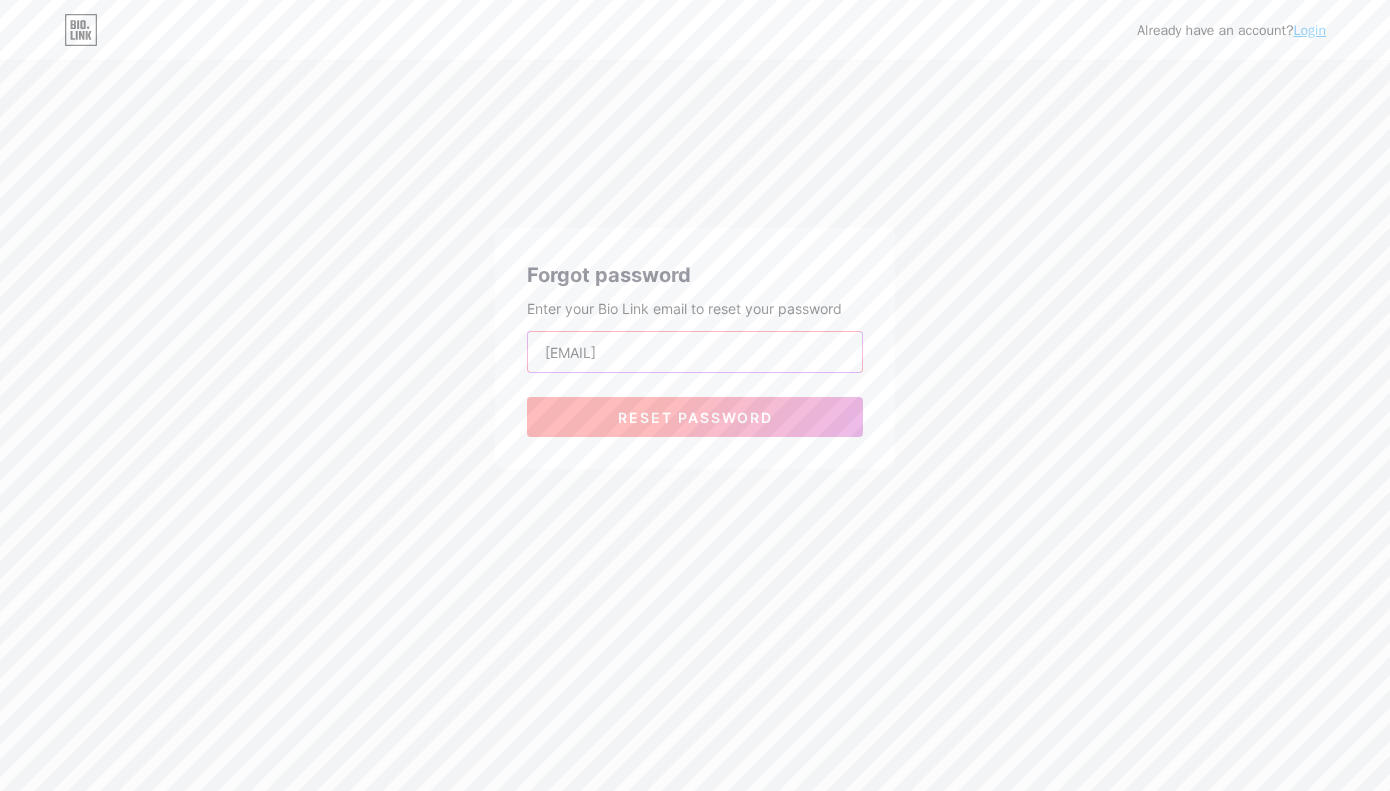 type on "[EMAIL]" 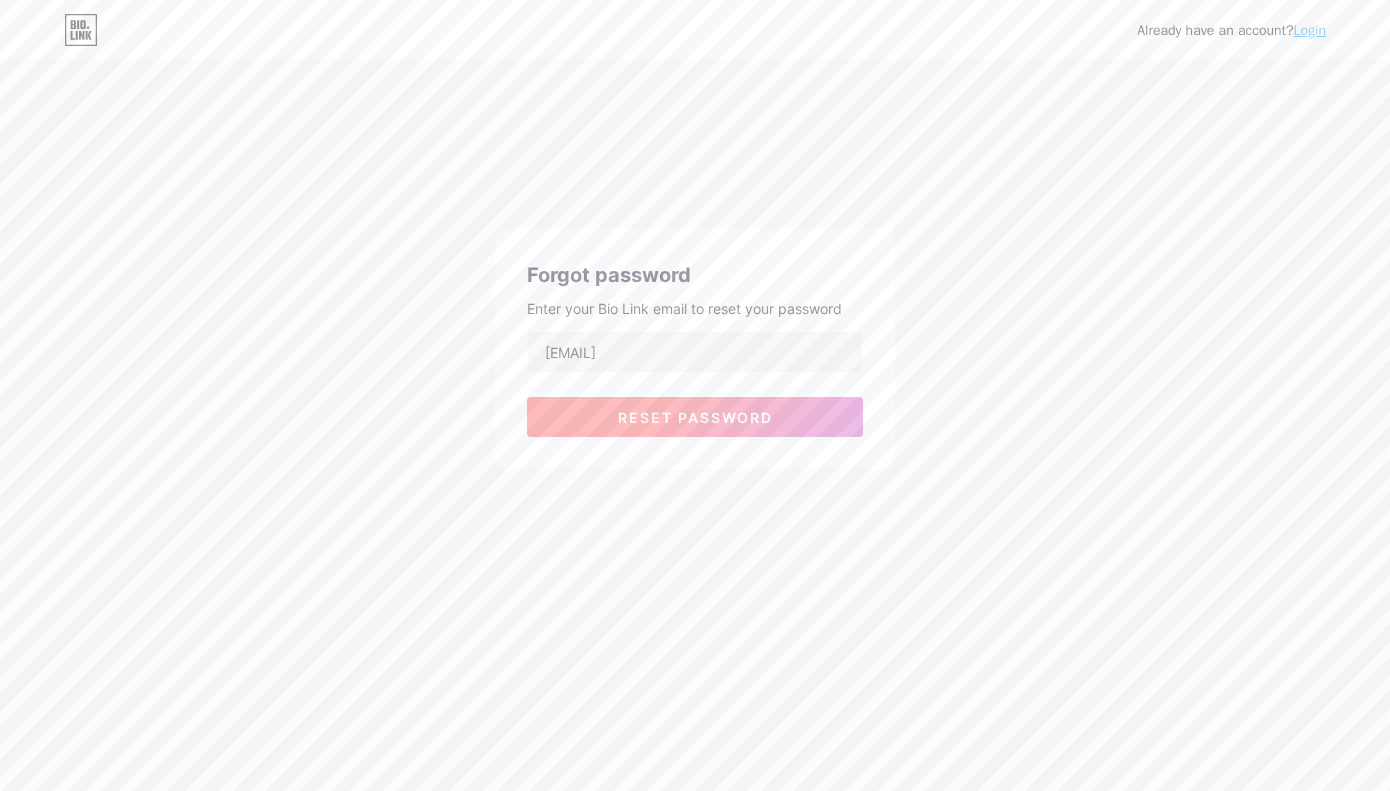 click on "Reset password" at bounding box center [695, 417] 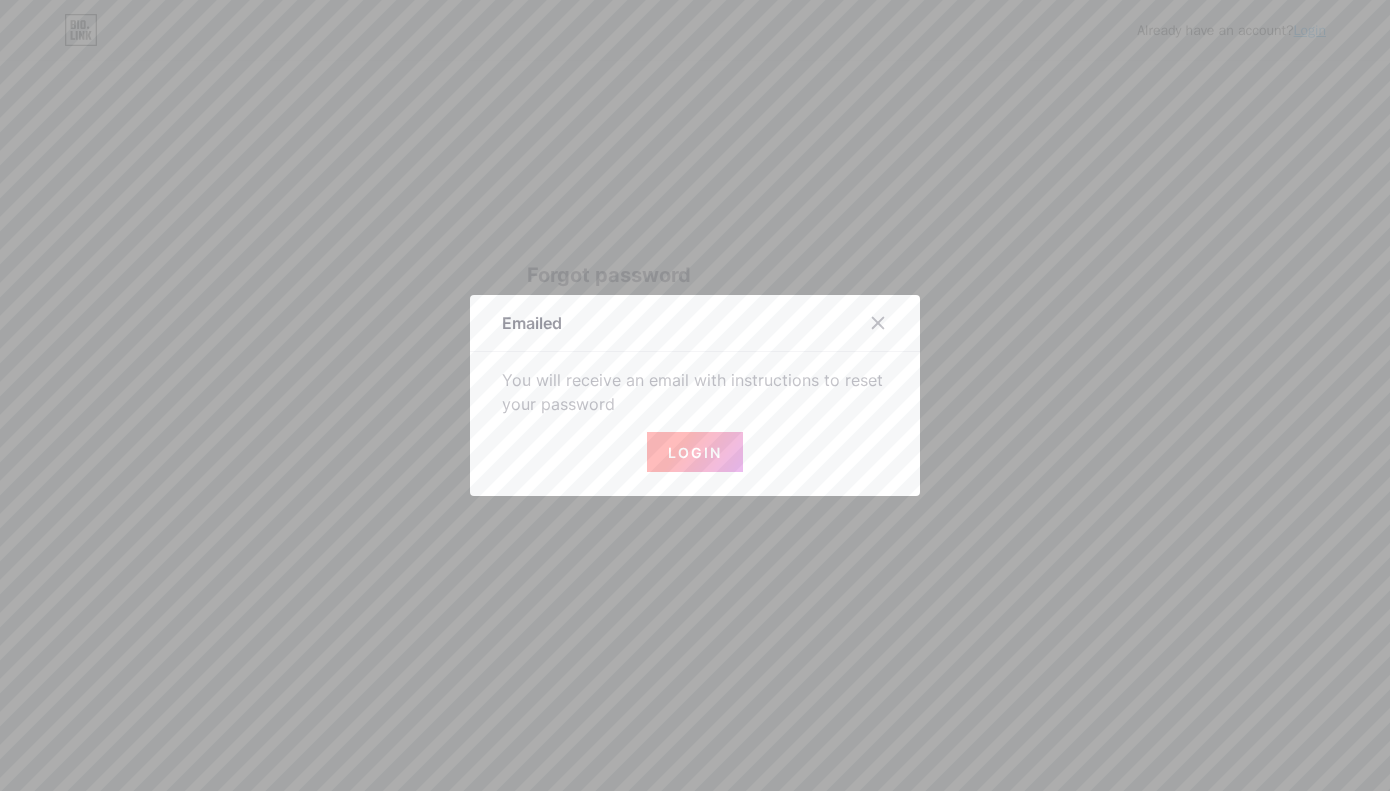 click on "Login" at bounding box center (695, 452) 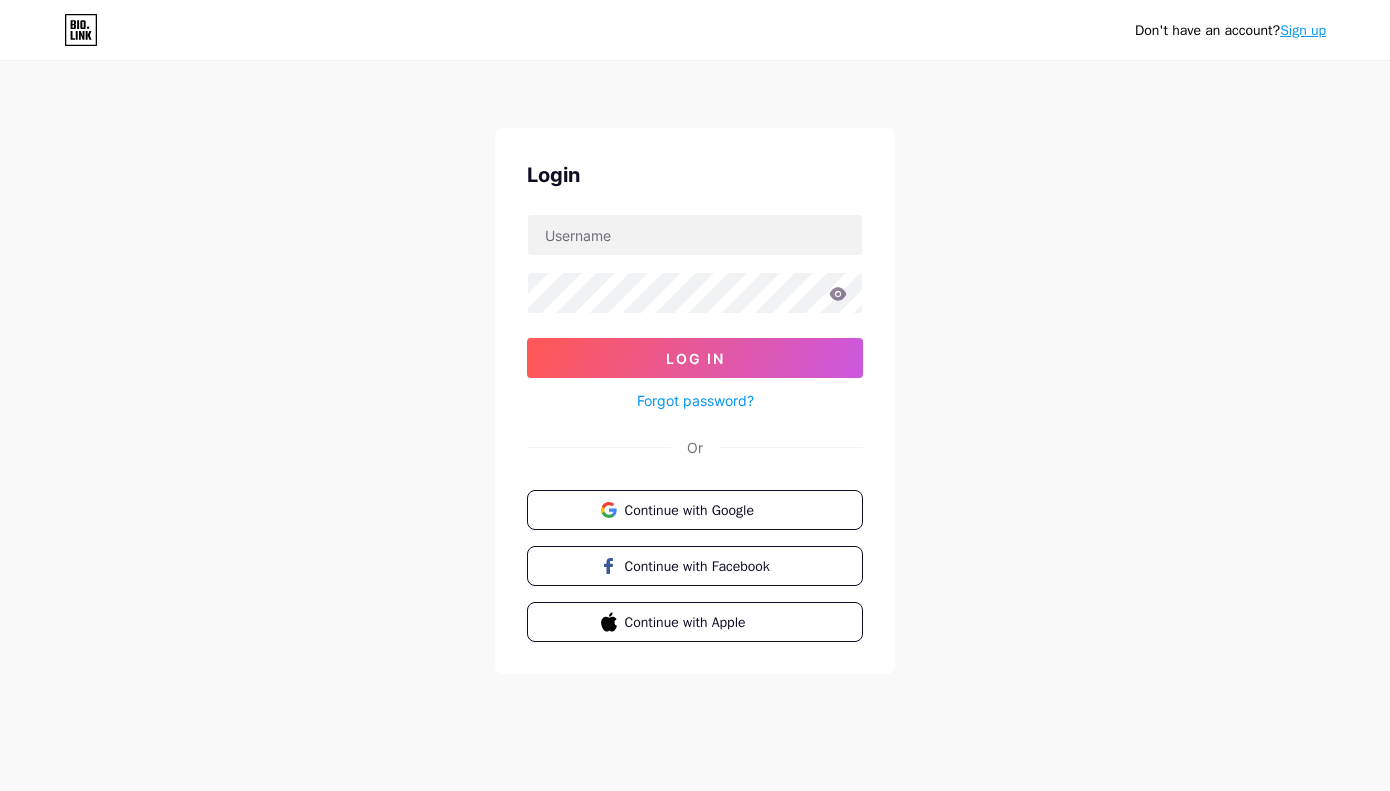 scroll, scrollTop: 0, scrollLeft: 0, axis: both 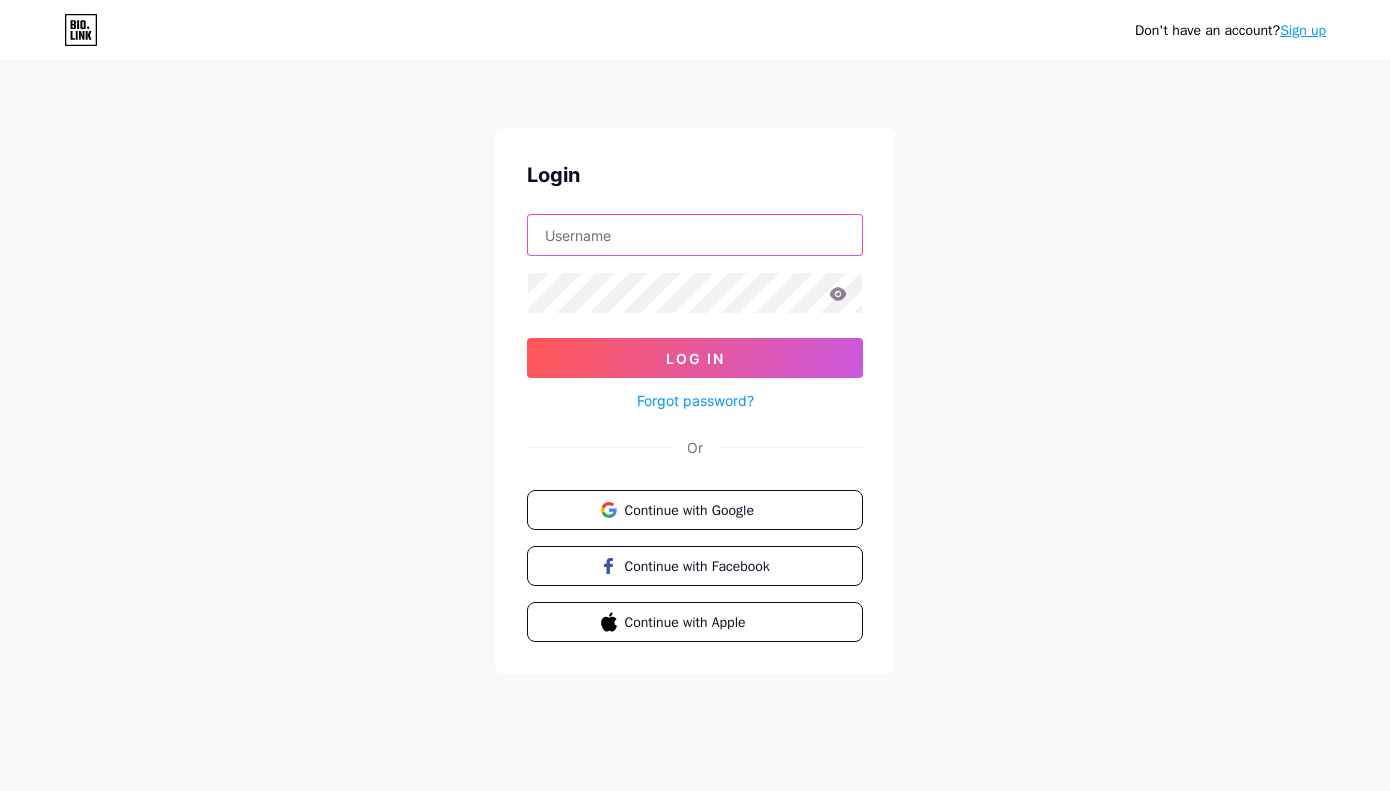 type on "[EMAIL]" 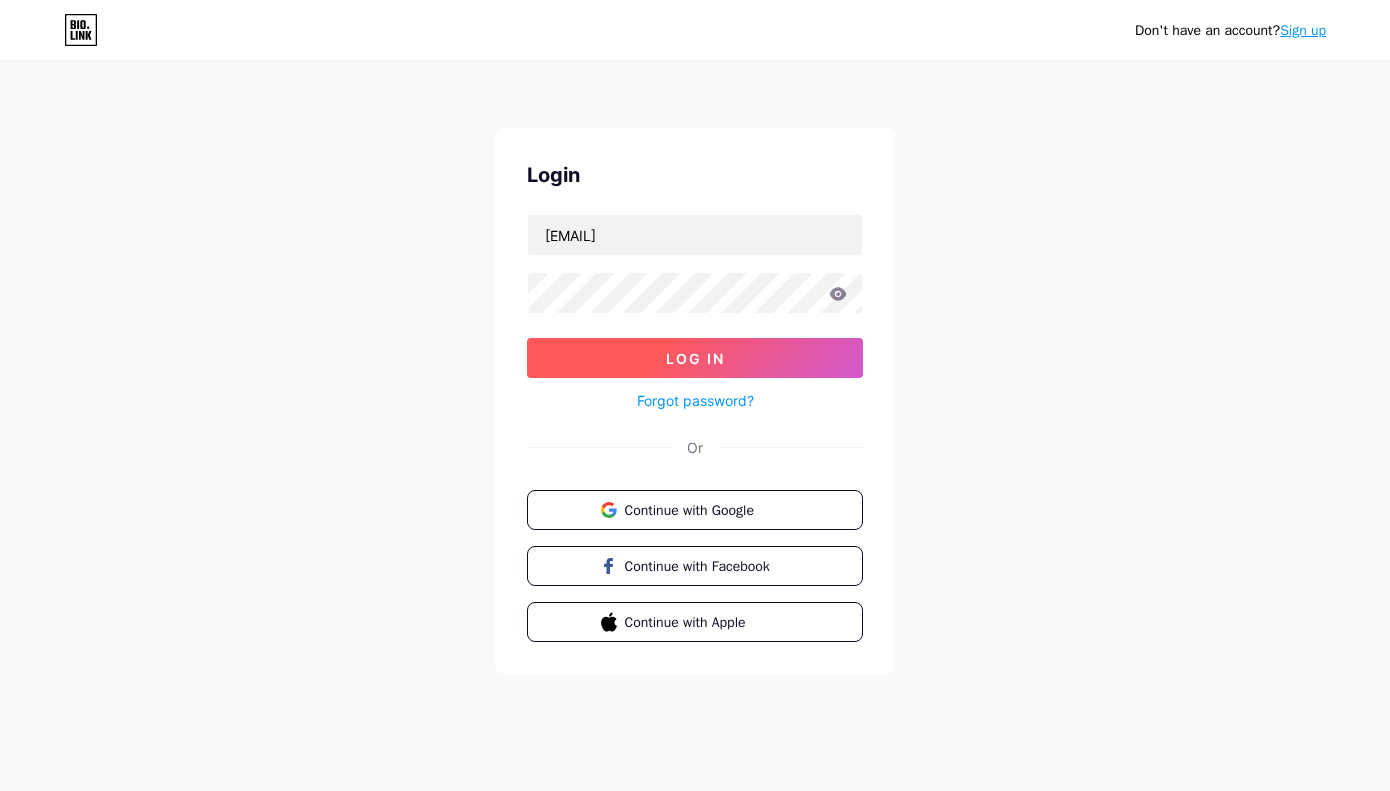 click on "Log In" at bounding box center [695, 358] 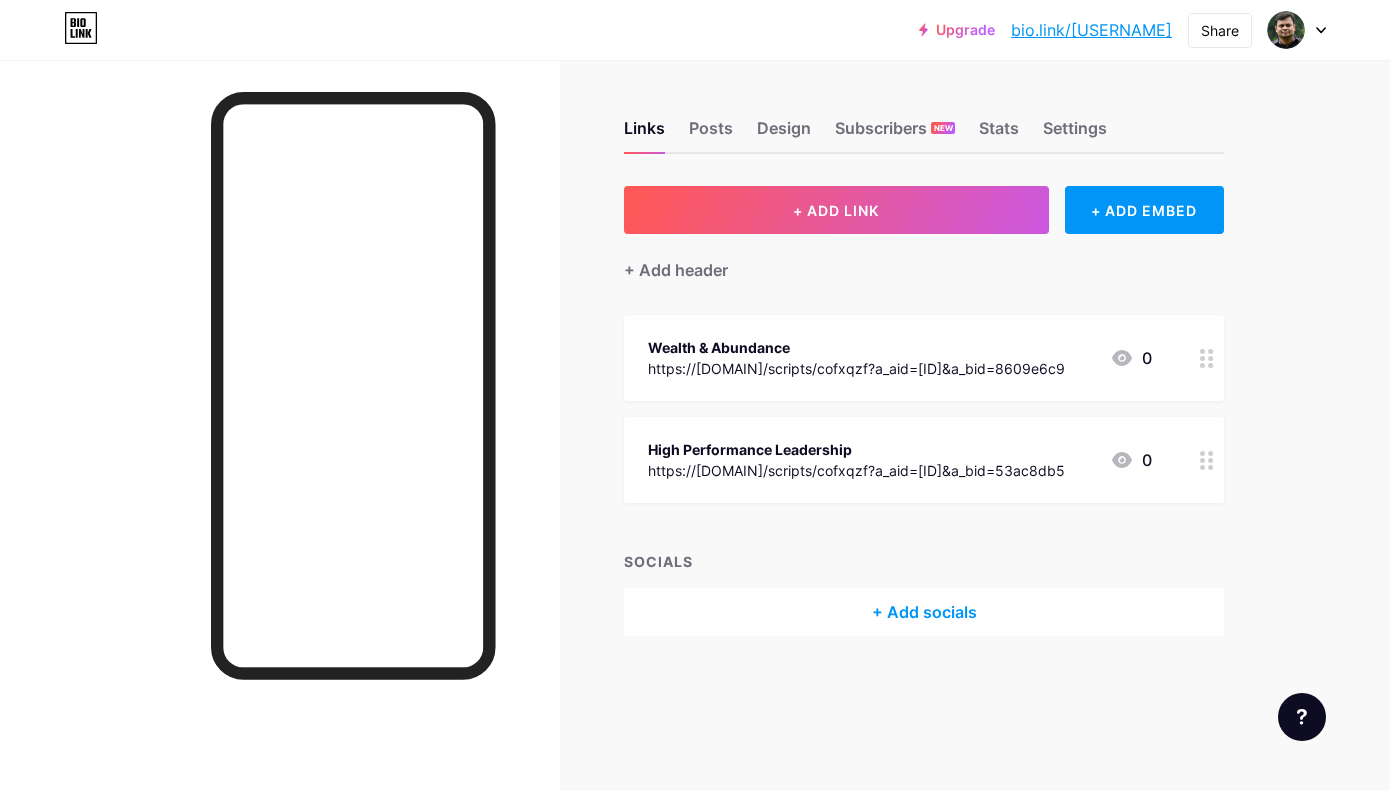 click on "Links
Posts
Design
Subscribers
NEW
Stats
Settings       + ADD LINK     + ADD EMBED
+ Add header
Wealth & Abundance
https://briantracy.postaffiliatepro.com/scripts/cofxqzf?a_aid=digionimarketing&a_bid=8609e6c9
0
High Performance Leadership
https://briantracy.postaffiliatepro.com/scripts/cofxqzf?a_aid=digionimarketing&a_bid=53ac8db5
0
SOCIALS     + Add socials                       Feature requests             Help center         Contact support" at bounding box center (654, 398) 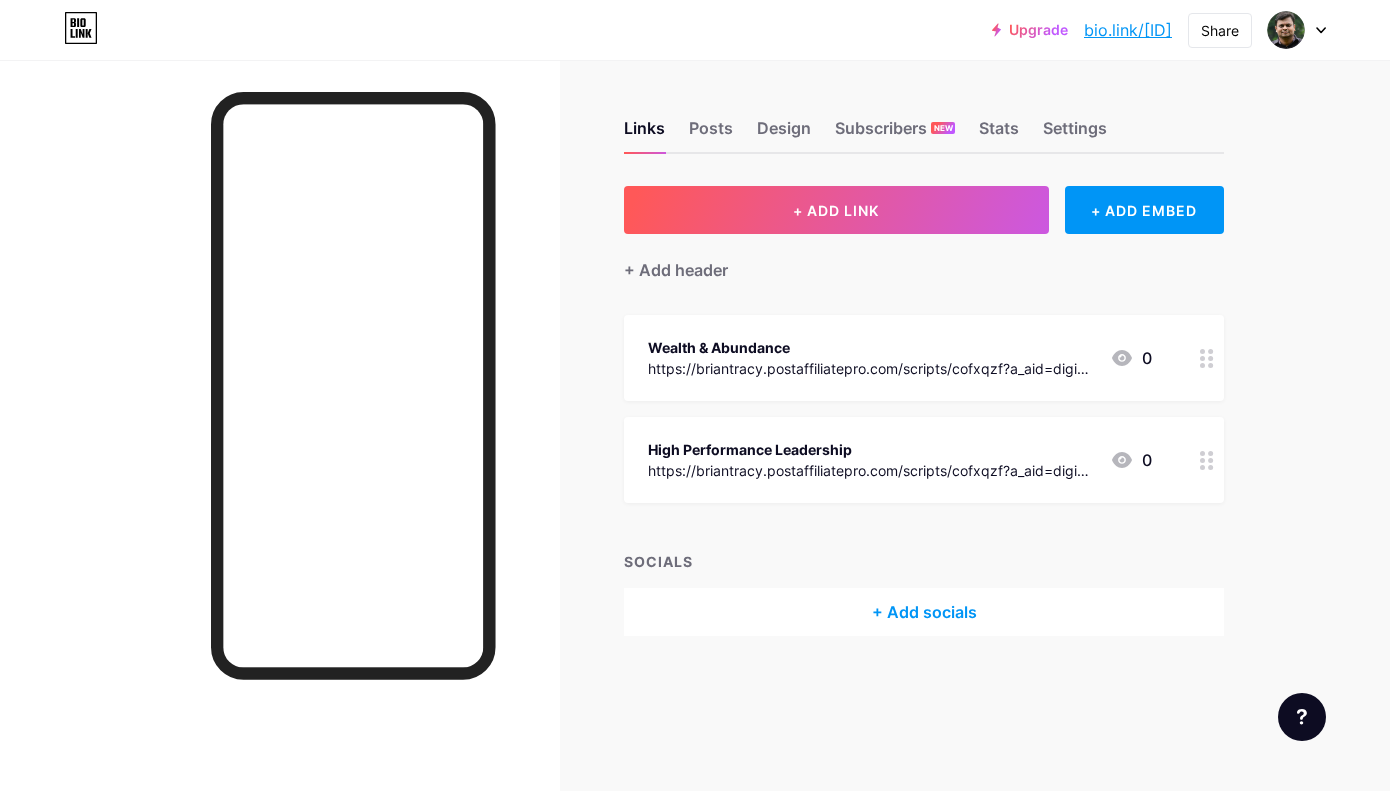 scroll, scrollTop: 0, scrollLeft: 0, axis: both 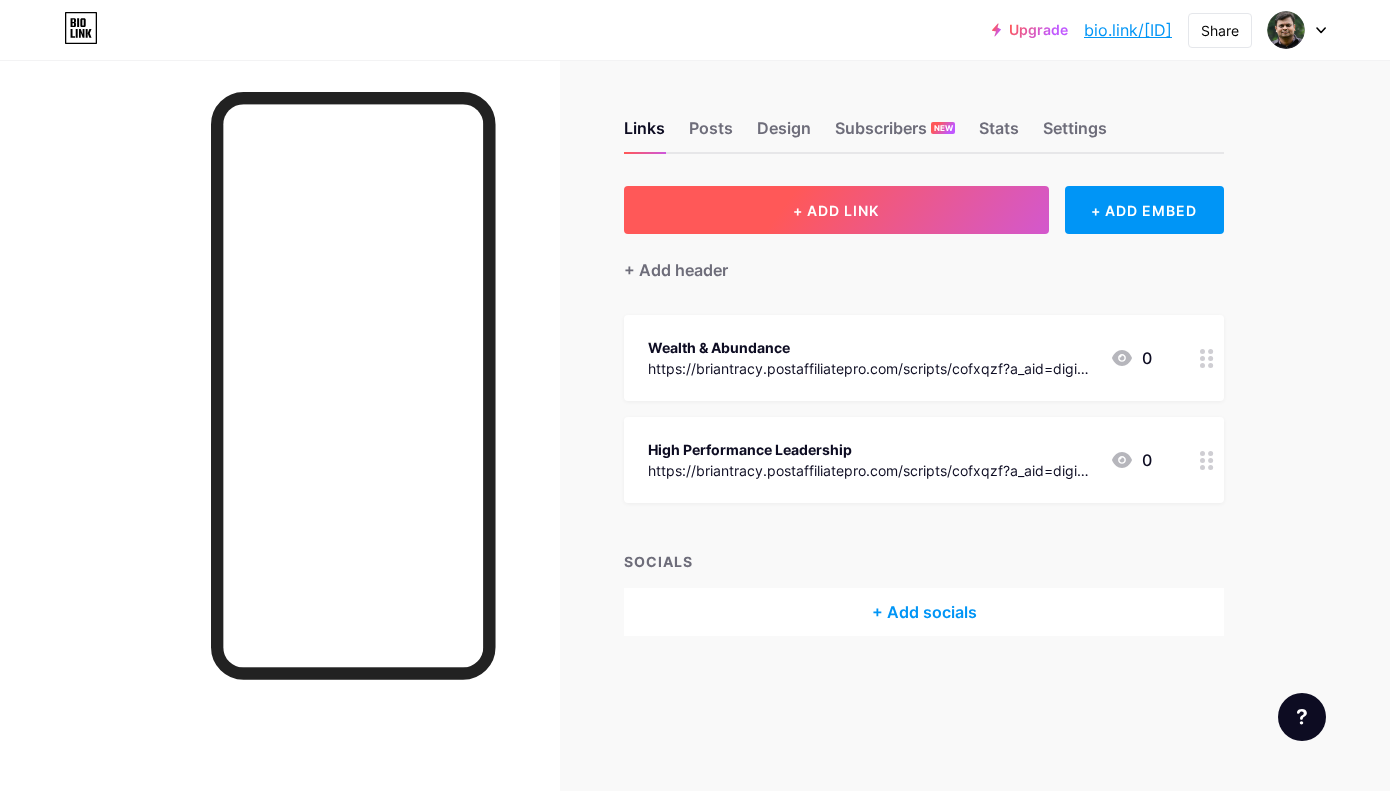 click on "+ ADD LINK" at bounding box center [836, 210] 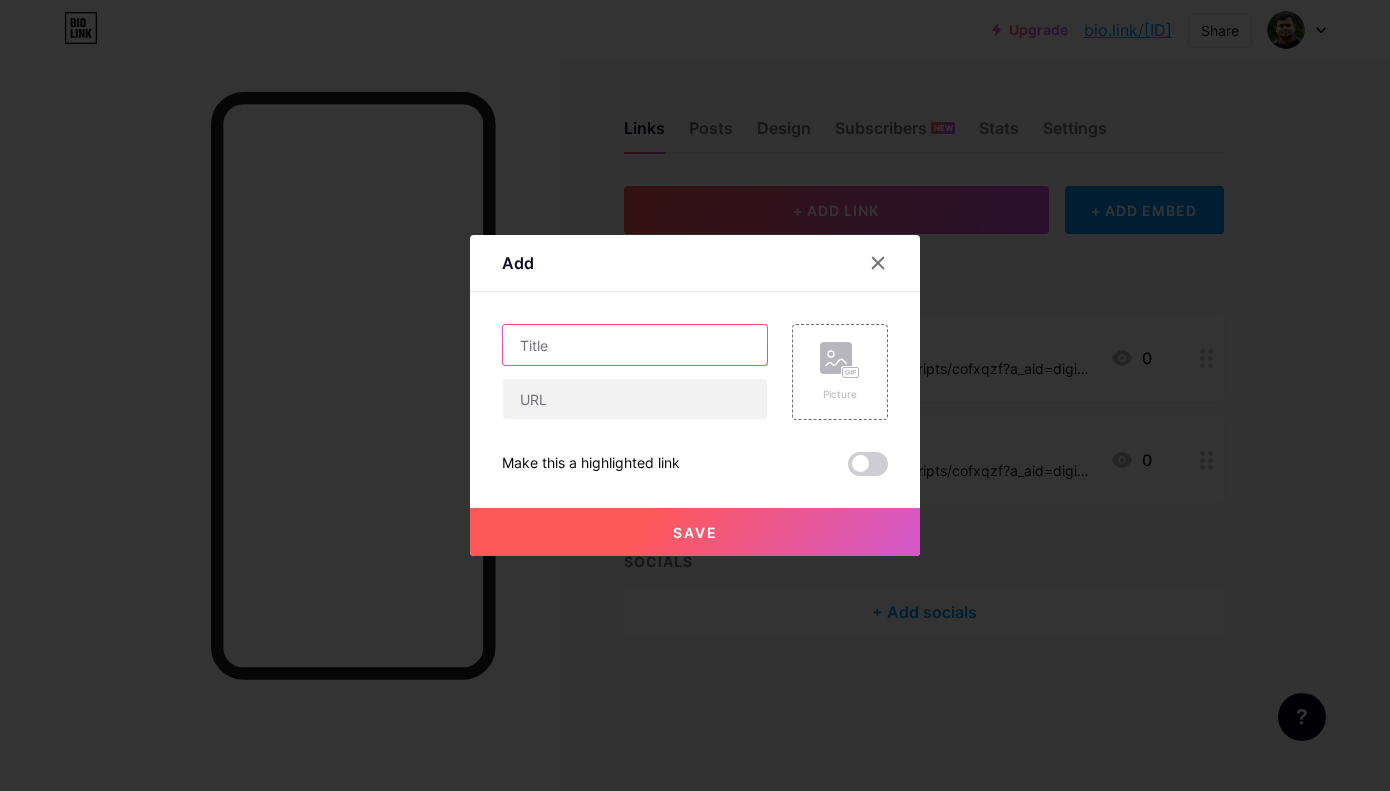 click at bounding box center (635, 345) 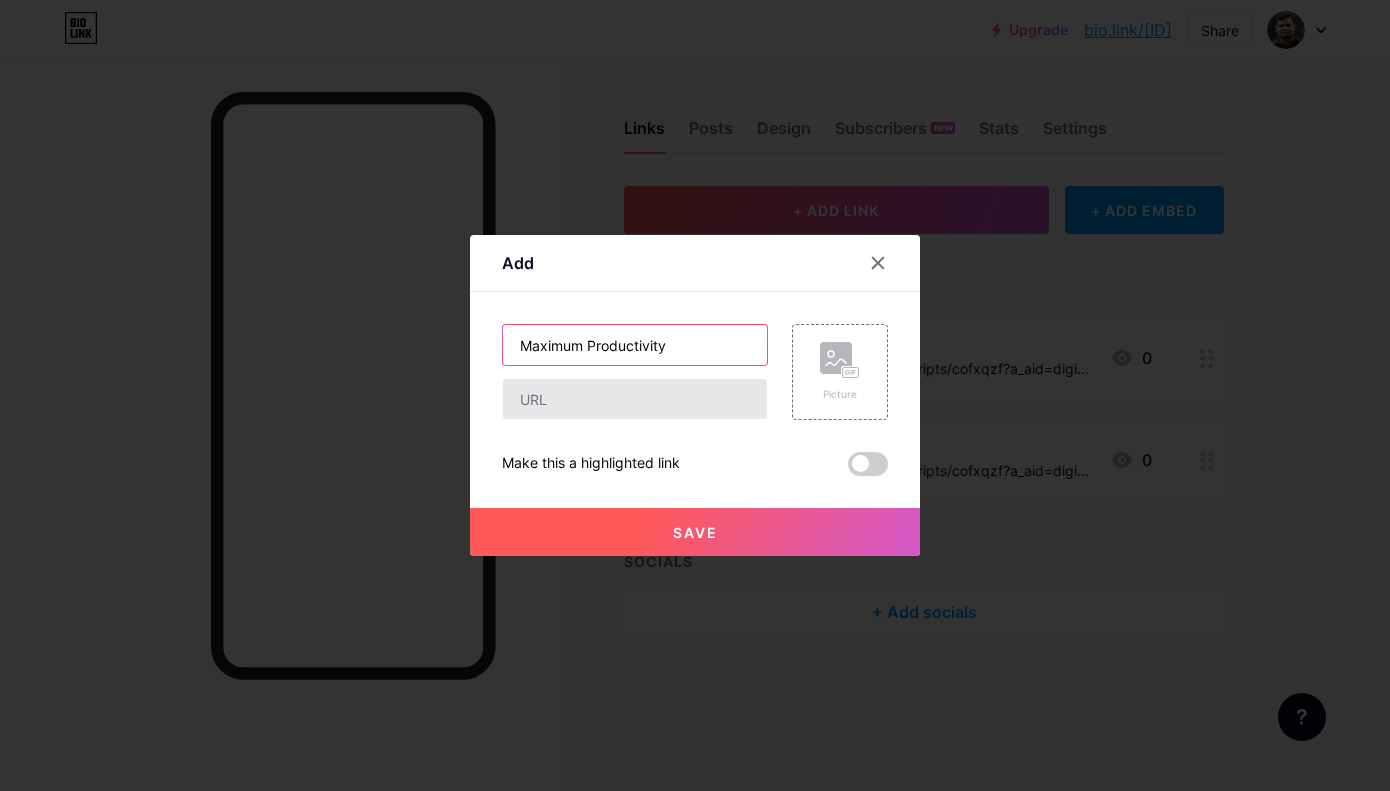 type on "Maximum Productivity" 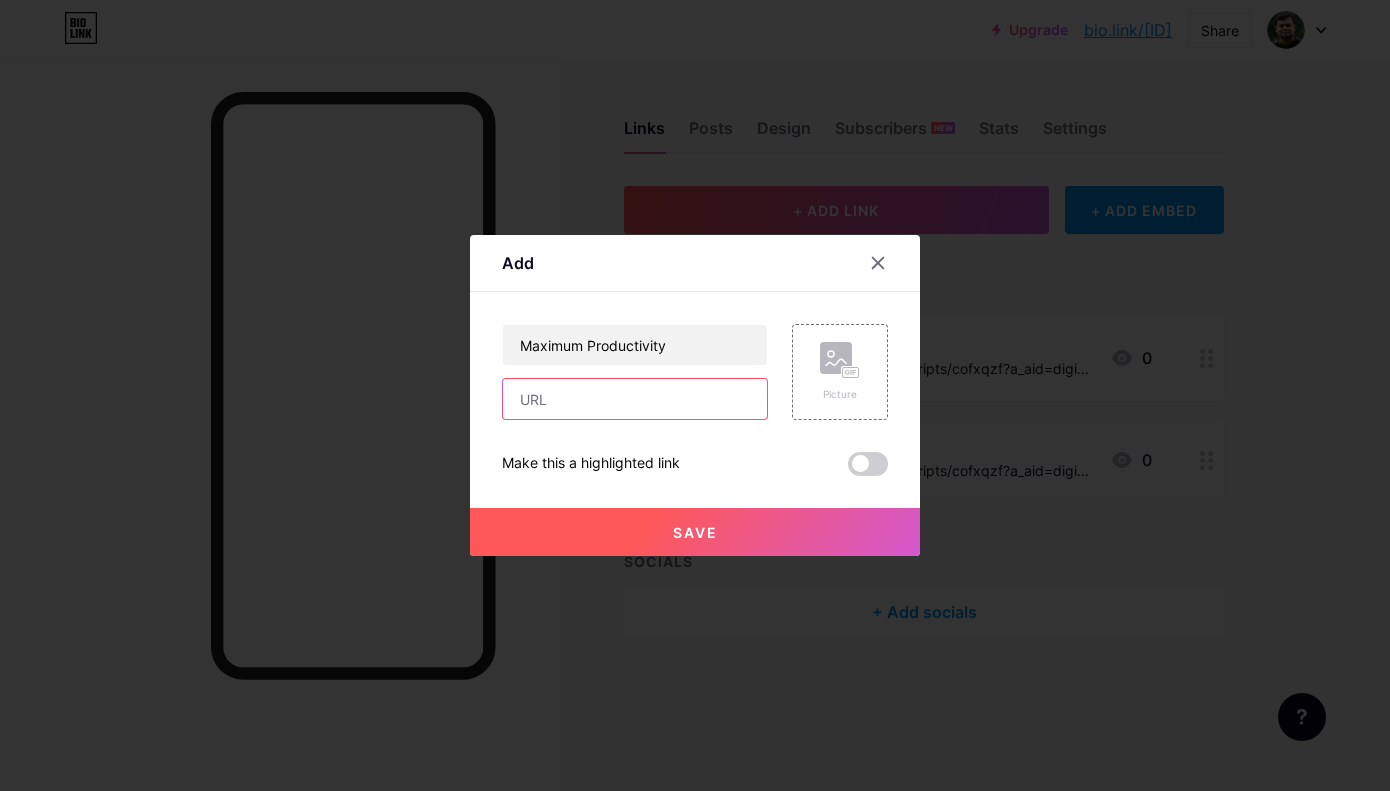 click at bounding box center [635, 399] 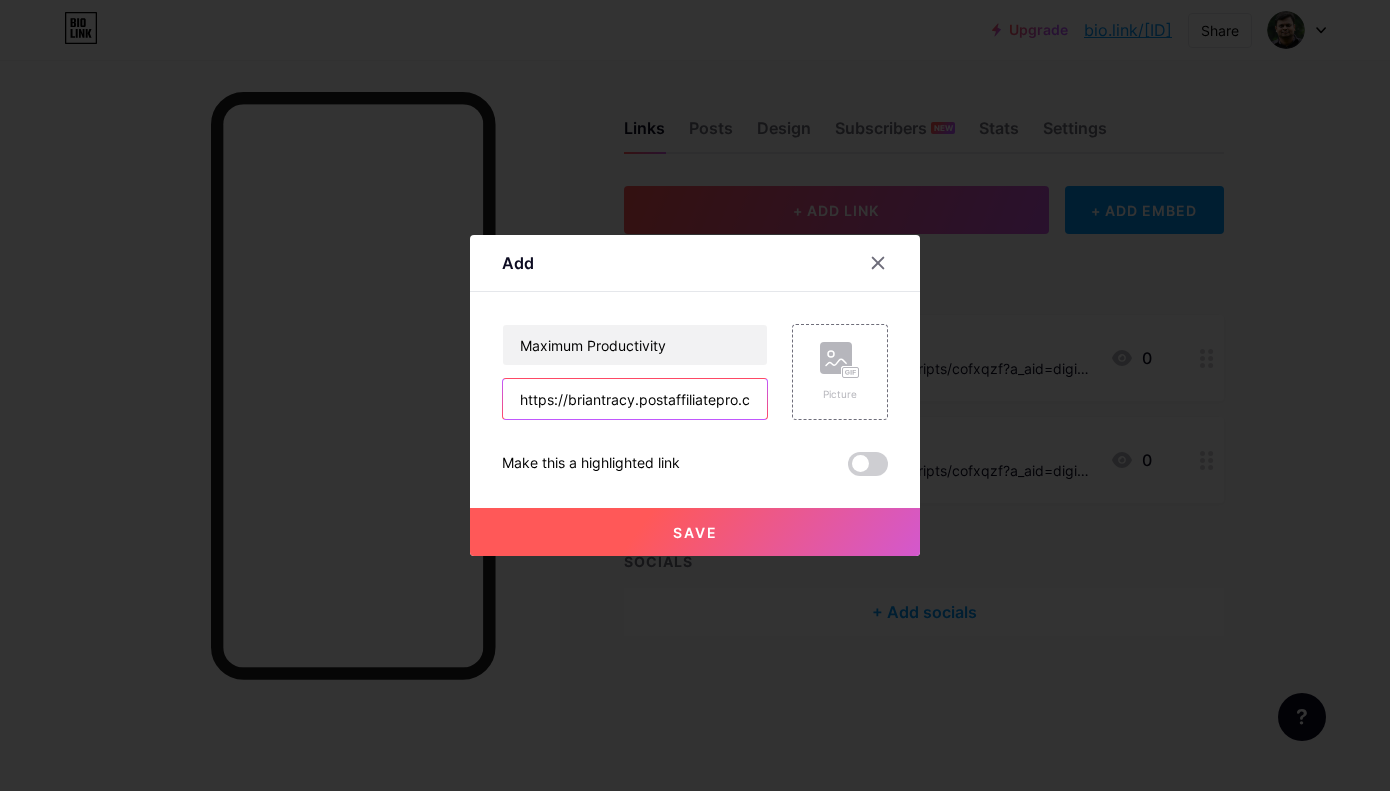 scroll, scrollTop: 0, scrollLeft: 408, axis: horizontal 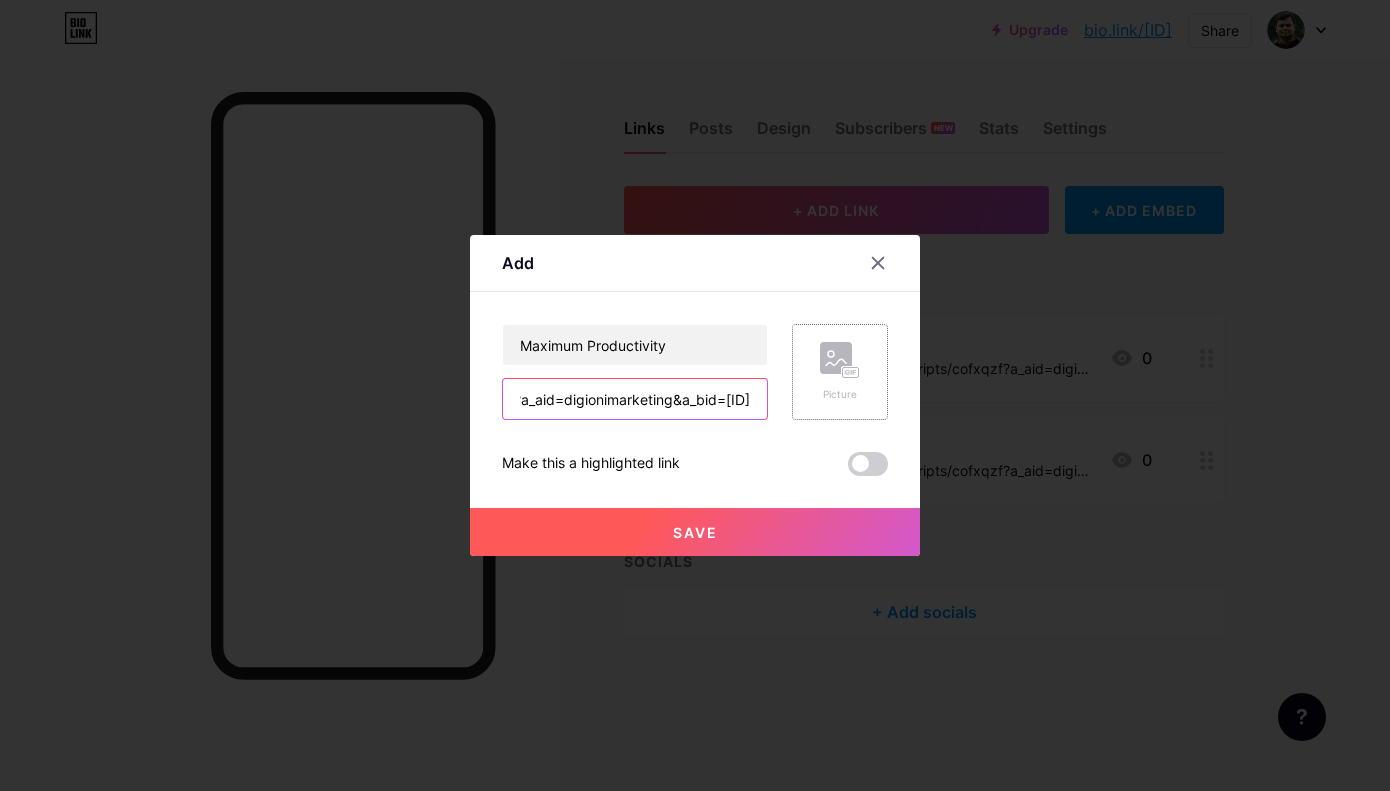 type on "https://briantracy.postaffiliatepro.com/scripts/cofxqzf?a_aid=digionimarketing&a_bid=0c843330" 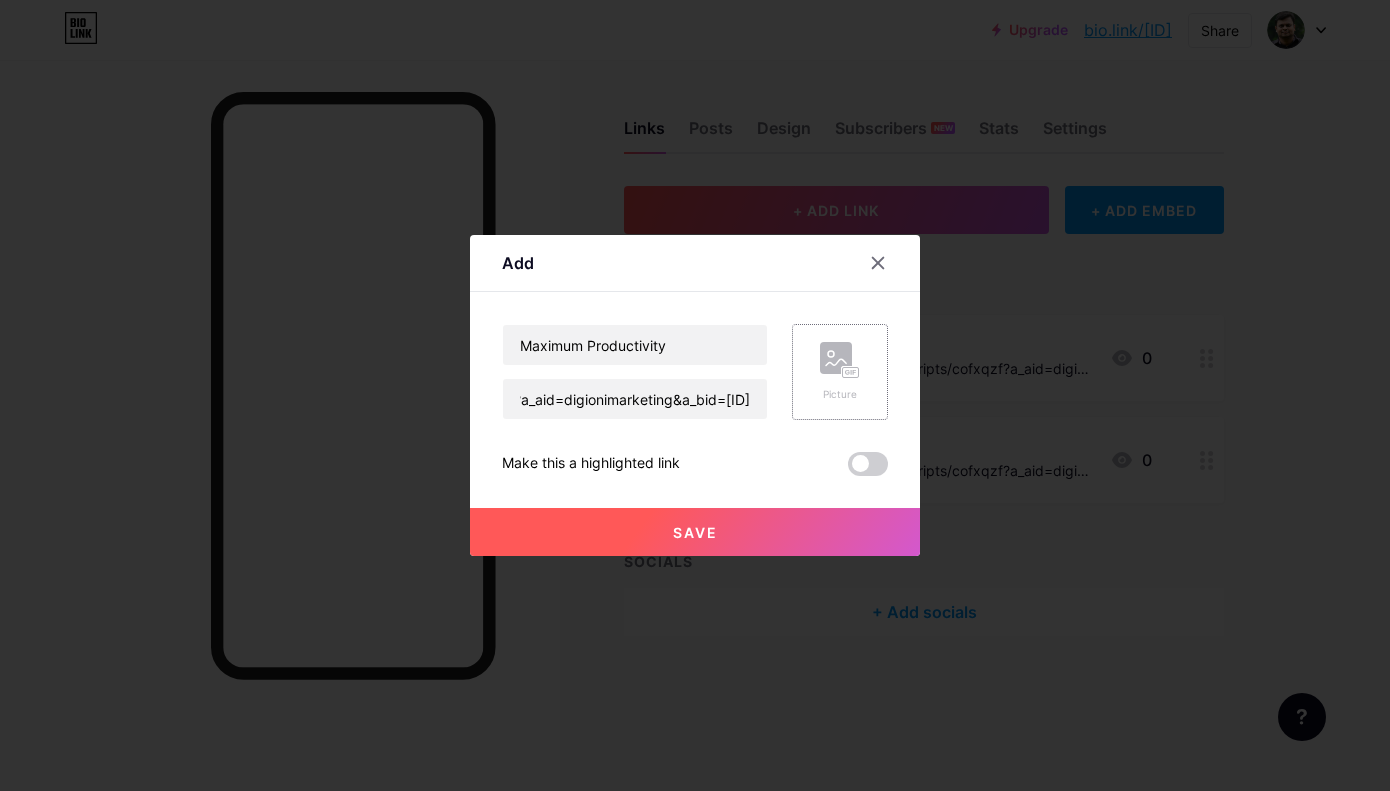 click 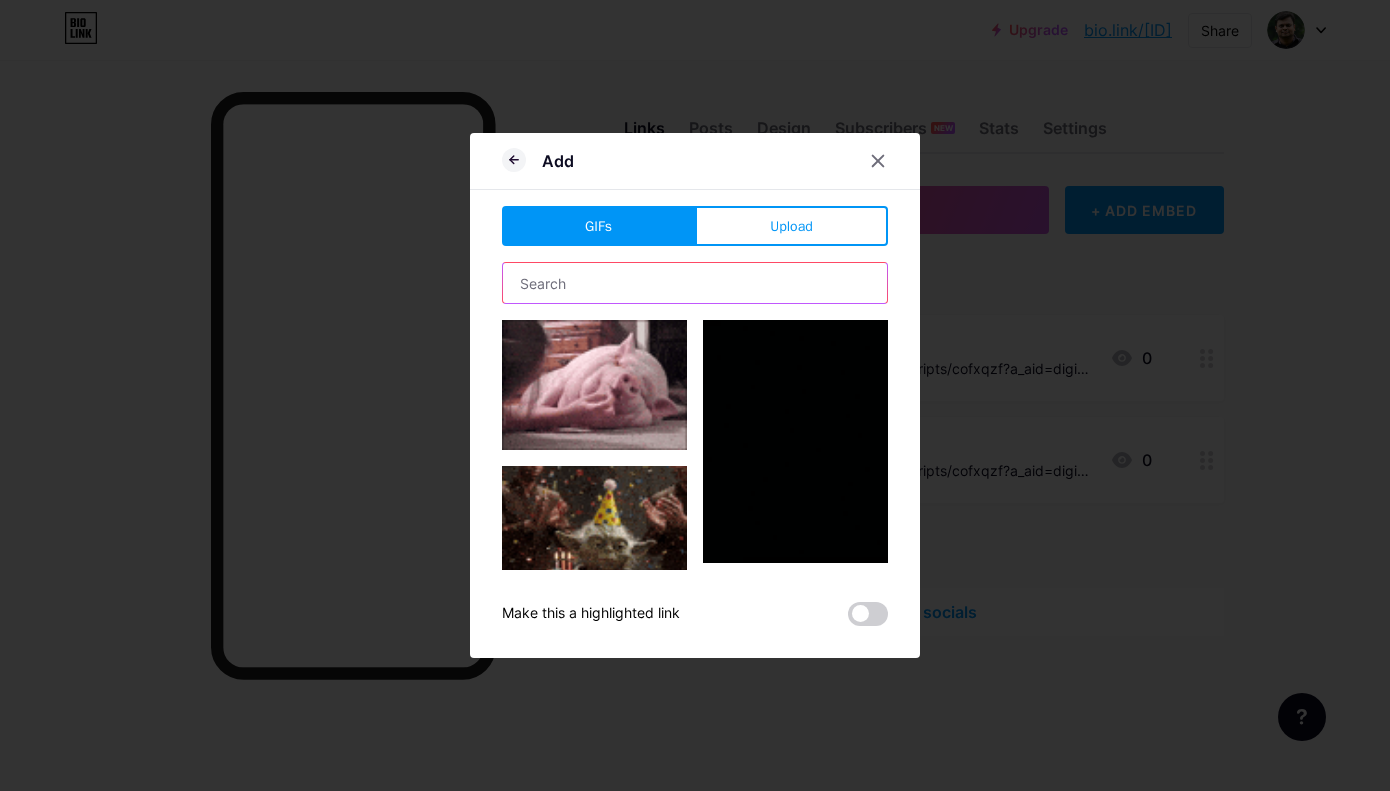 click at bounding box center (695, 283) 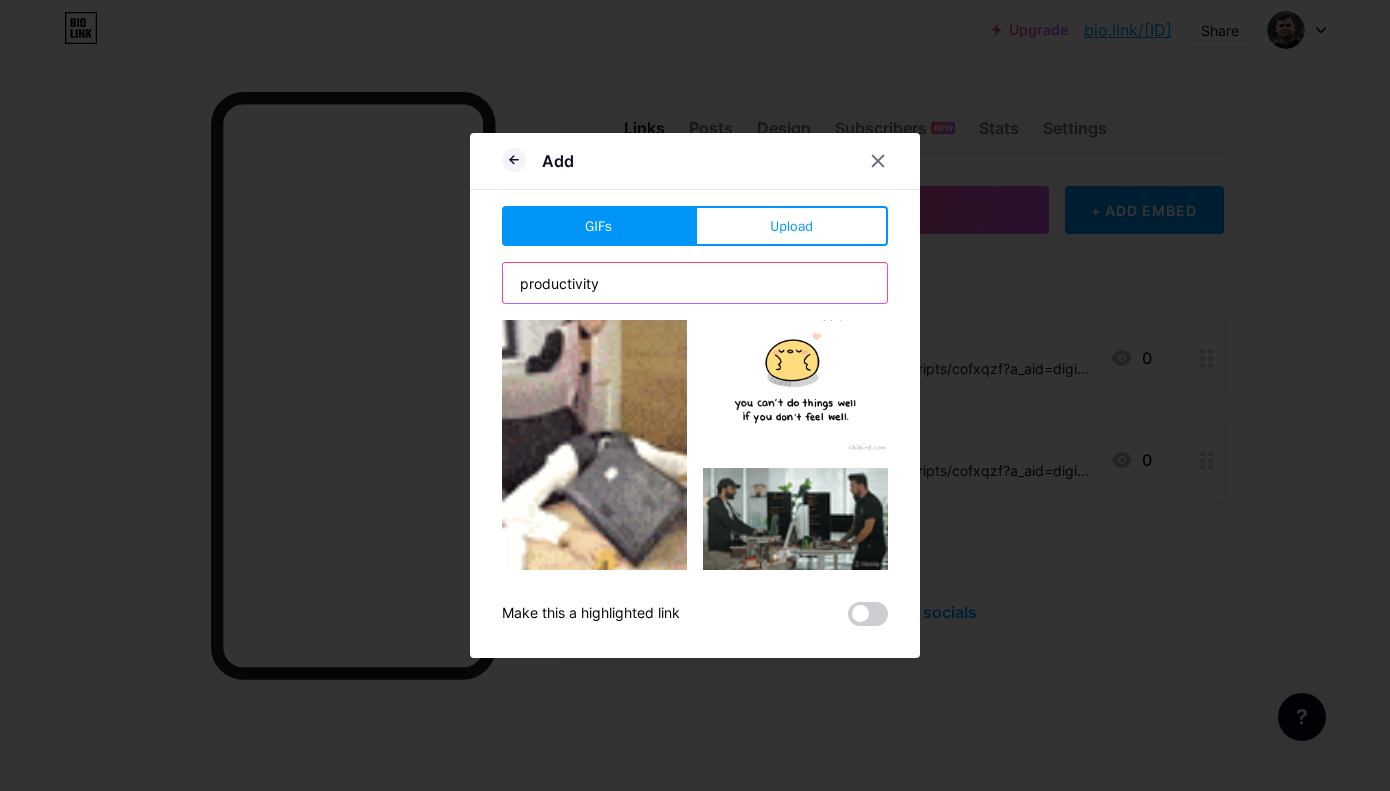 scroll, scrollTop: 1260, scrollLeft: 0, axis: vertical 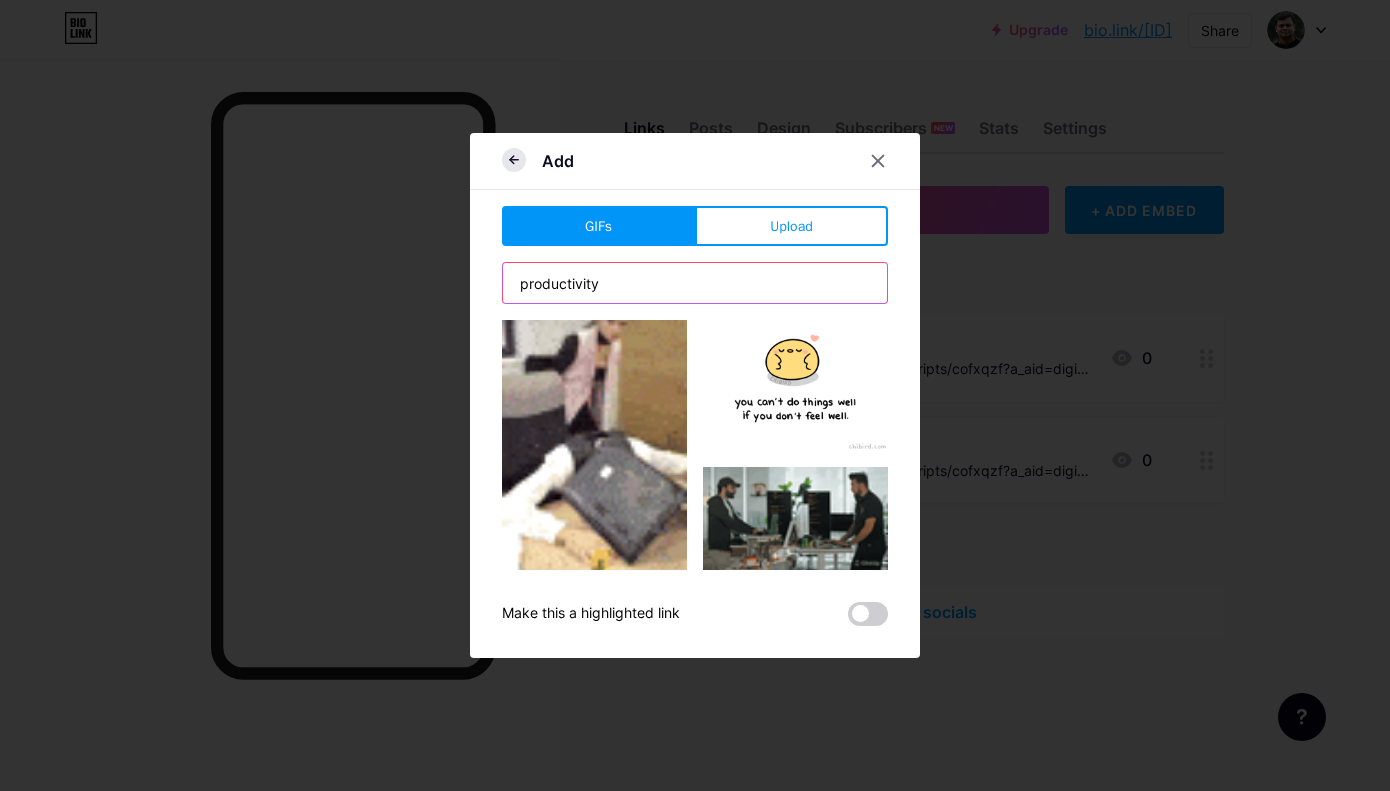 type on "productivity" 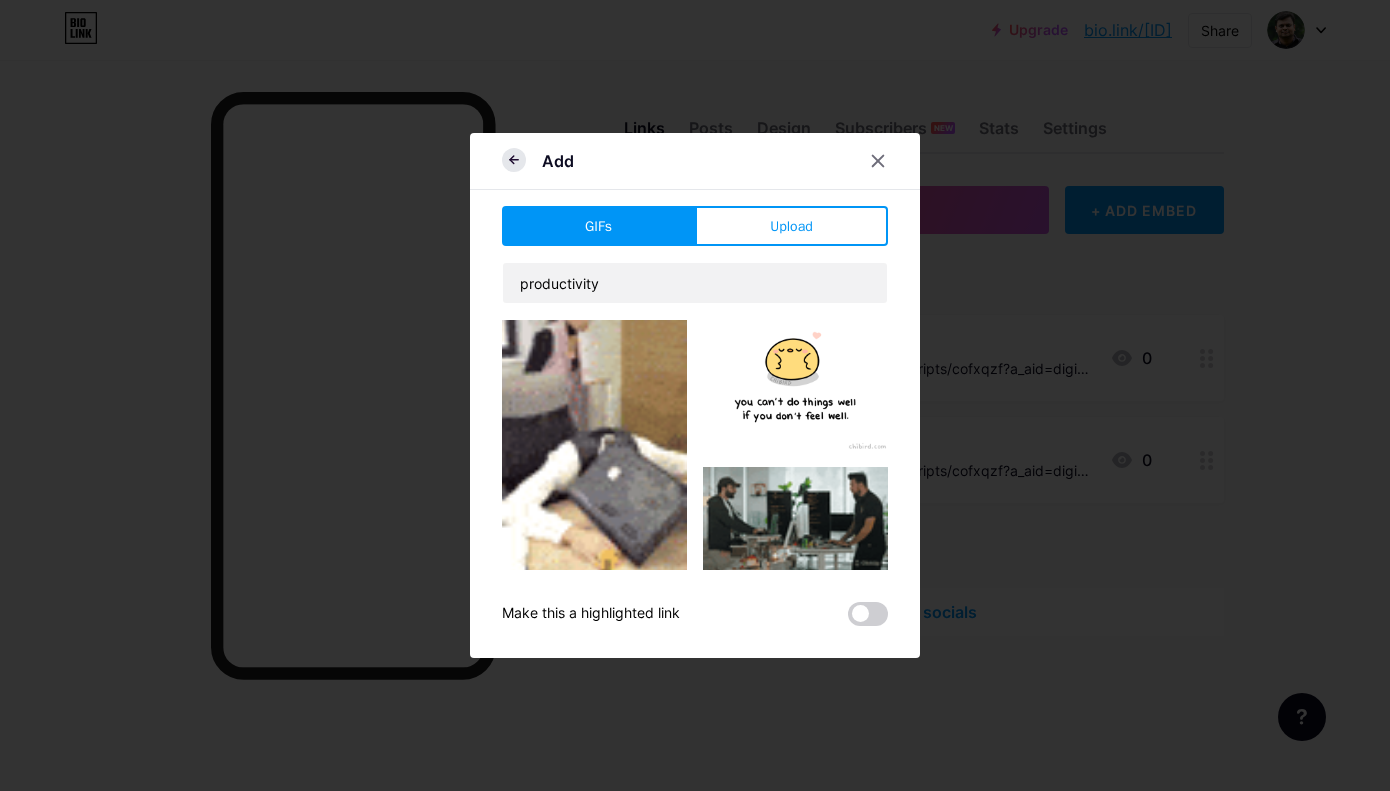 click 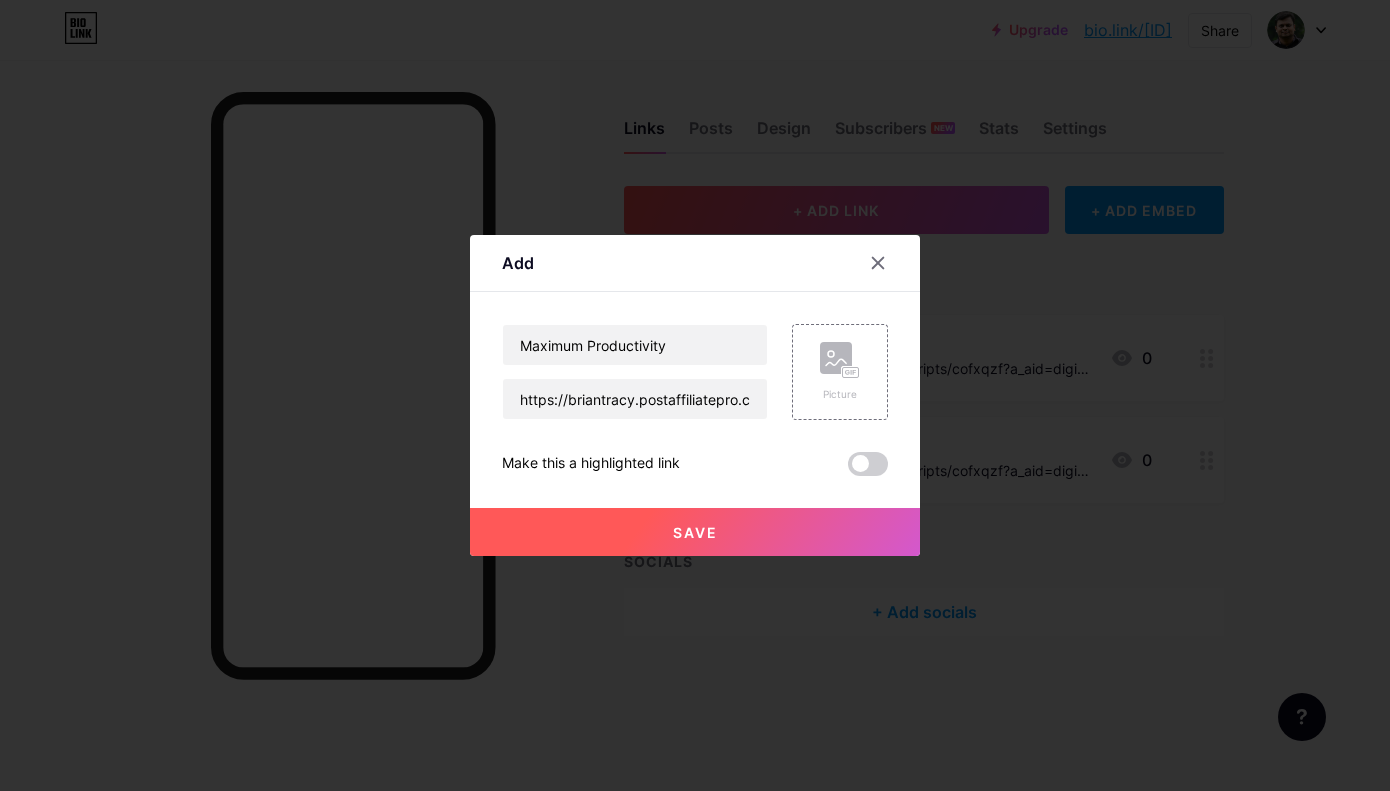 click on "Maximum Productivity     https://briantracy.postaffiliatepro.com/scripts/cofxqzf?a_aid=digionimarketing&a_bid=0c843330                     Picture
Make this a highlighted link
Save" at bounding box center [695, 400] 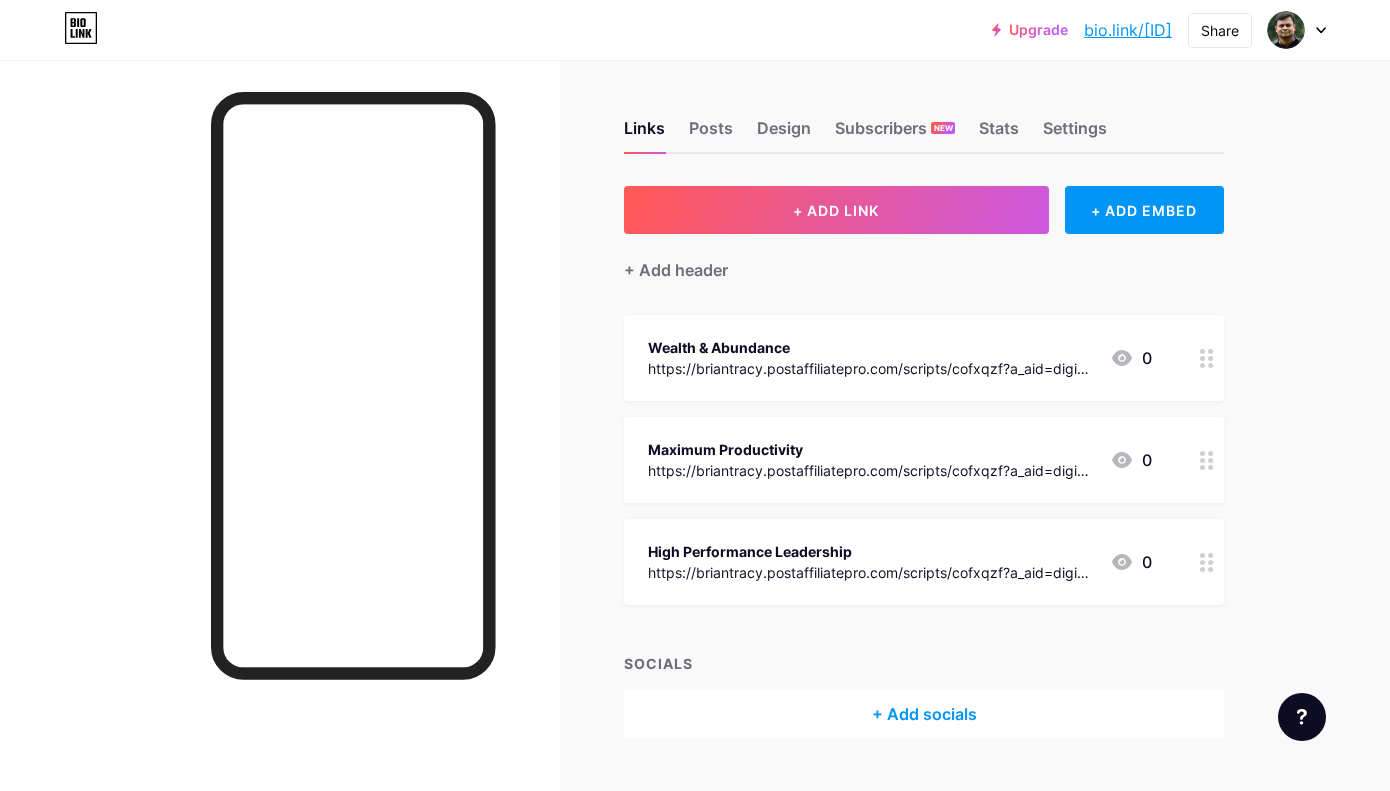 click on "+ ADD LINK     + ADD EMBED
+ Add header
Wealth & Abundance
https://briantracy.postaffiliatepro.com/scripts/cofxqzf?a_aid=digionimarketing&a_bid=8609e6c9
0
Maximum Productivity
https://briantracy.postaffiliatepro.com/scripts/cofxqzf?a_aid=digionimarketing&a_bid=0c843330
0
High Performance Leadership
https://briantracy.postaffiliatepro.com/scripts/cofxqzf?a_aid=digionimarketing&a_bid=53ac8db5
0
SOCIALS     + Add socials" at bounding box center (924, 462) 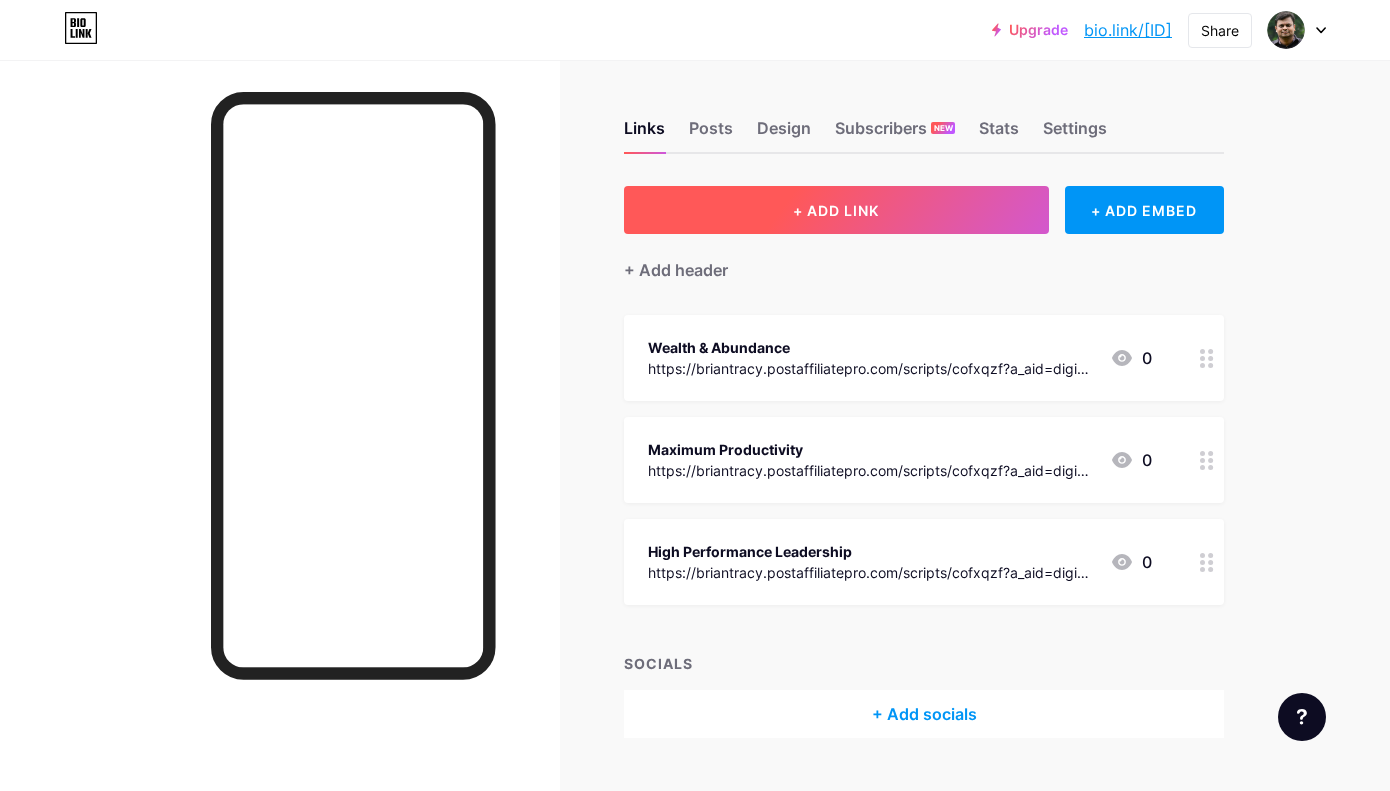click on "+ ADD LINK" at bounding box center (836, 210) 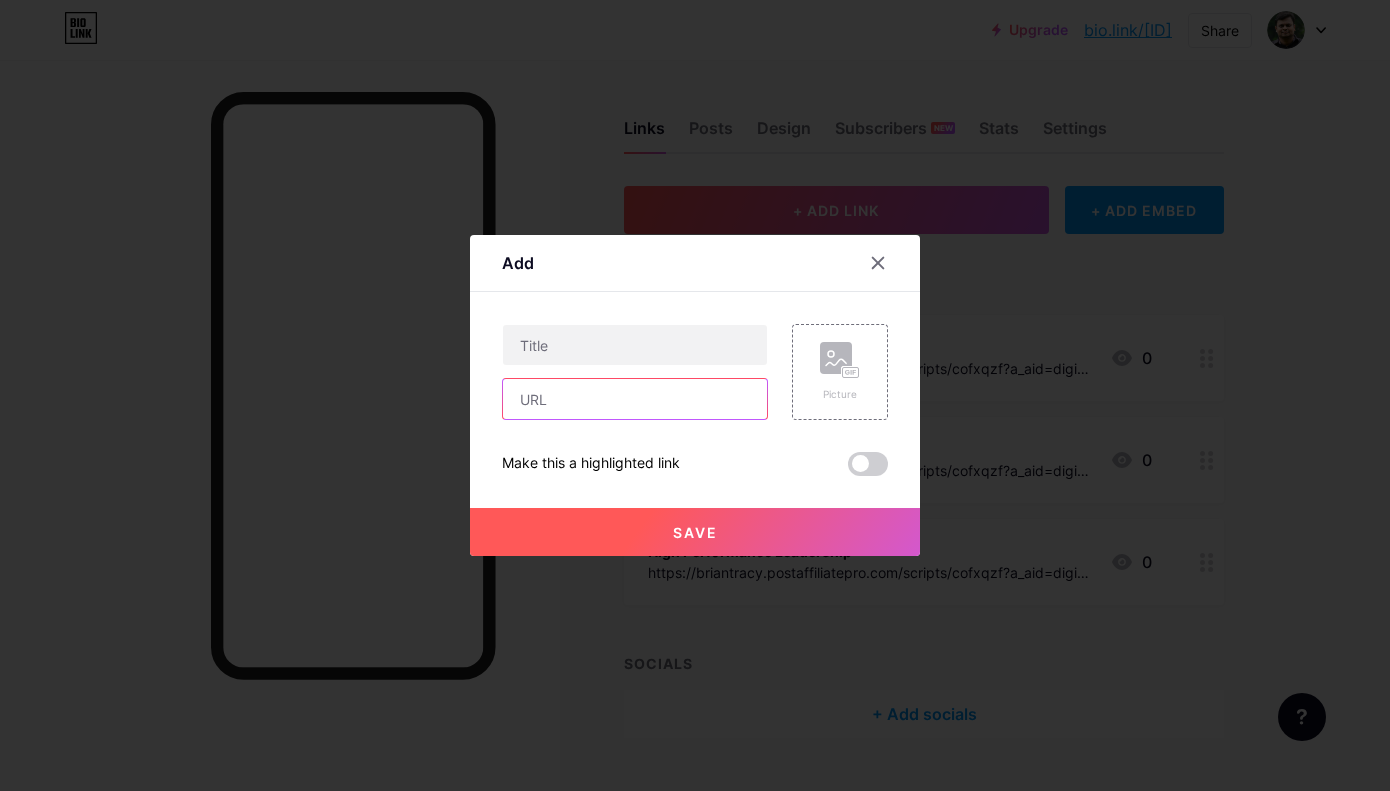 click at bounding box center (635, 399) 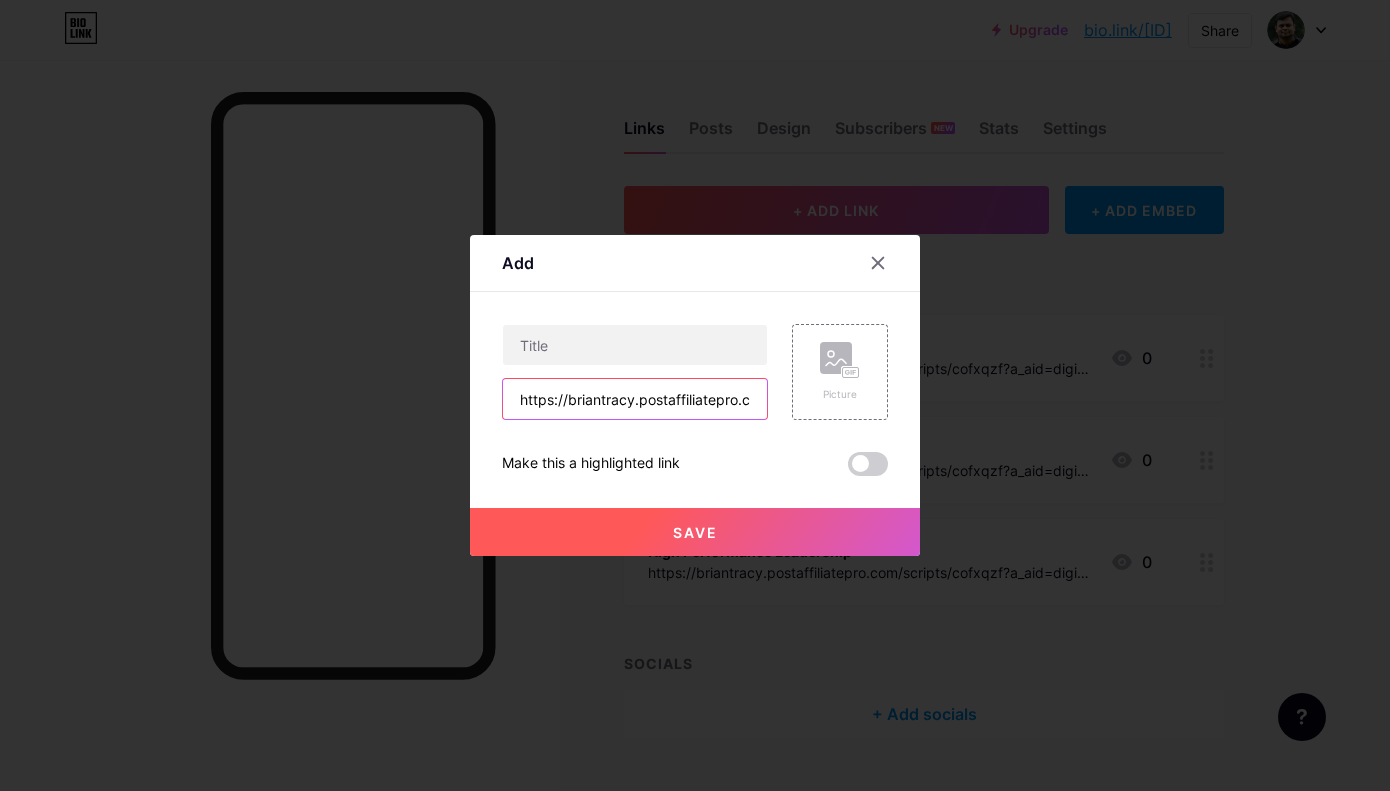 scroll, scrollTop: 0, scrollLeft: 403, axis: horizontal 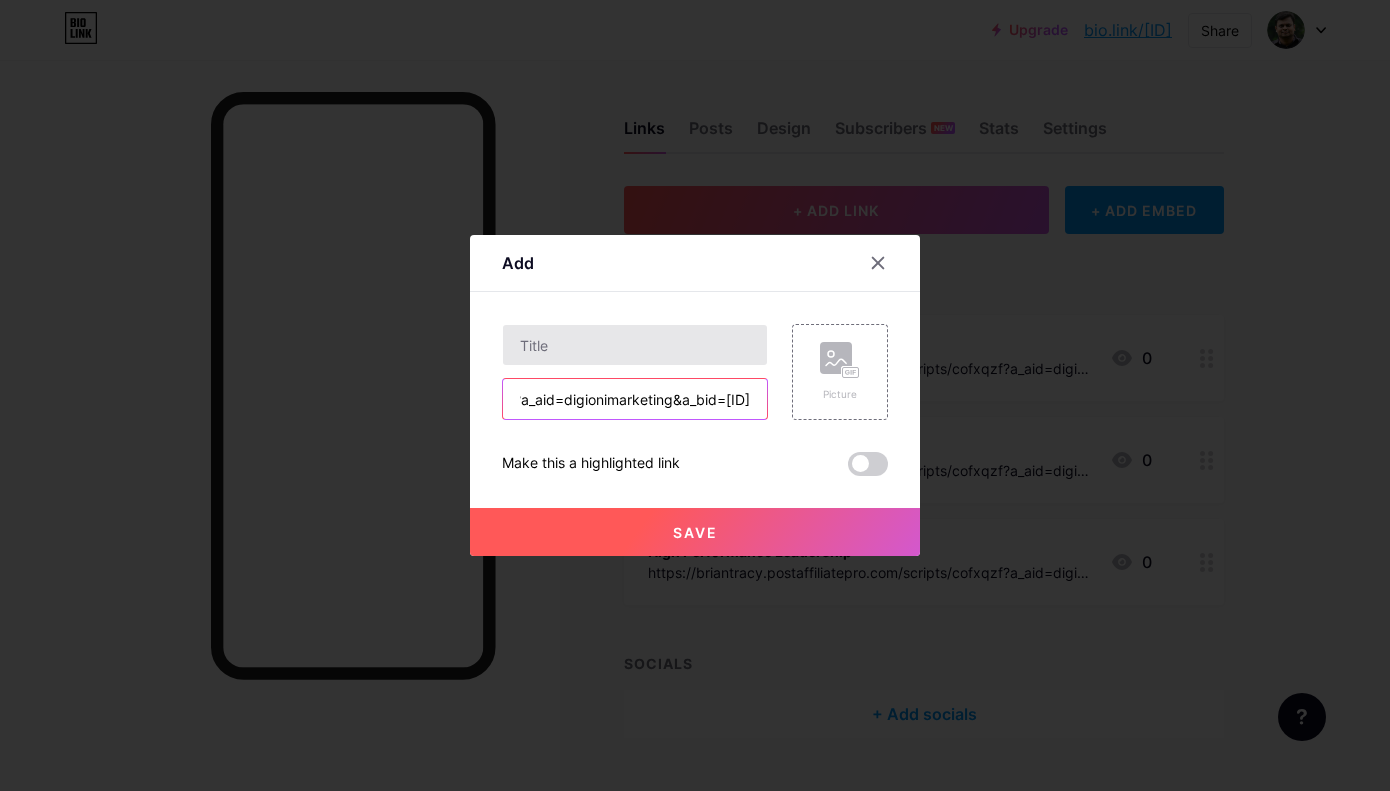 type on "https://briantracy.postaffiliatepro.com/scripts/cofxqzf?a_aid=digionimarketing&a_bid=feb45db4" 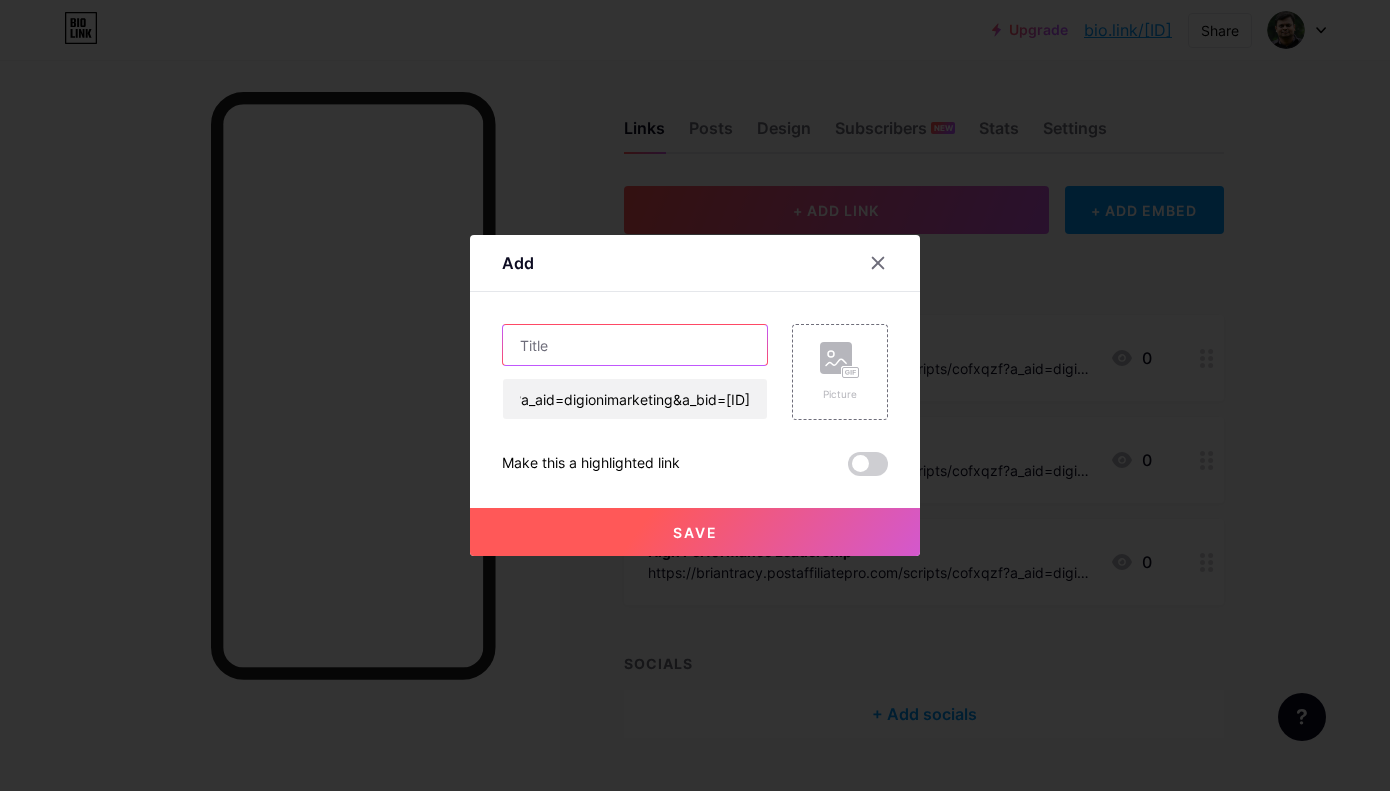 scroll, scrollTop: 0, scrollLeft: 0, axis: both 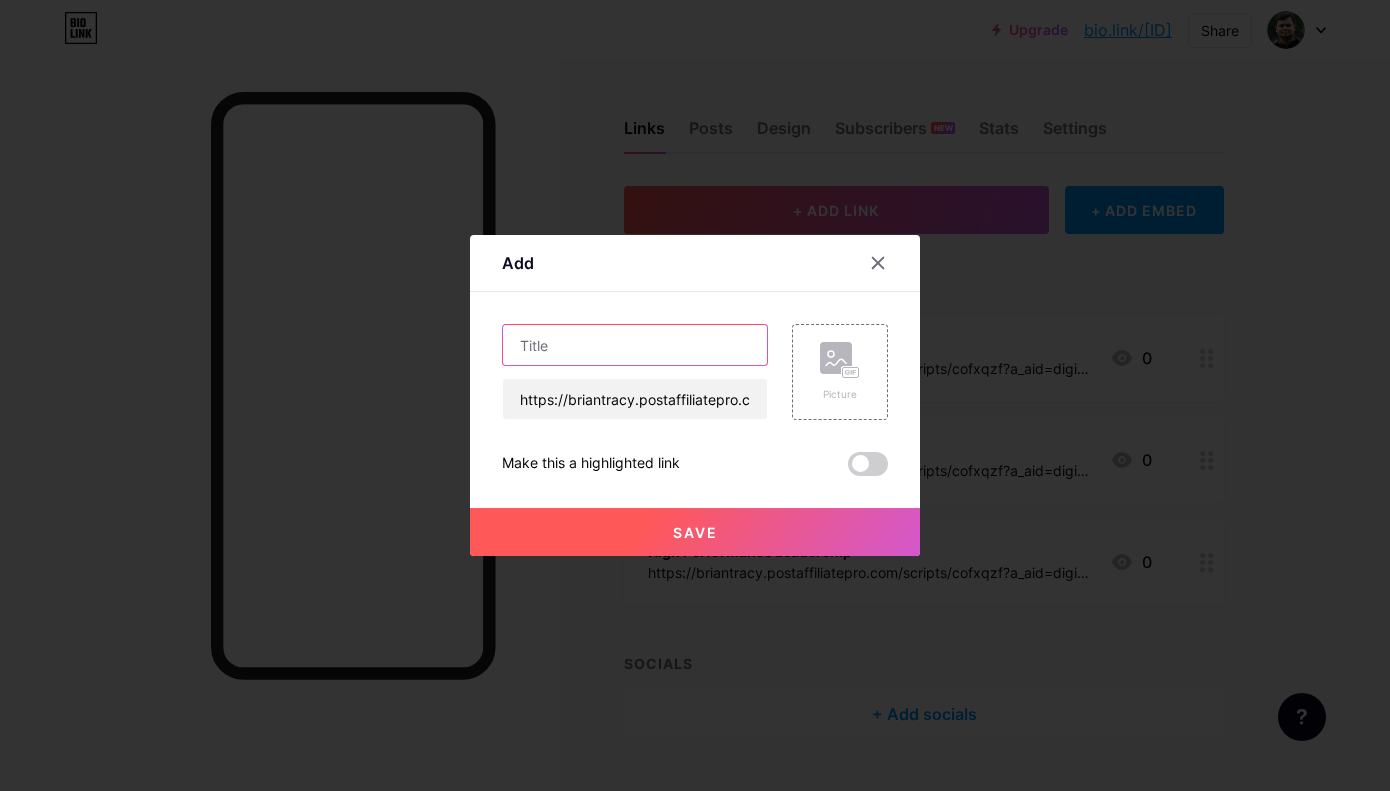 click at bounding box center [635, 345] 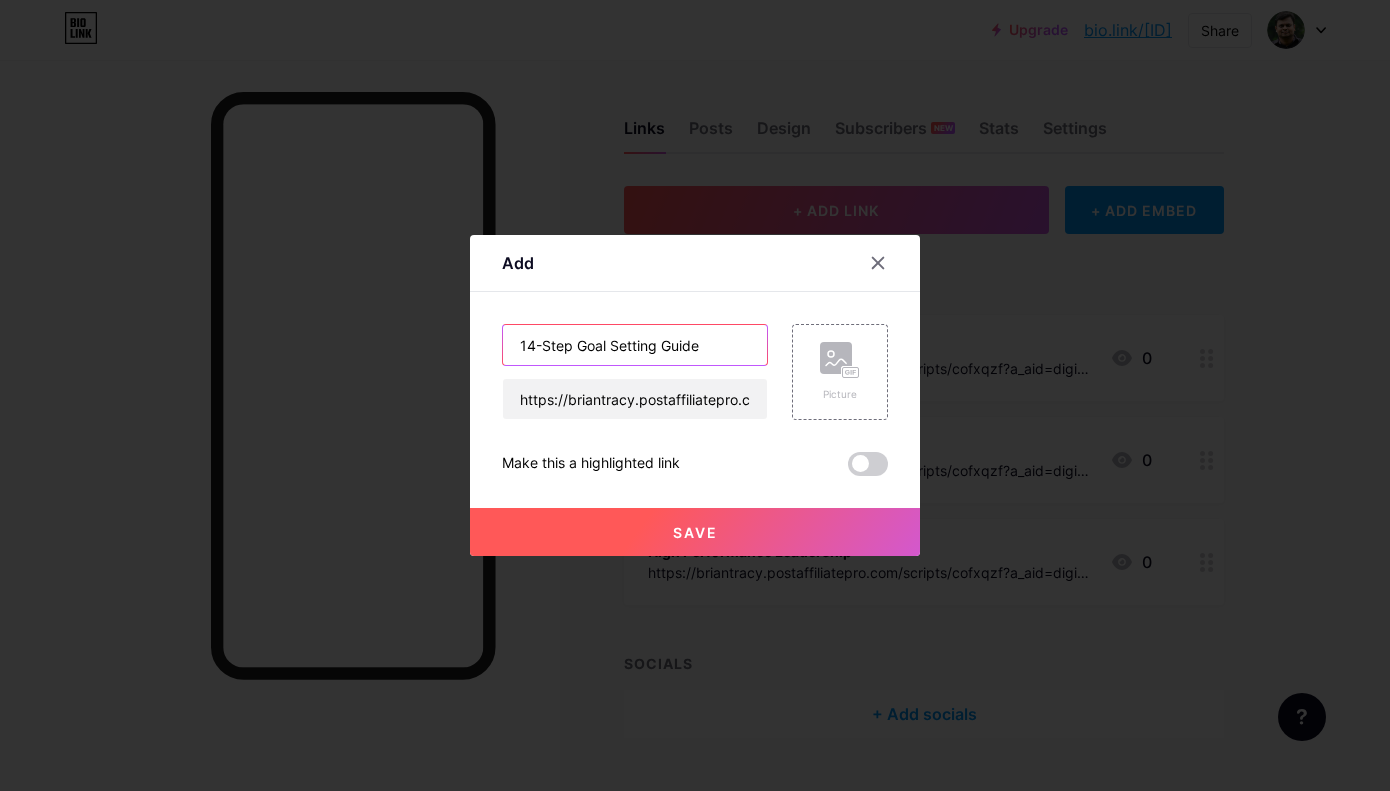 type on "14-Step Goal Setting Guide" 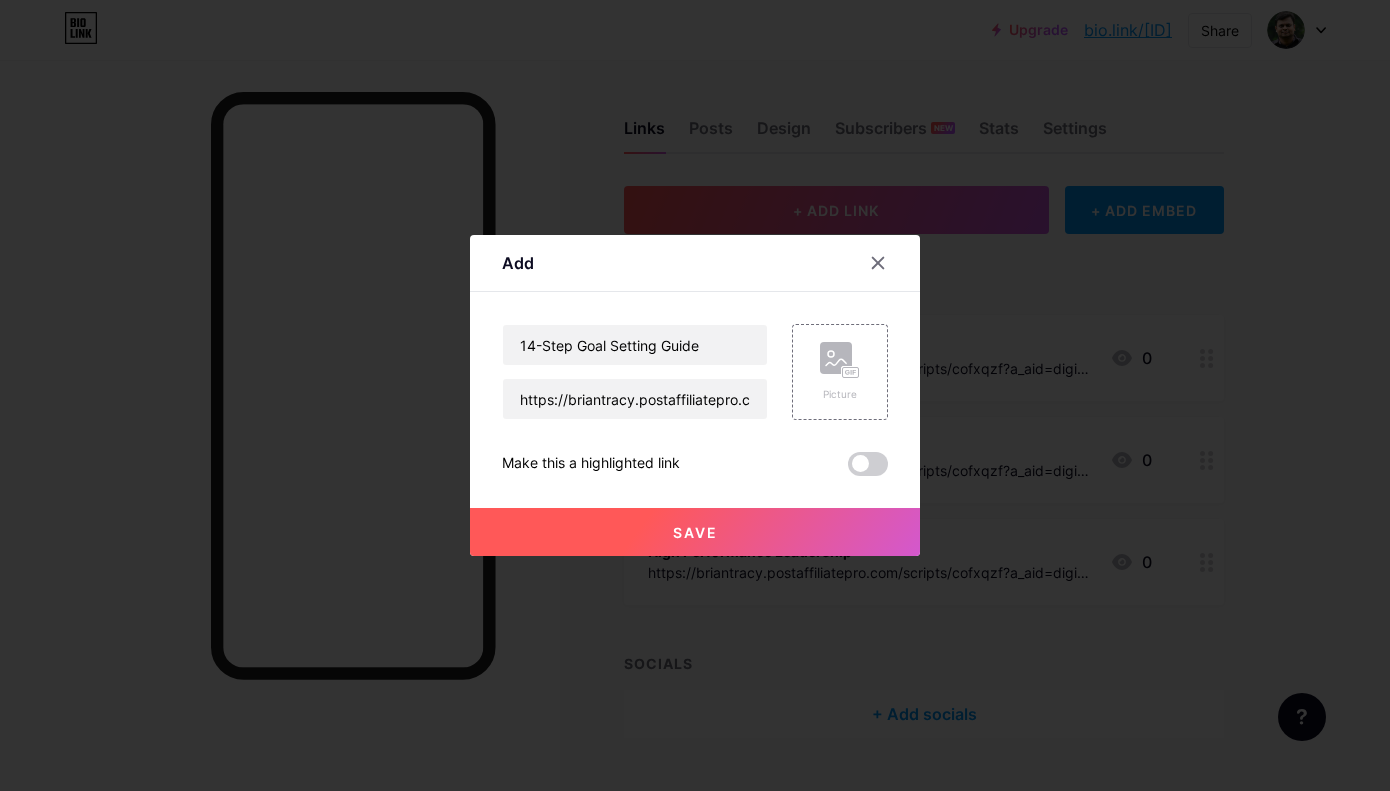 click on "Save" at bounding box center [695, 532] 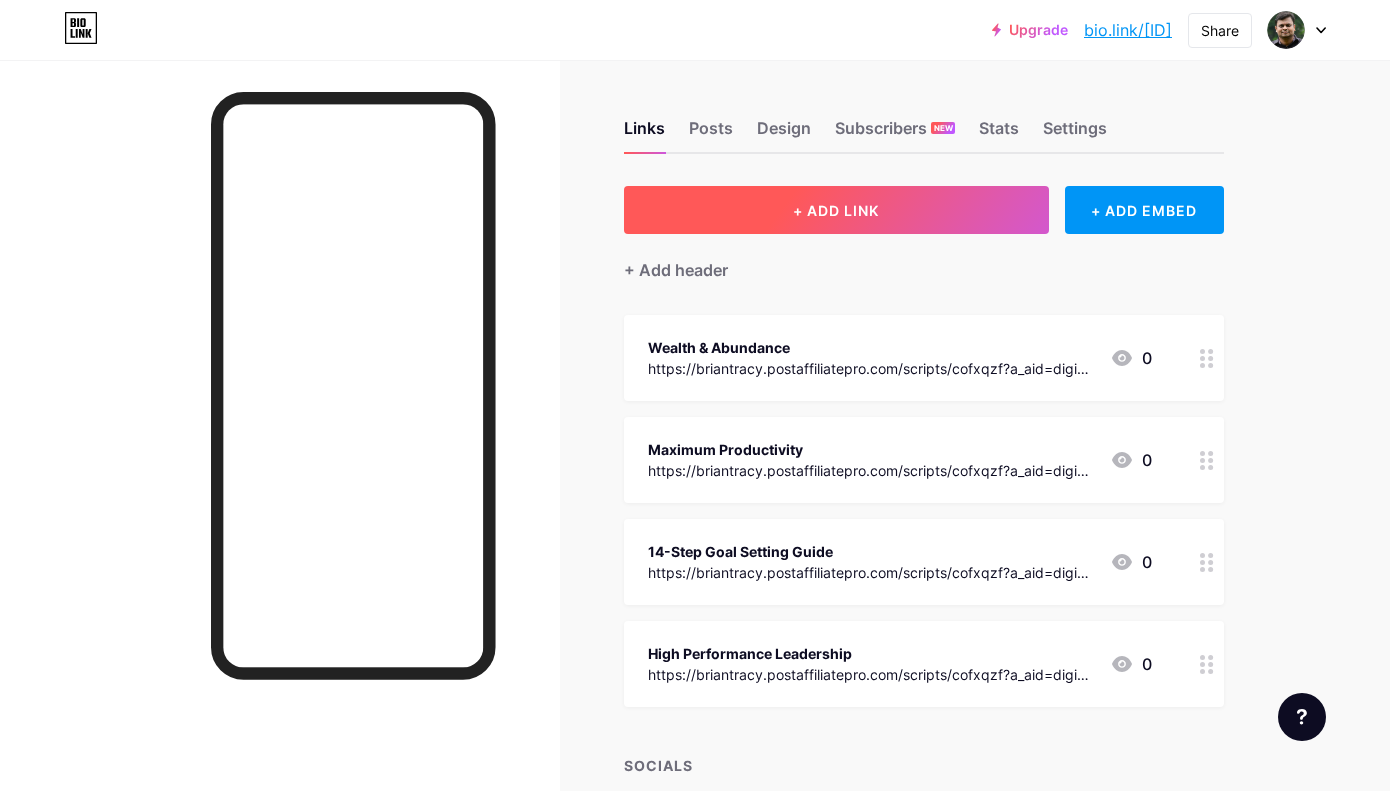 click on "+ ADD LINK" at bounding box center (836, 210) 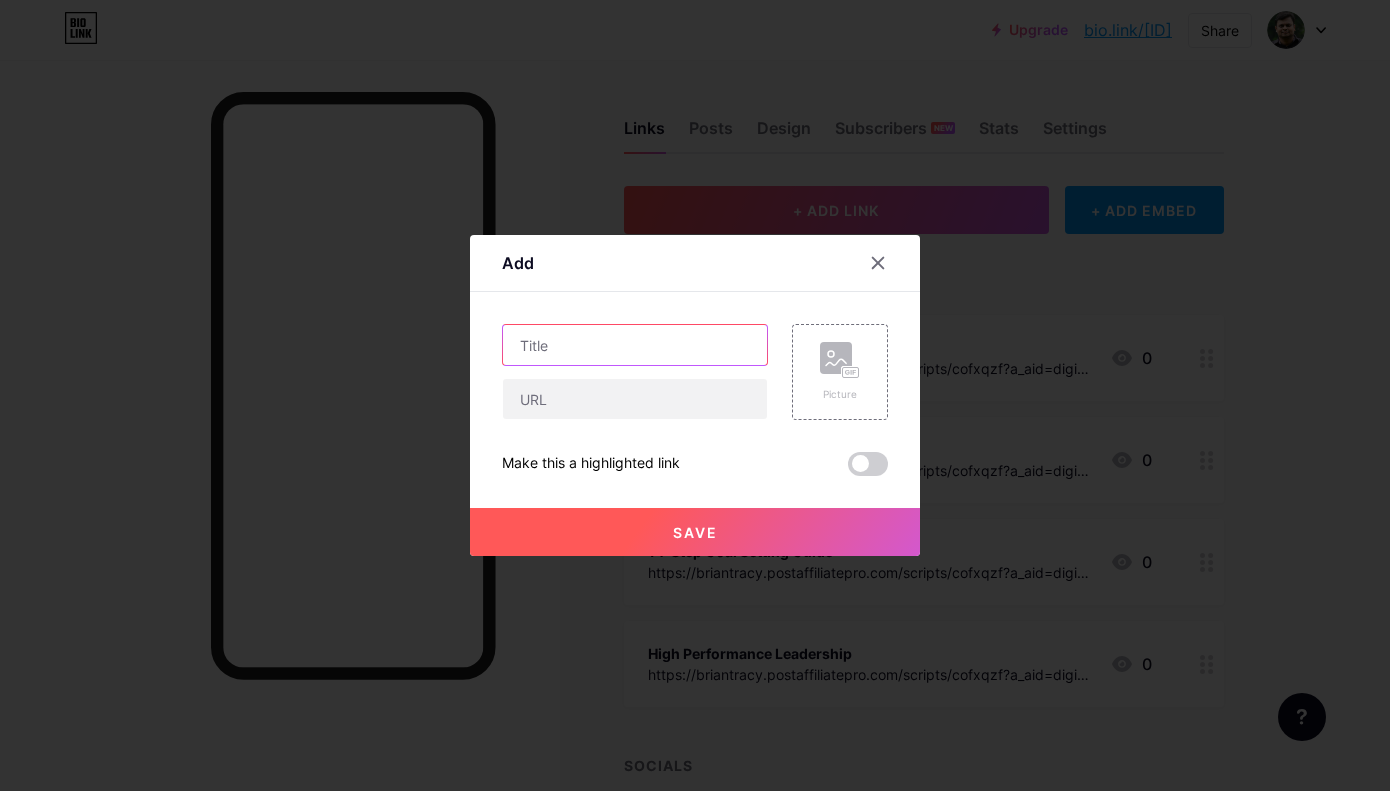 click at bounding box center [635, 345] 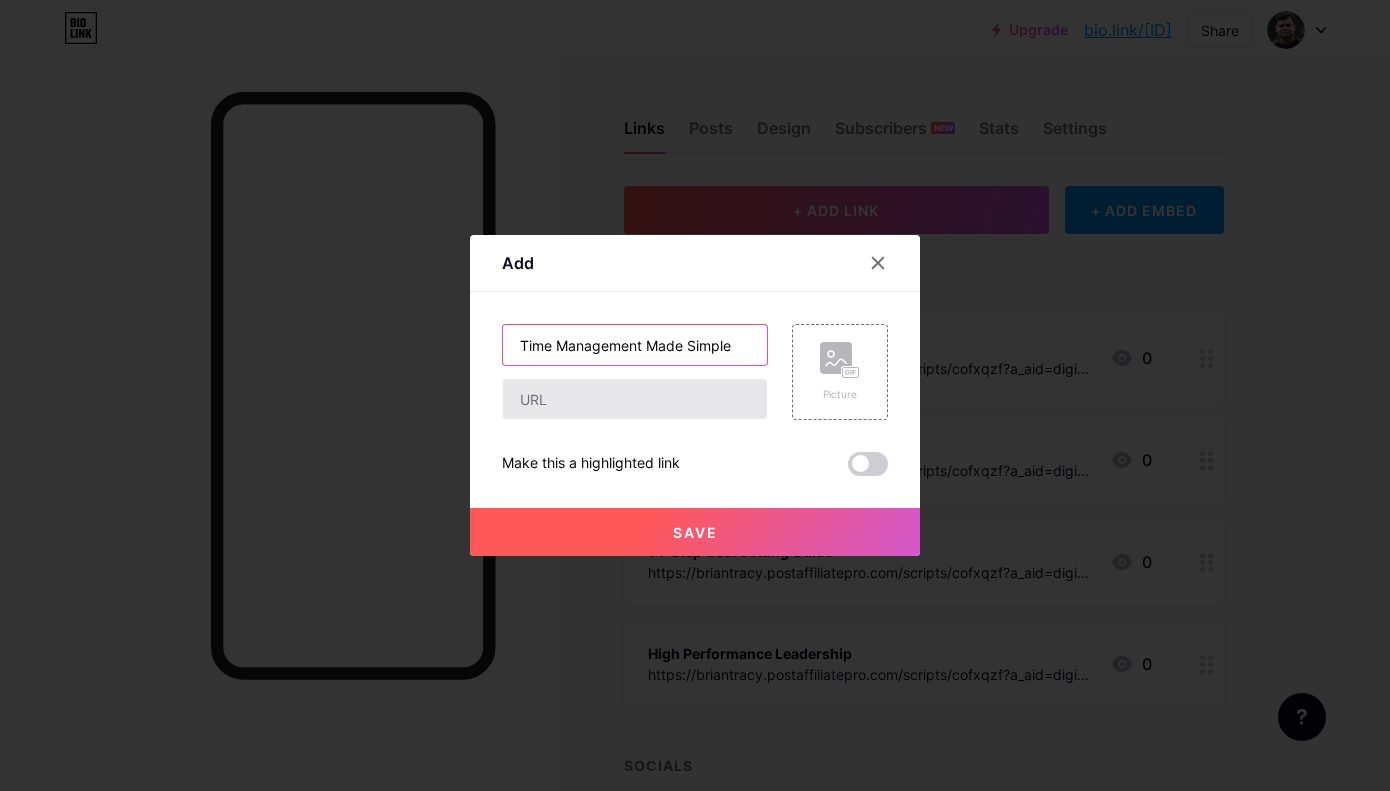 type on "Time Management Made Simple" 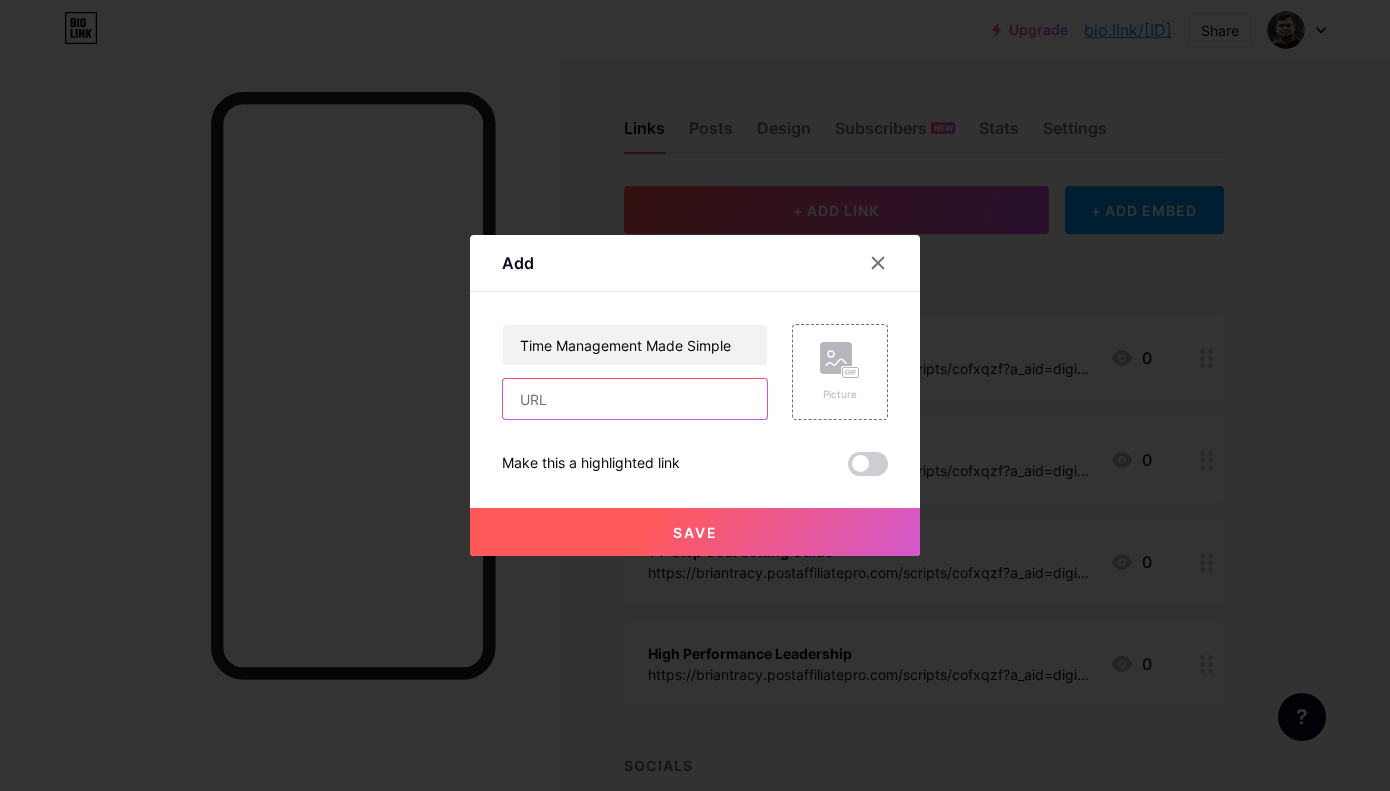 click at bounding box center (635, 399) 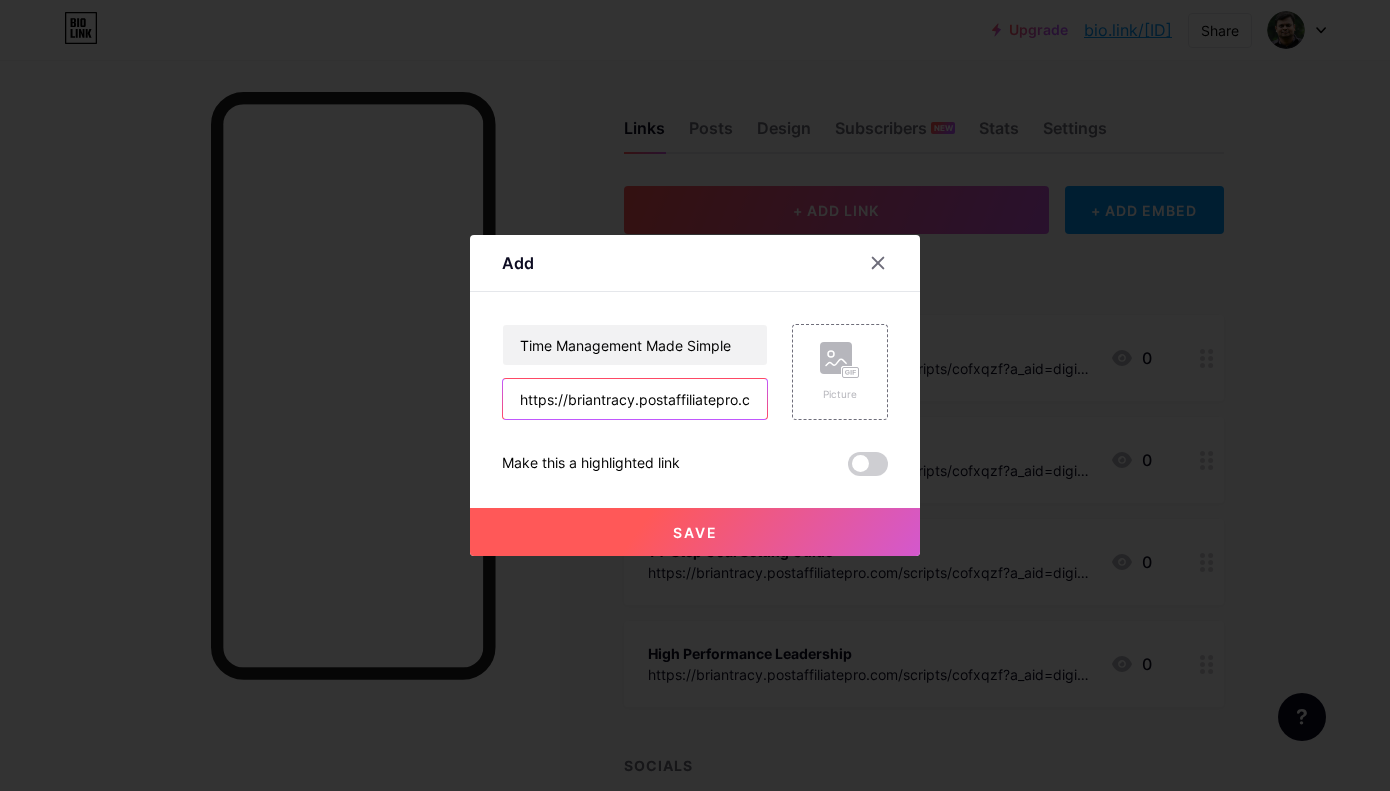 scroll, scrollTop: 0, scrollLeft: 405, axis: horizontal 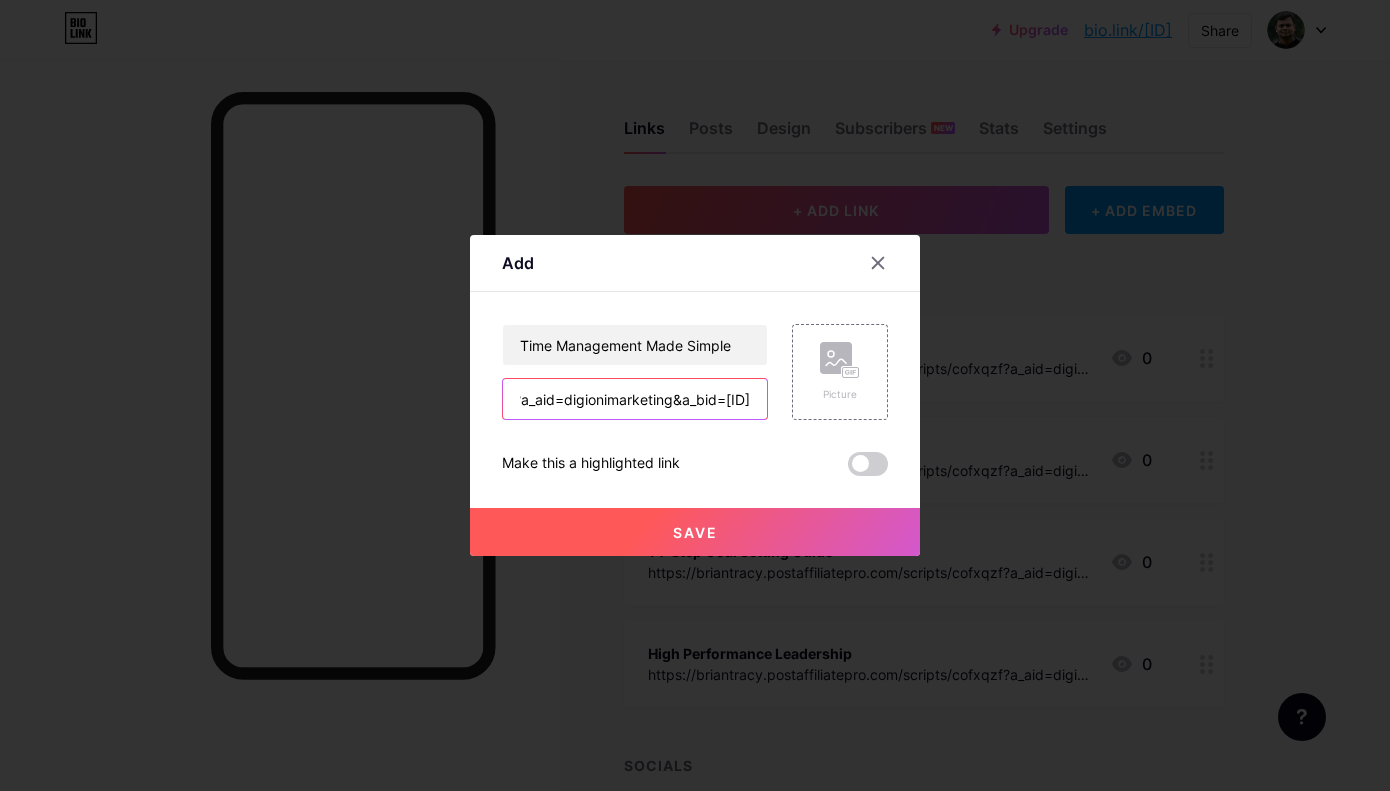type on "https://briantracy.postaffiliatepro.com/scripts/cofxqzf?a_aid=digionimarketing&a_bid=525ea42e" 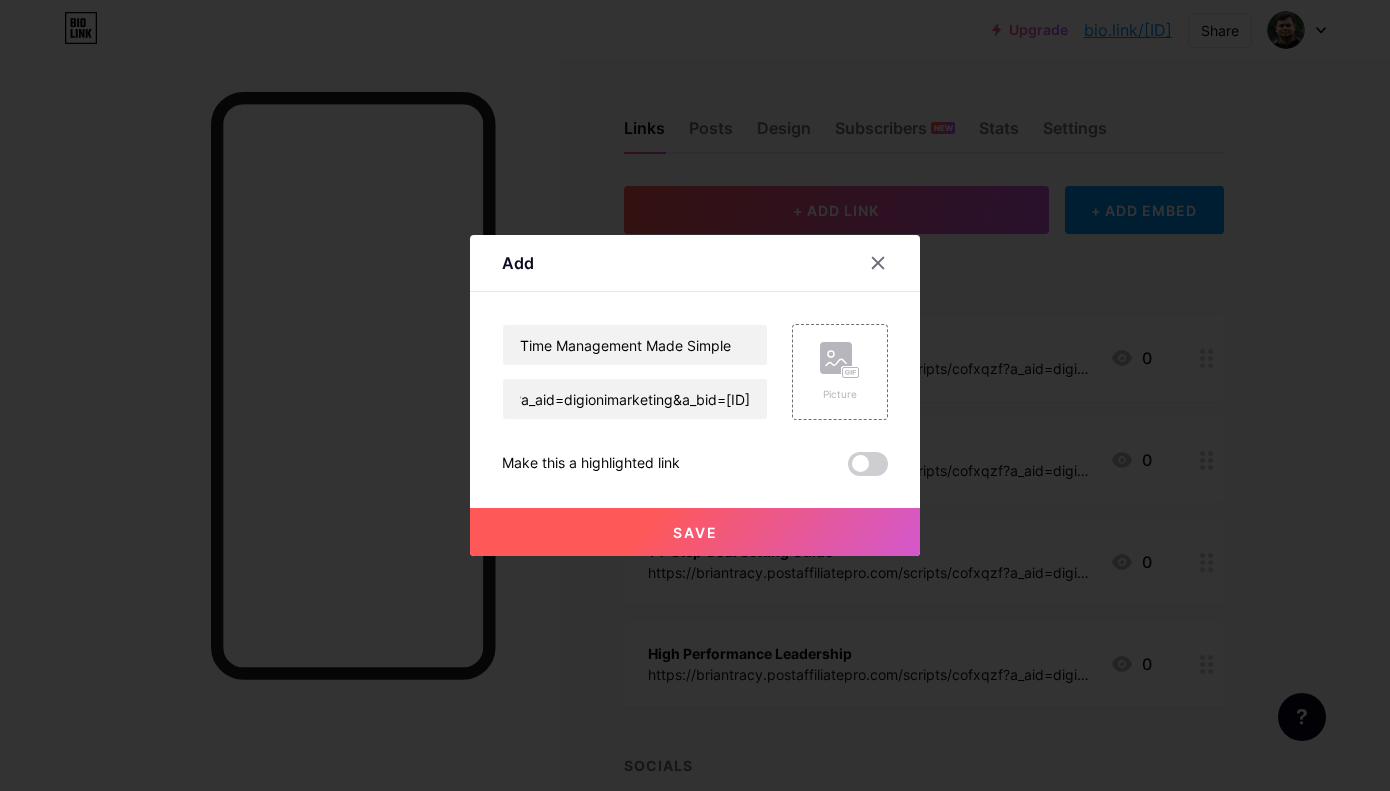 scroll, scrollTop: 0, scrollLeft: 0, axis: both 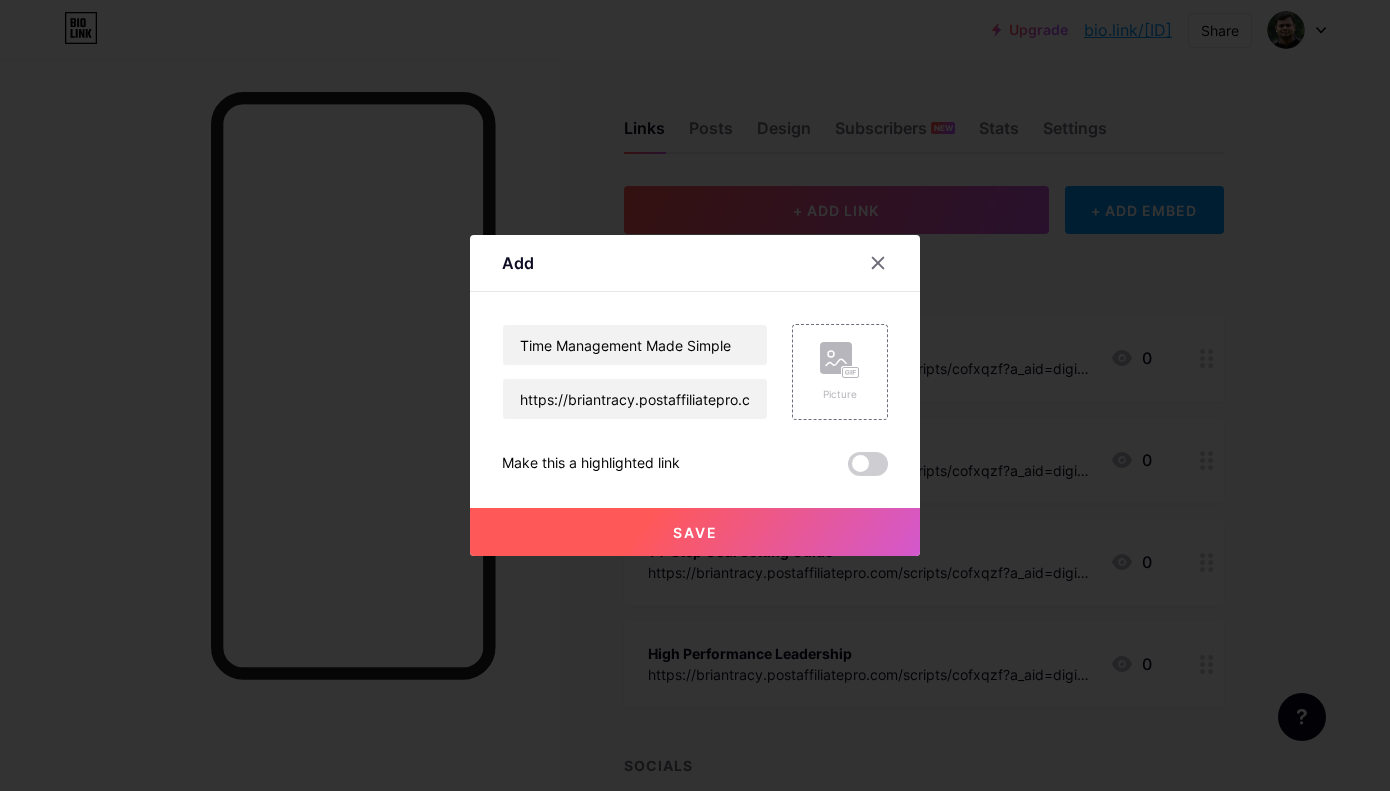 click on "Save" at bounding box center [695, 532] 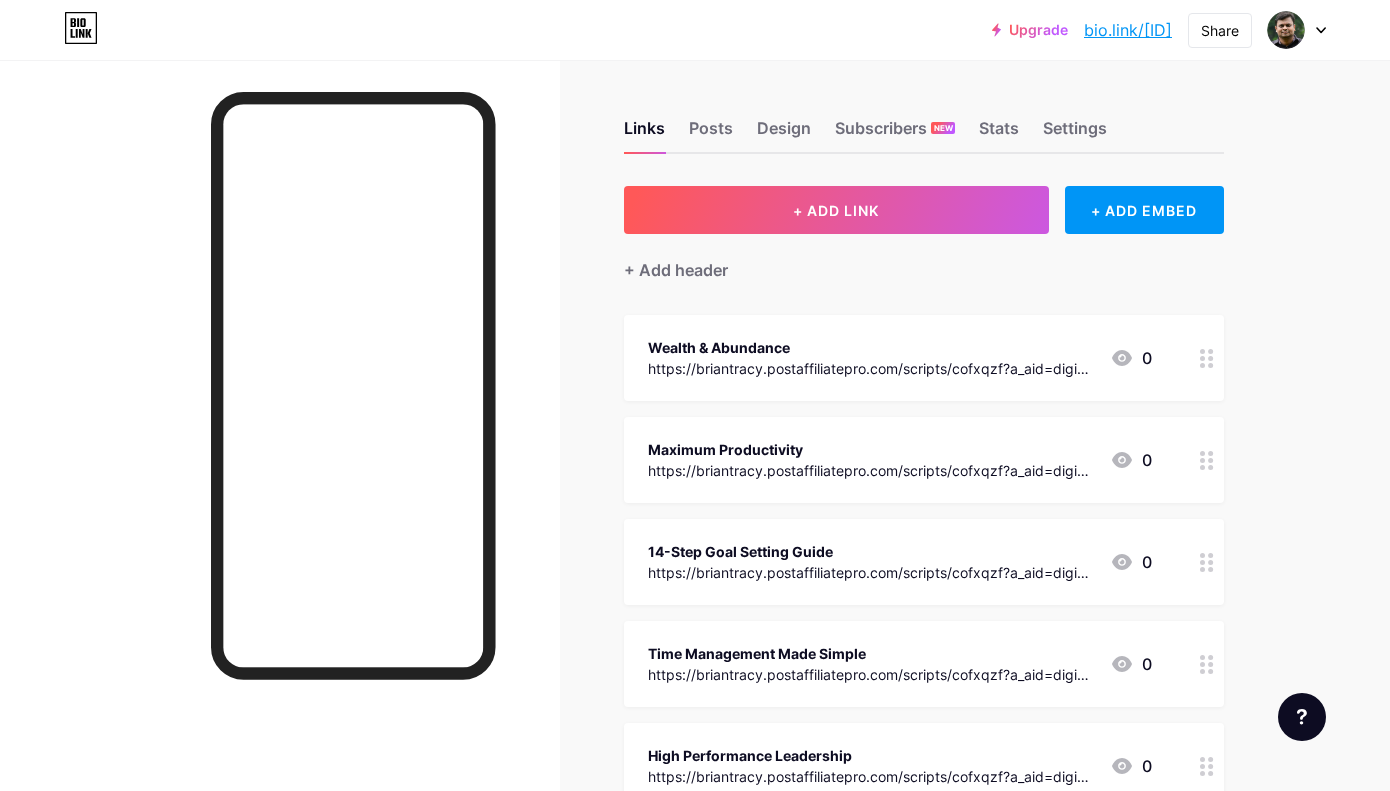click on "Links
Posts
Design
Subscribers
NEW
Stats
Settings       + ADD LINK     + ADD EMBED
+ Add header
Wealth & Abundance
https://briantracy.postaffiliatepro.com/scripts/cofxqzf?a_aid=digionimarketing&a_bid=8609e6c9
0
Maximum Productivity
https://briantracy.postaffiliatepro.com/scripts/cofxqzf?a_aid=digionimarketing&a_bid=0c843330
0
14-Step Goal Setting Guide
https://briantracy.postaffiliatepro.com/scripts/cofxqzf?a_aid=digionimarketing&a_bid=feb45db4
0
Time Management Made Simple
https://briantracy.postaffiliatepro.com/scripts/cofxqzf?a_aid=digionimarketing&a_bid=525ea42e
0" at bounding box center [654, 551] 